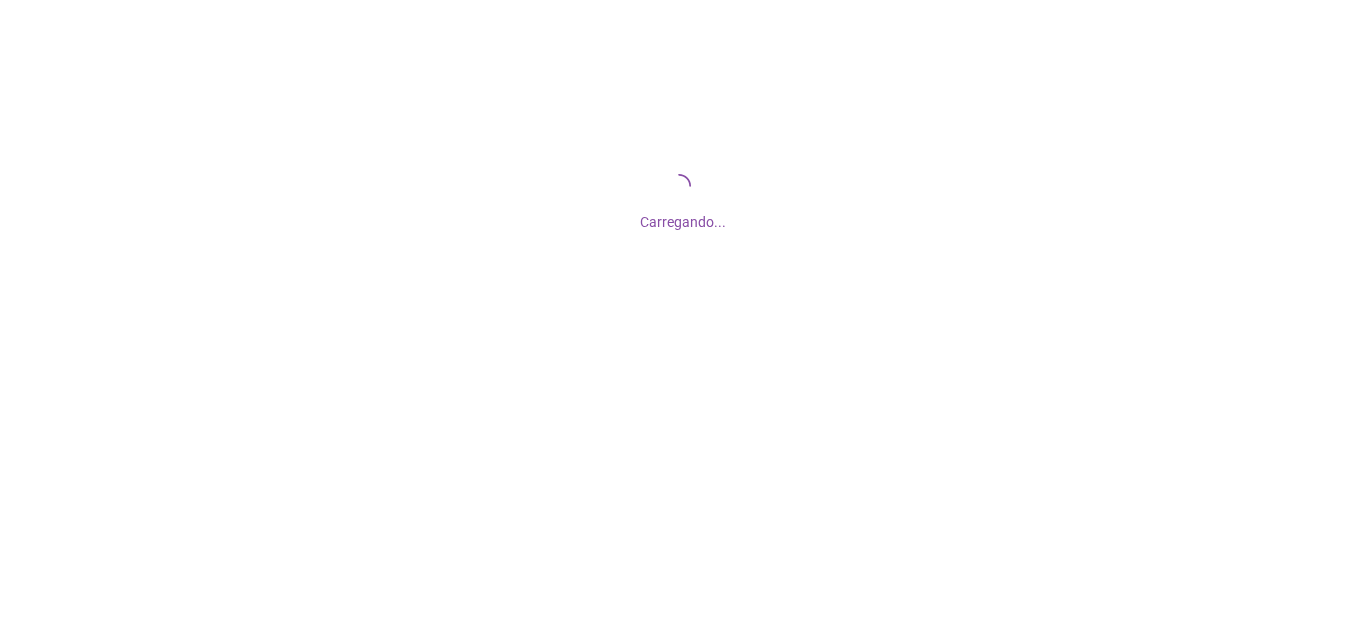 scroll, scrollTop: 0, scrollLeft: 0, axis: both 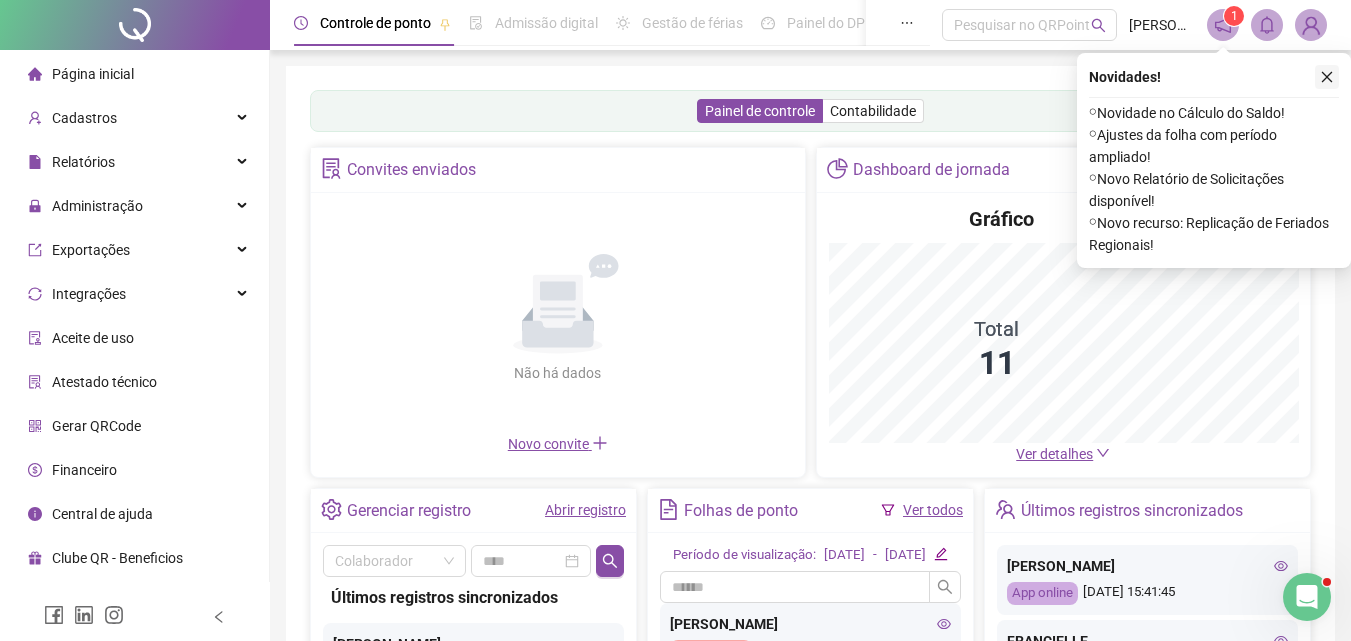 click 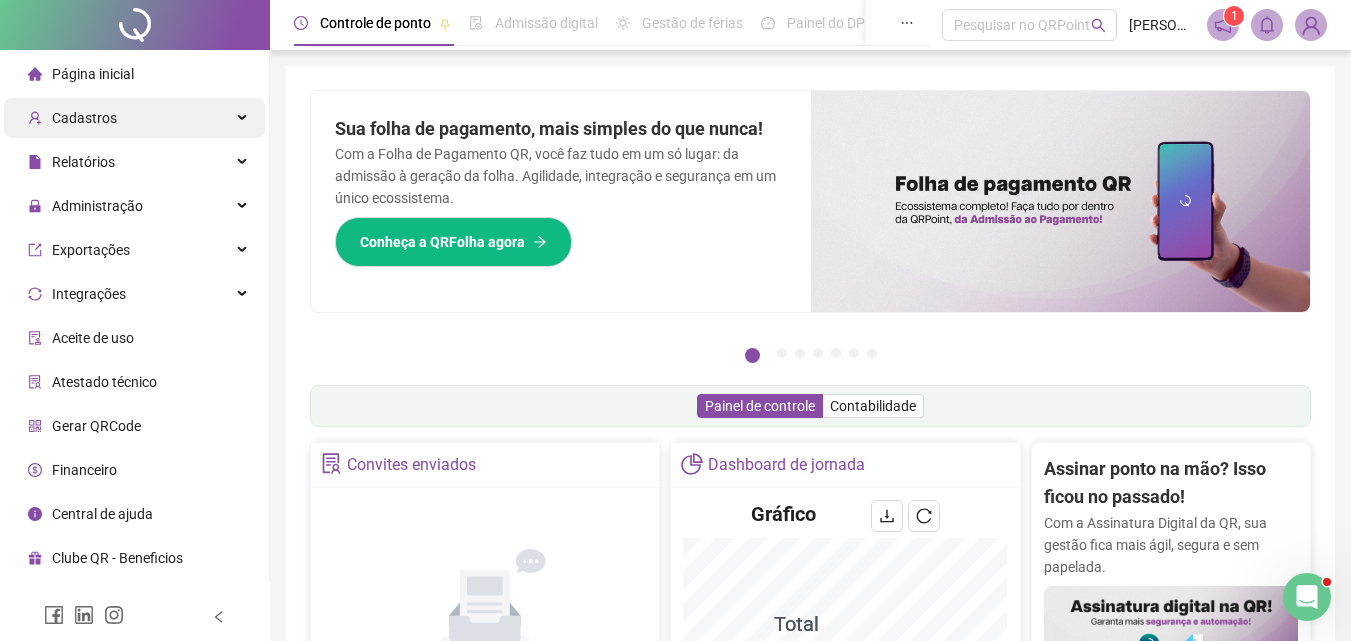 click on "Cadastros" at bounding box center (134, 118) 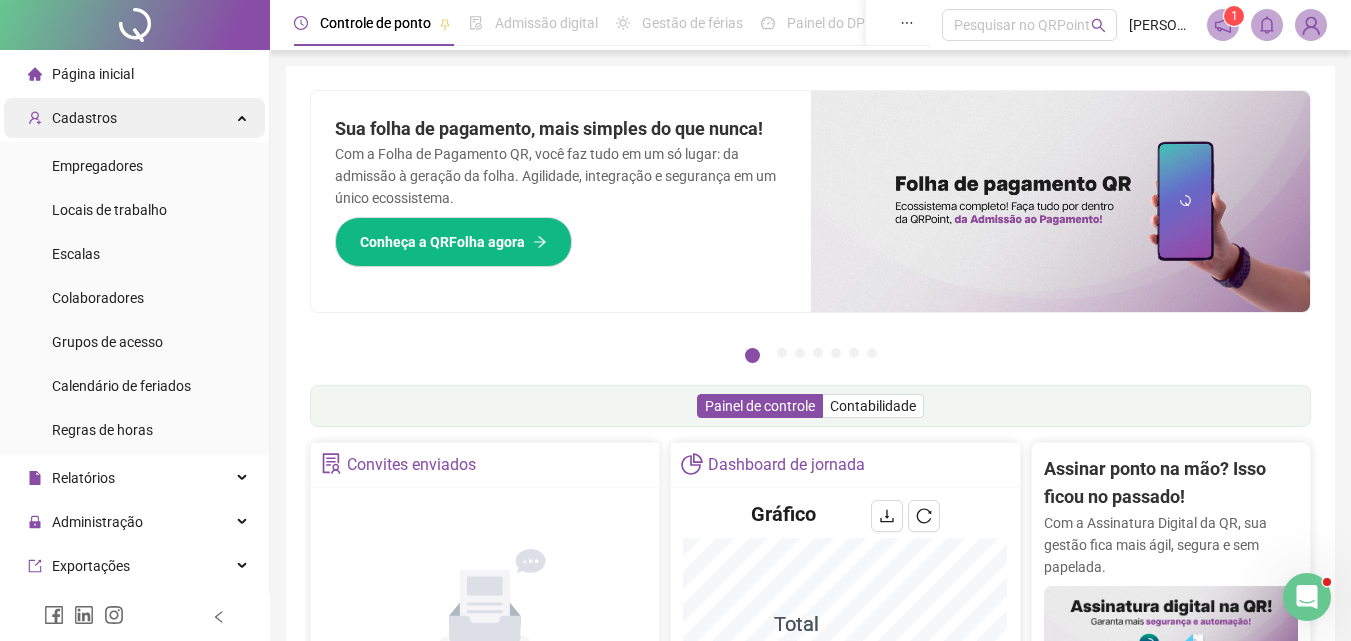 click on "Cadastros" at bounding box center (134, 118) 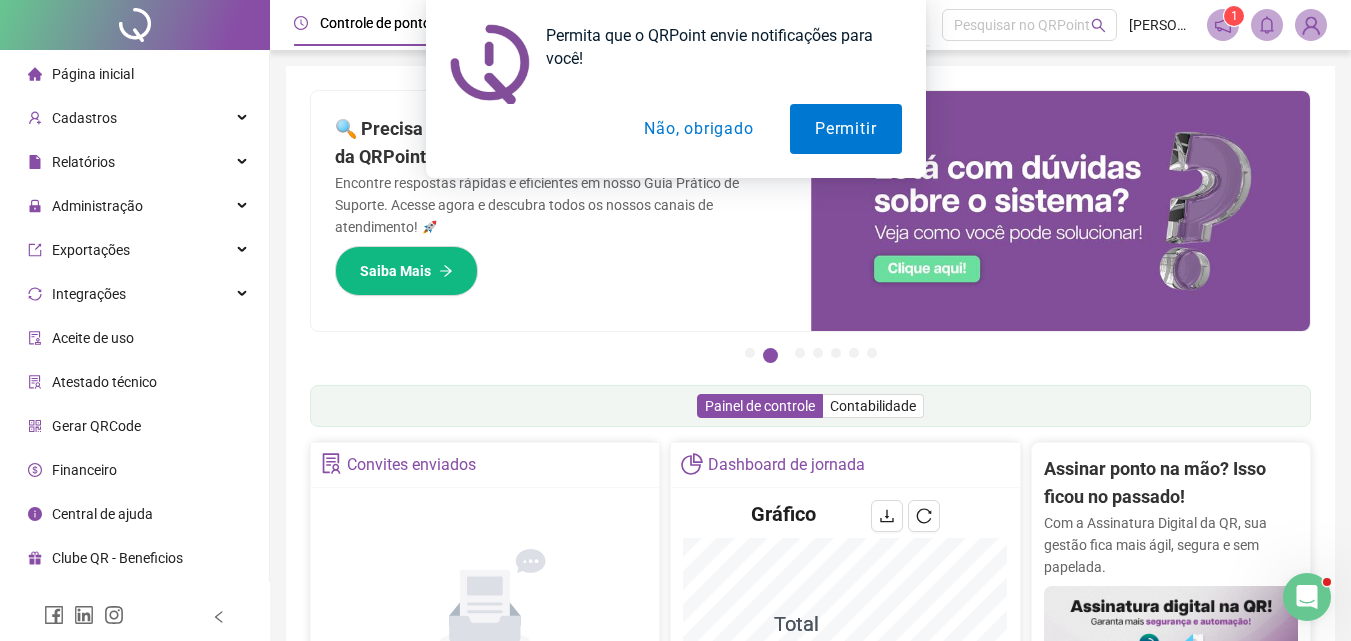 click on "Não, obrigado" at bounding box center [698, 129] 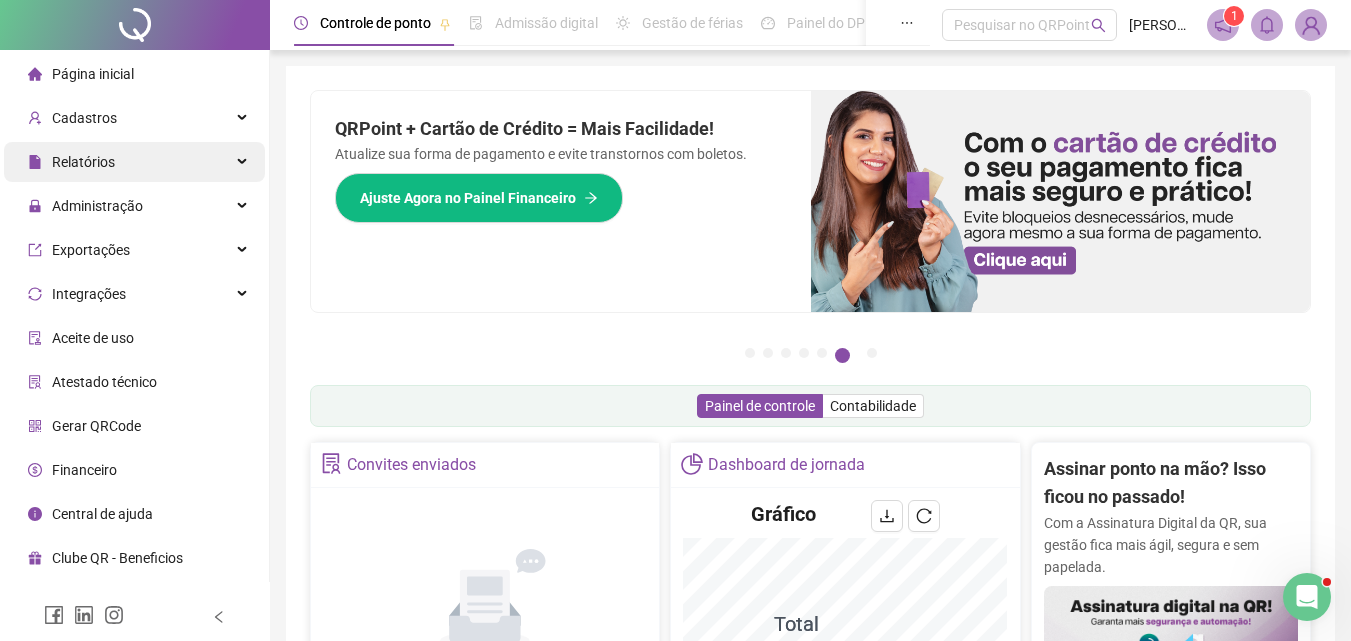 click on "Relatórios" at bounding box center (134, 162) 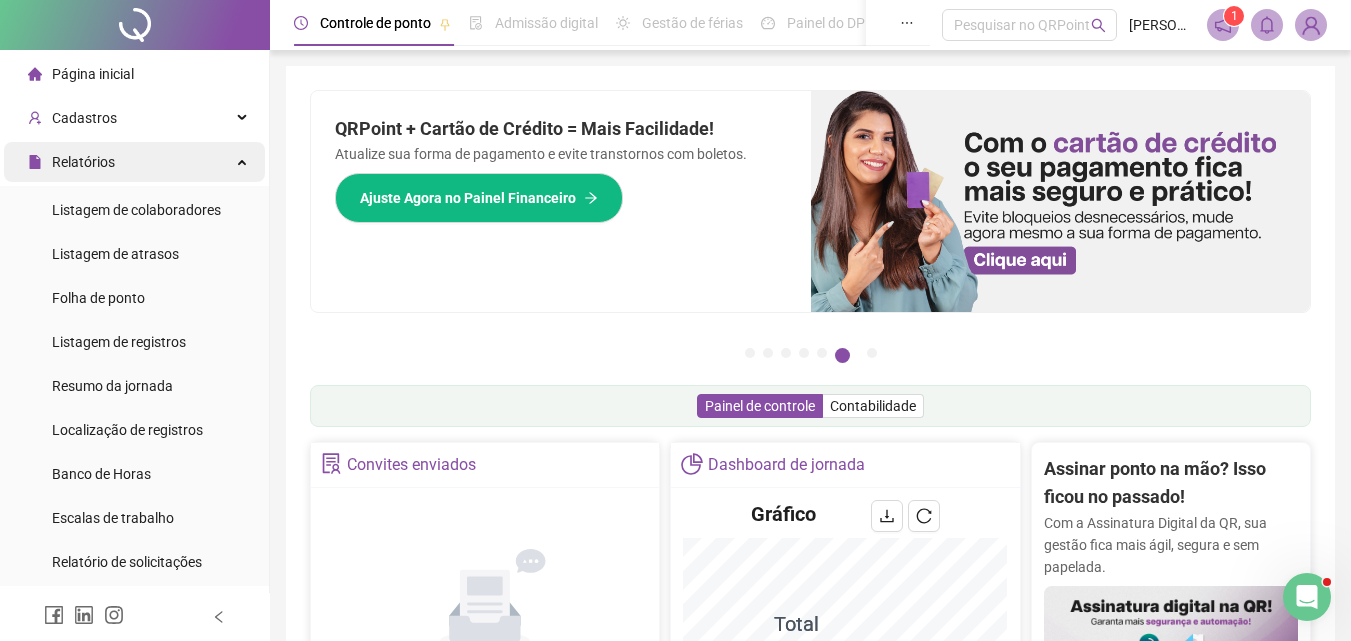 click on "Relatórios" at bounding box center [134, 162] 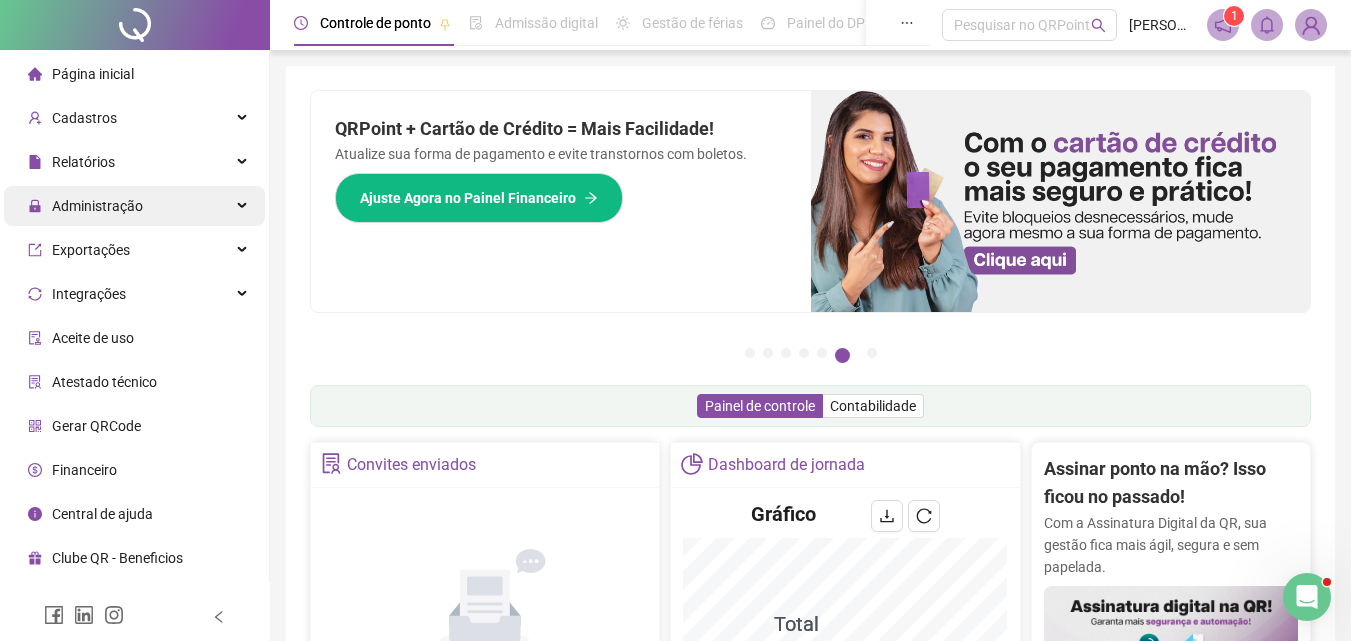 click on "Administração" at bounding box center [134, 206] 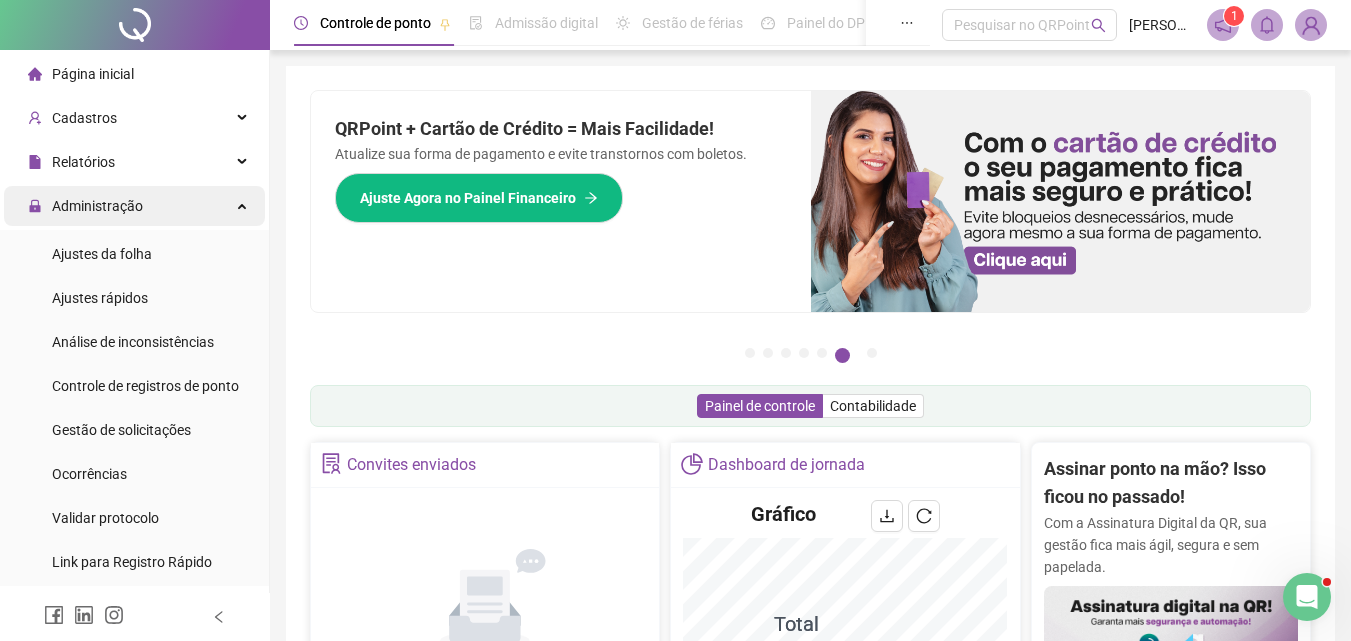 click on "Administração" at bounding box center (134, 206) 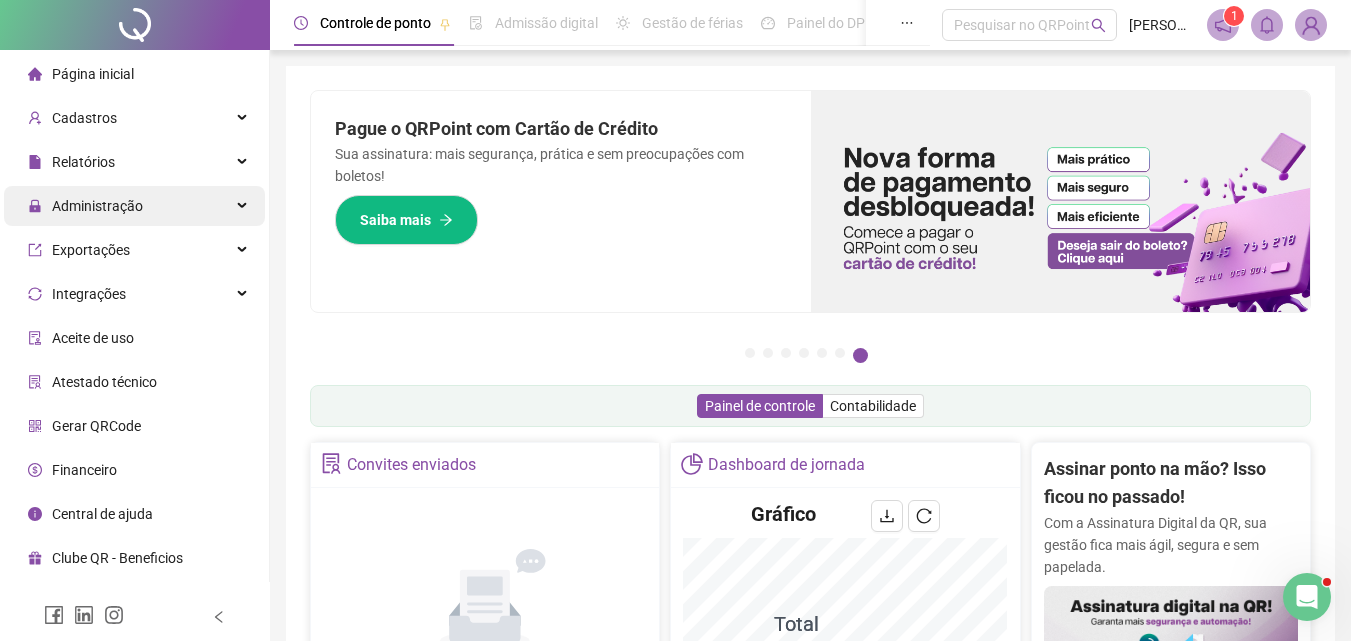 click on "Administração" at bounding box center (134, 206) 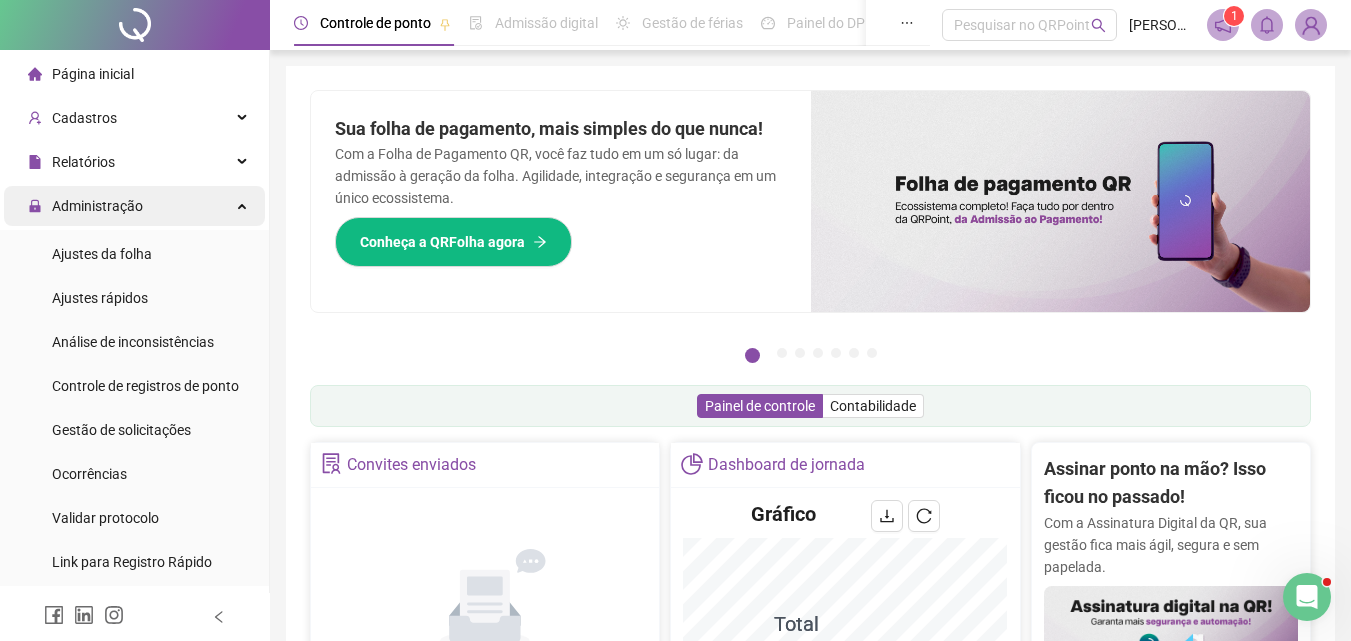 click on "Administração" at bounding box center (134, 206) 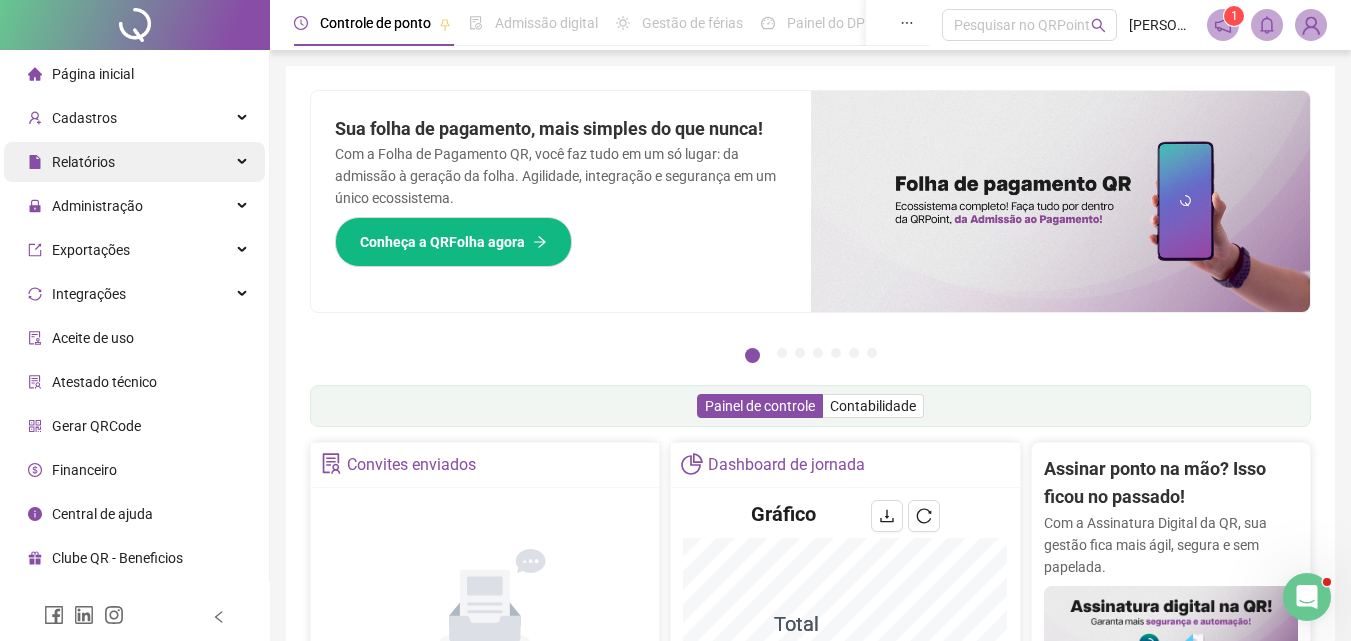 click on "Relatórios" at bounding box center [134, 162] 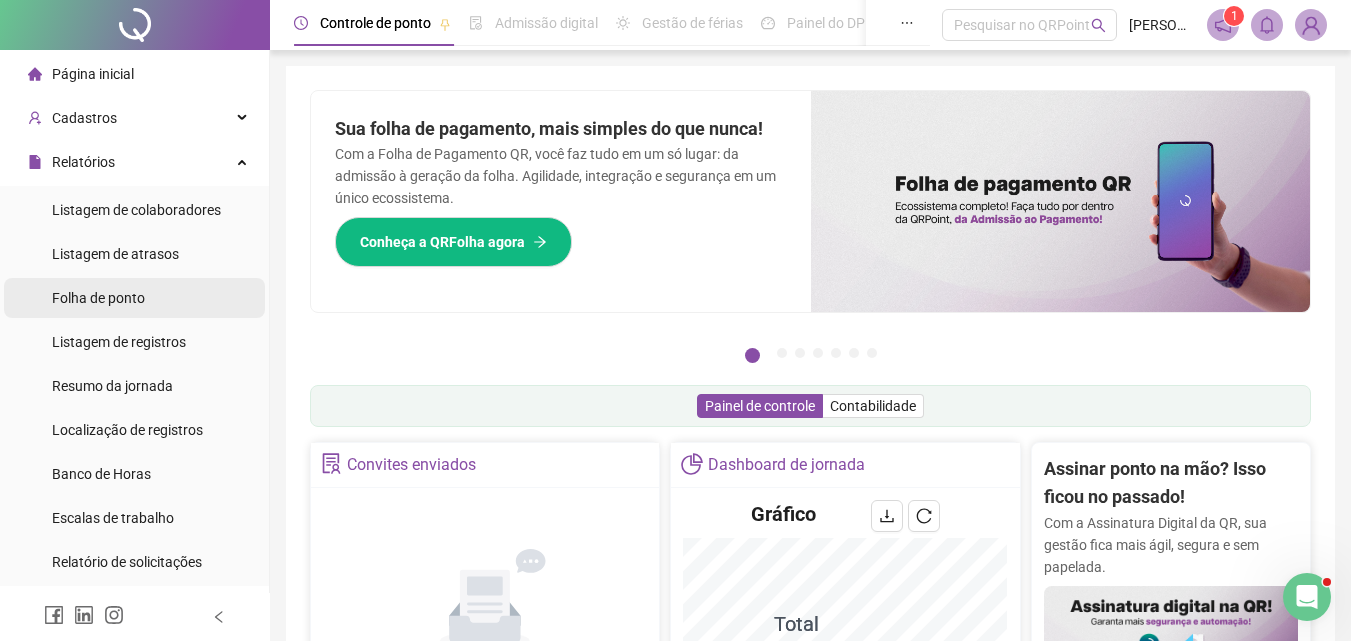 click on "Folha de ponto" at bounding box center [134, 298] 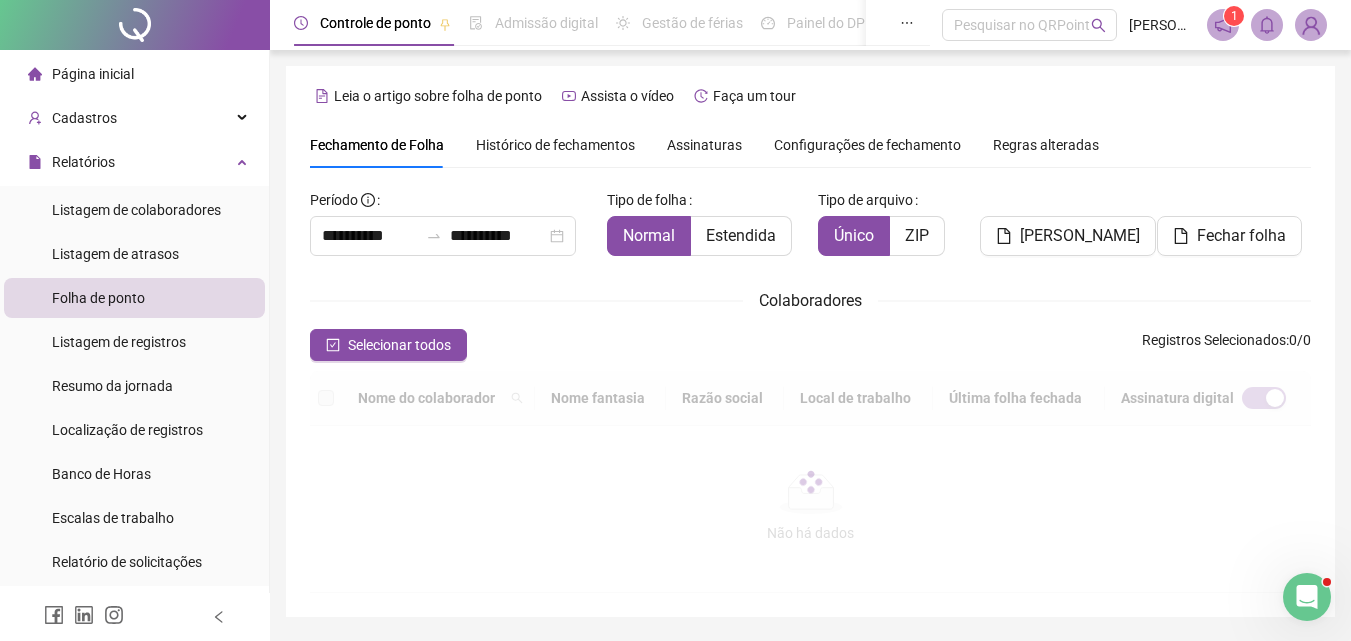 scroll, scrollTop: 89, scrollLeft: 0, axis: vertical 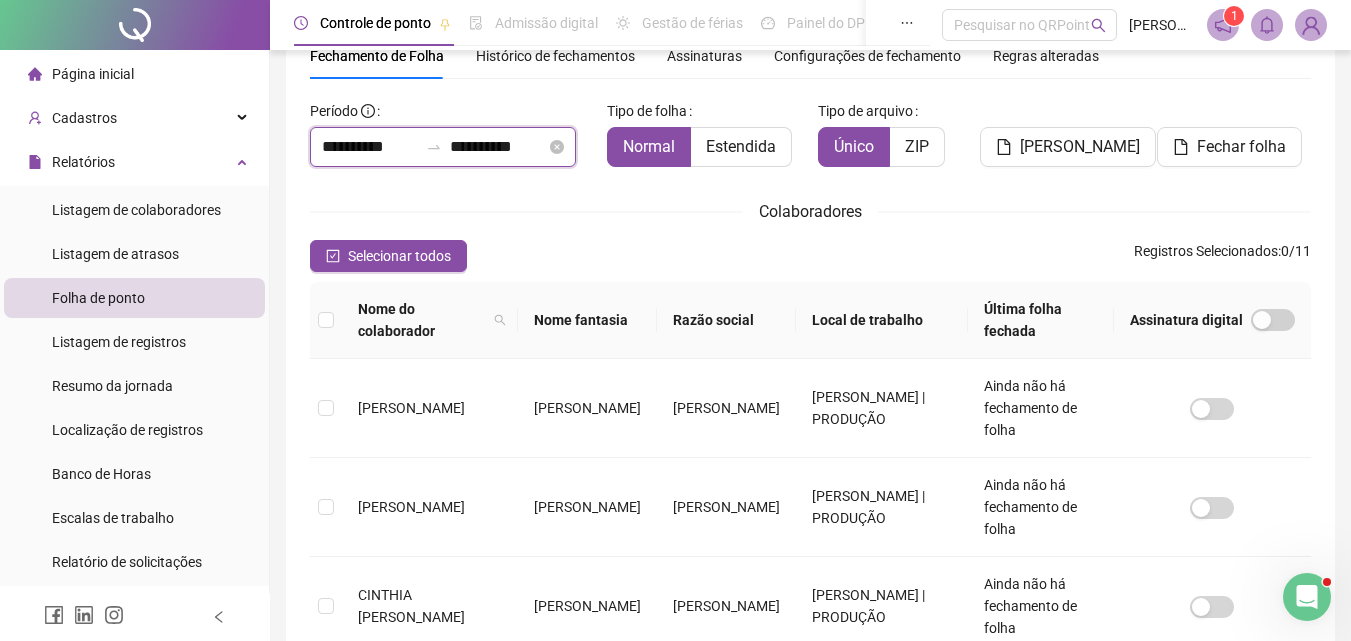 click on "**********" at bounding box center (370, 147) 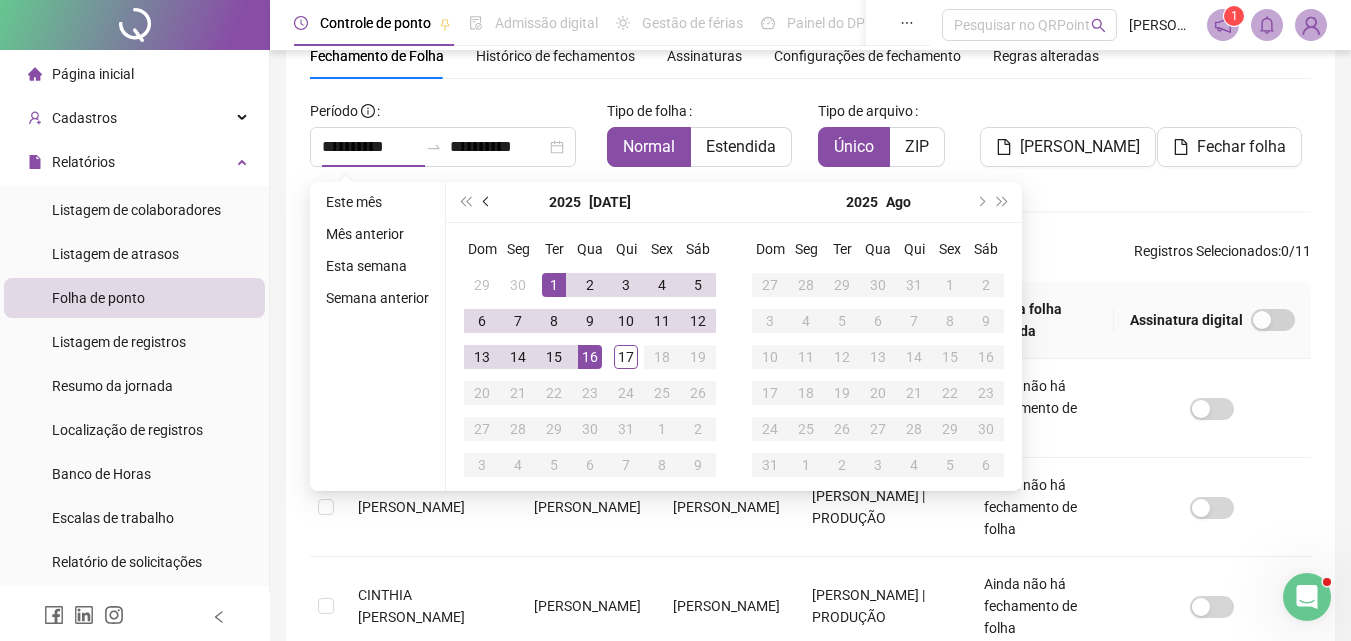 click at bounding box center (487, 202) 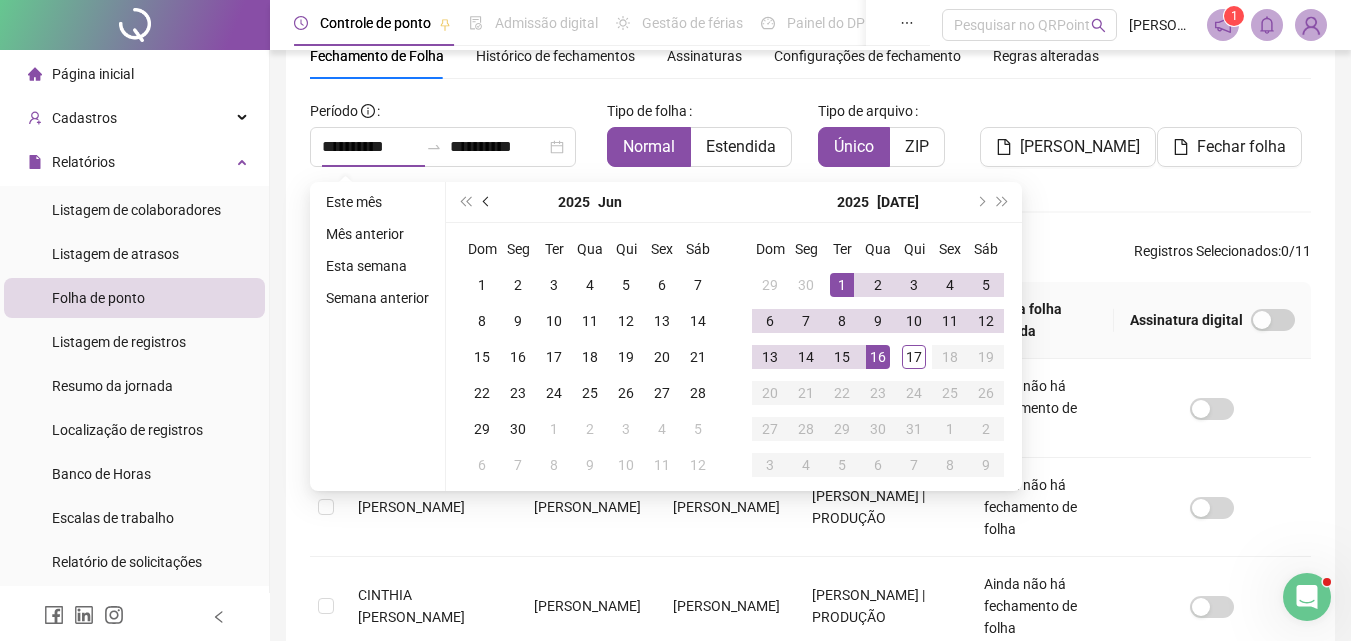 click at bounding box center (487, 202) 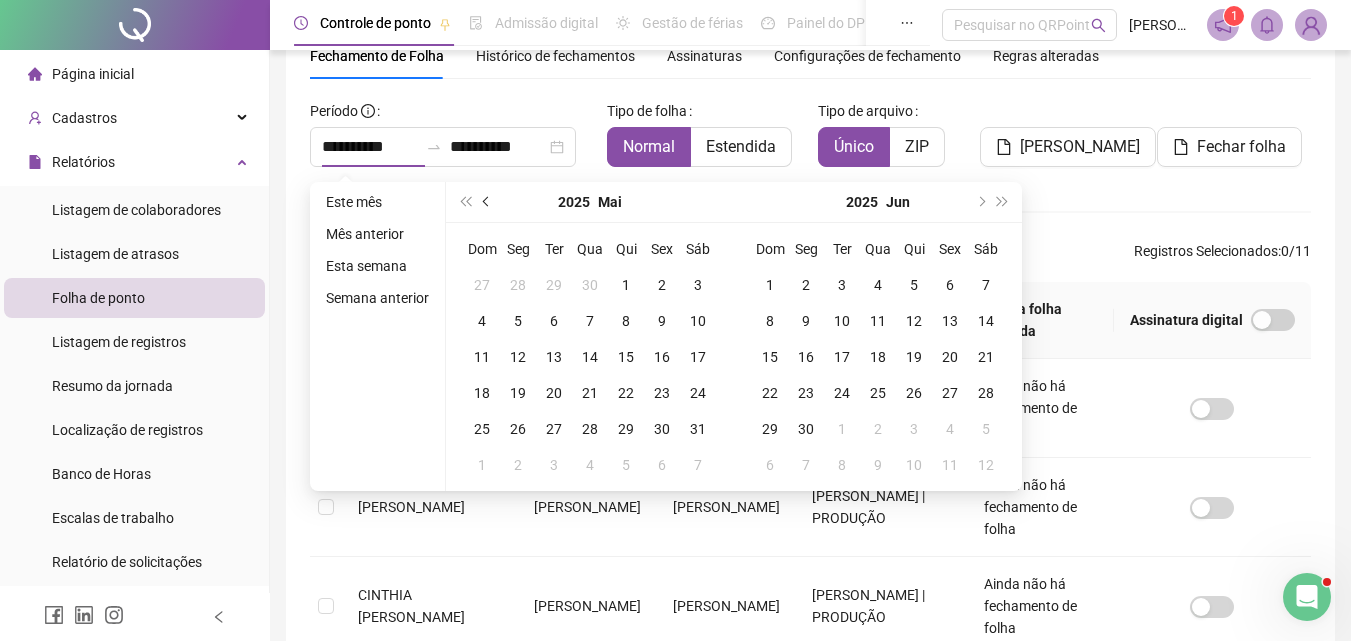 click at bounding box center [487, 202] 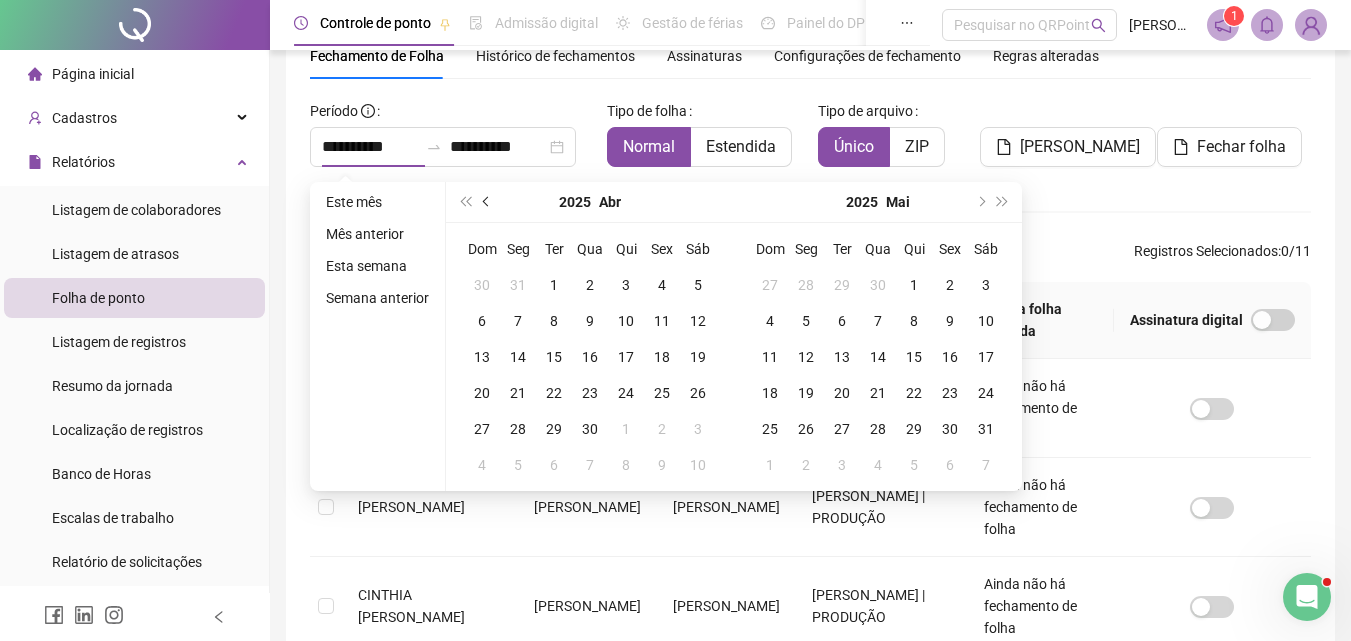 click at bounding box center [487, 202] 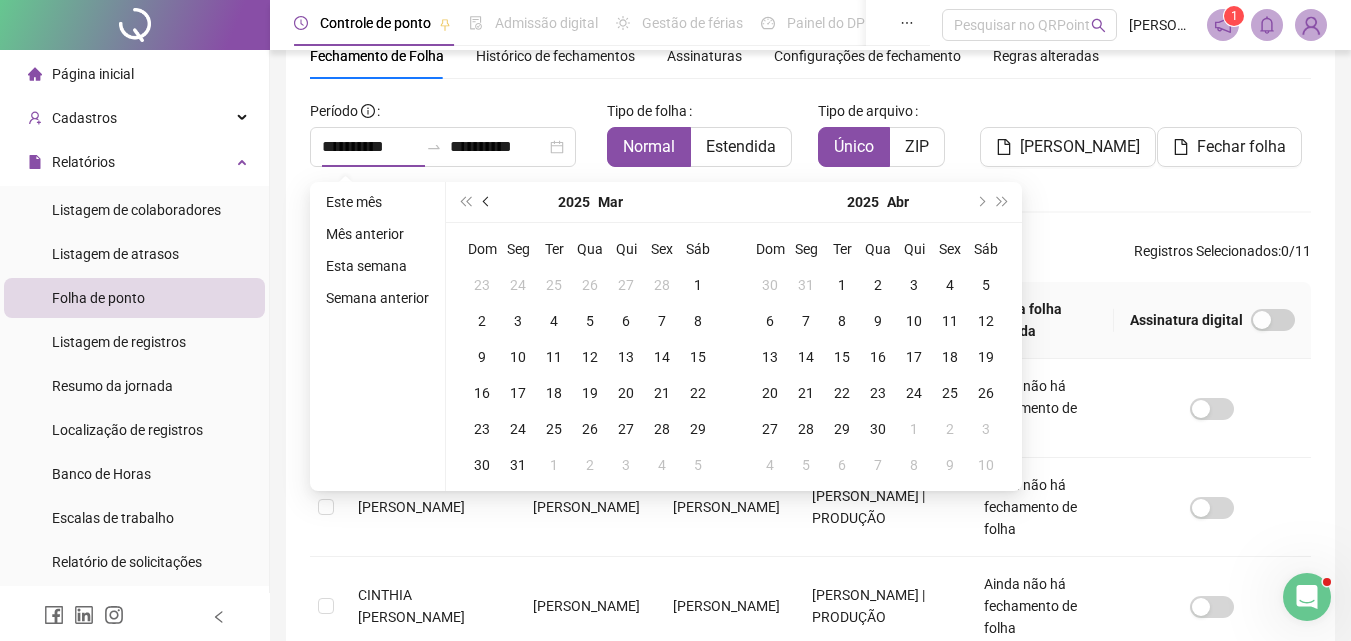 click at bounding box center [487, 202] 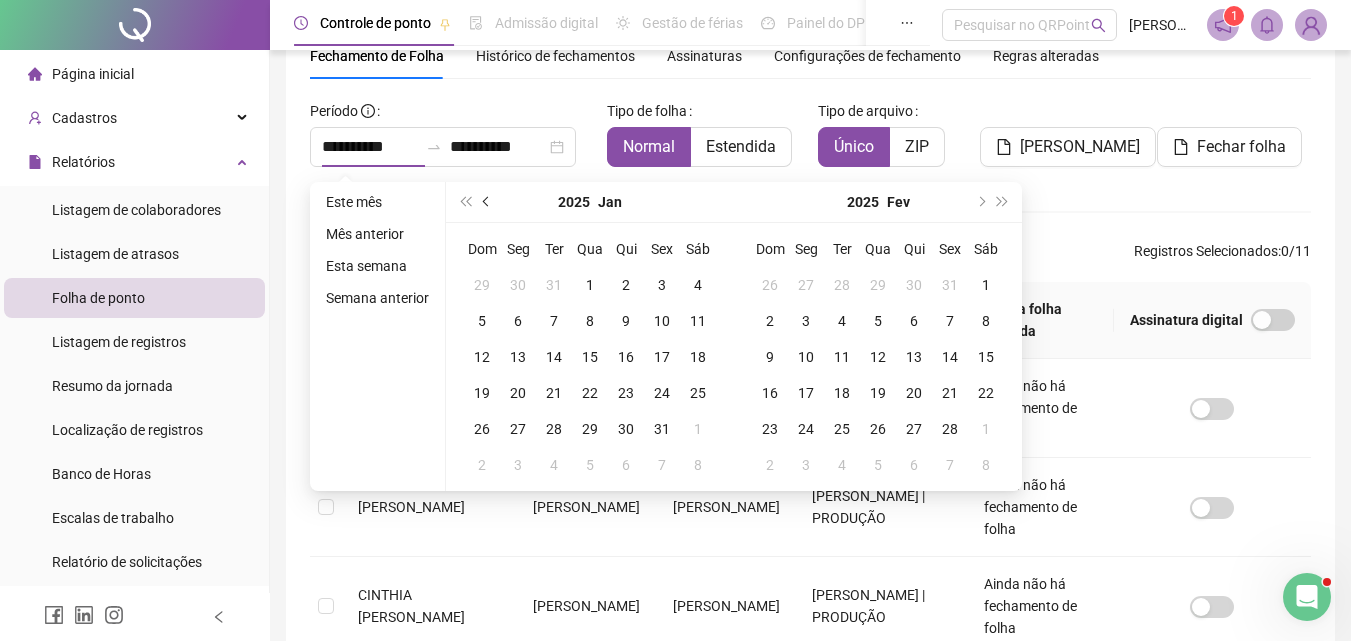 click at bounding box center [487, 202] 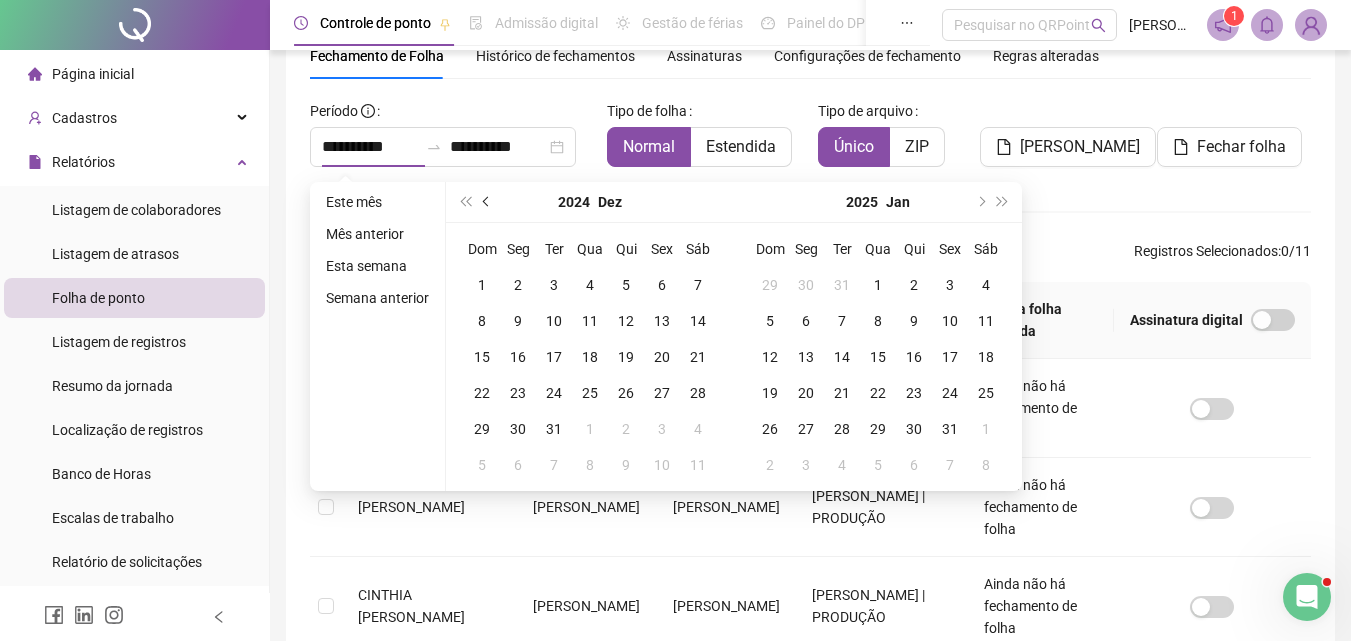 click at bounding box center [487, 202] 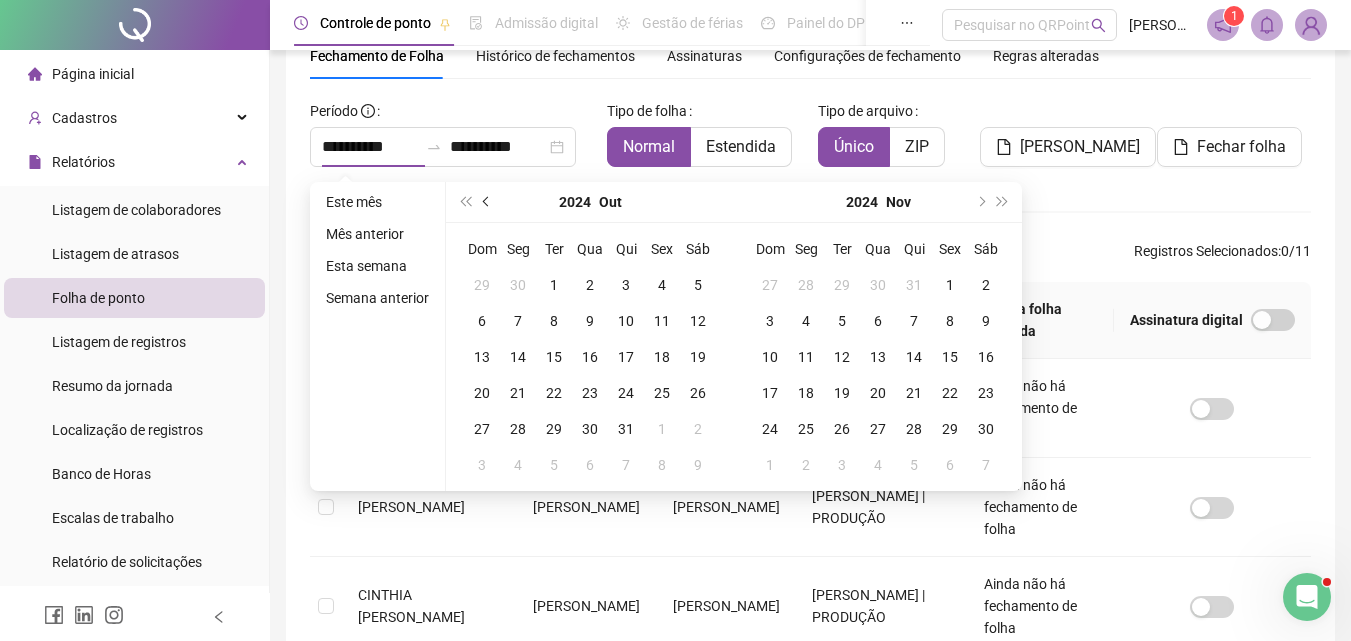 click at bounding box center (487, 202) 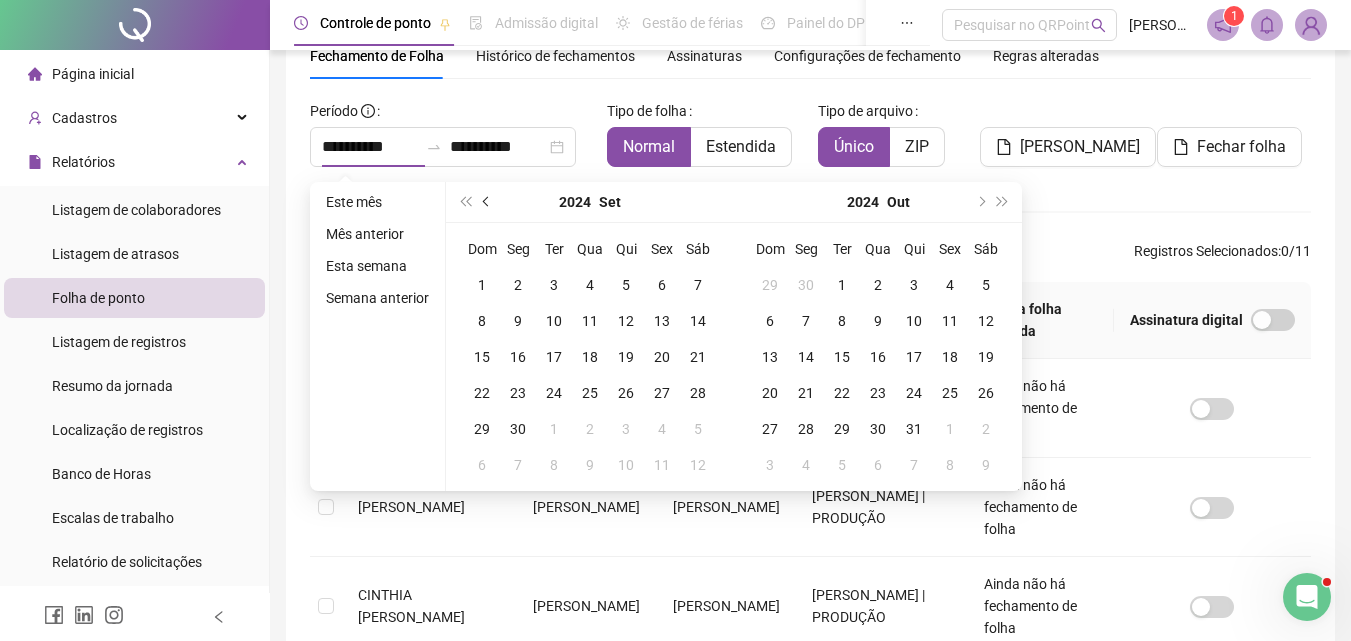 click at bounding box center (487, 202) 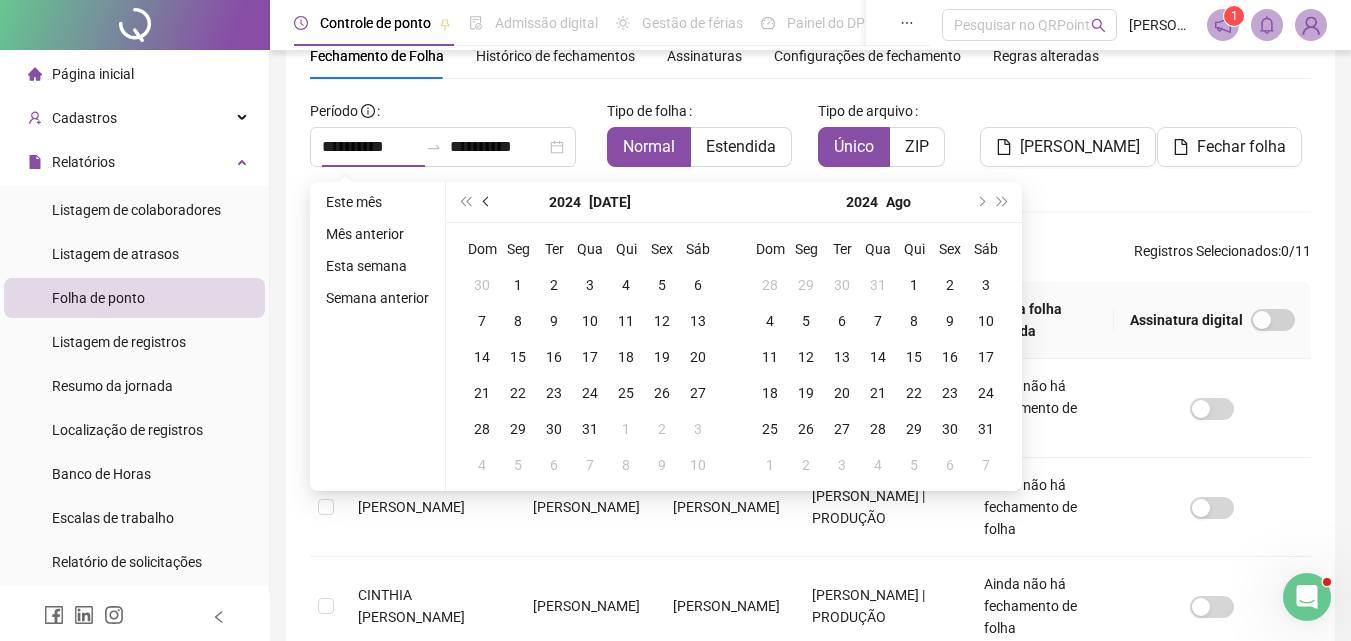 click at bounding box center (487, 202) 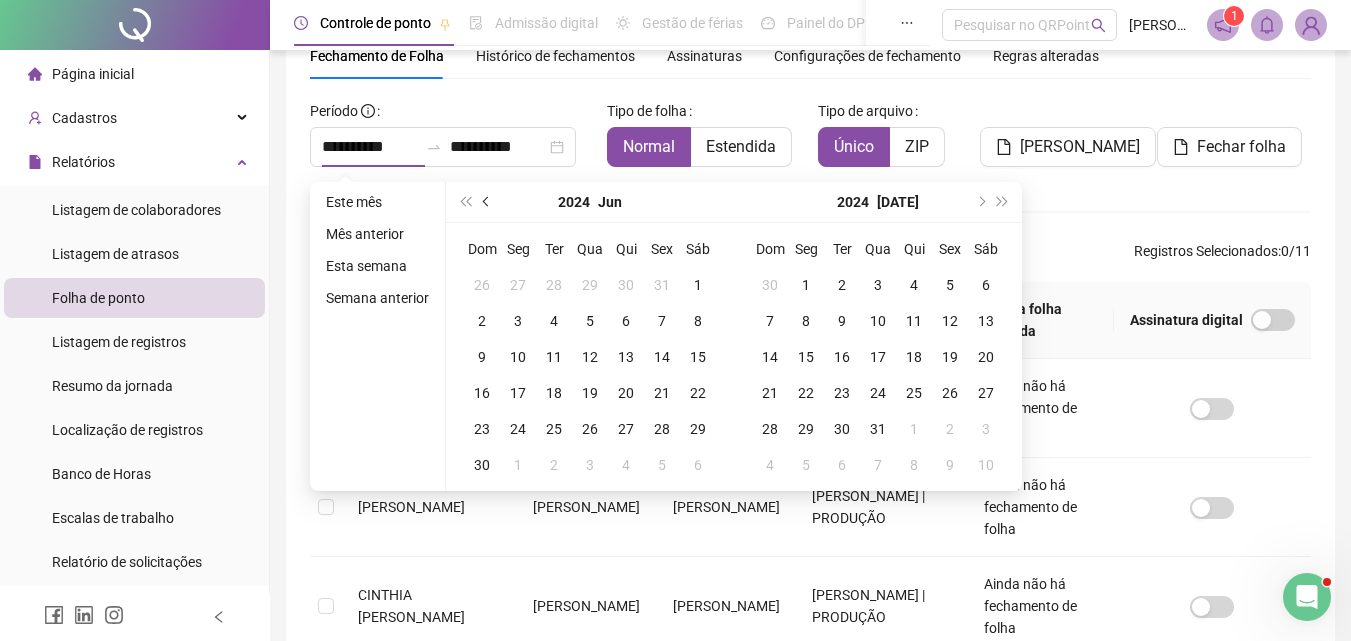 click at bounding box center (487, 202) 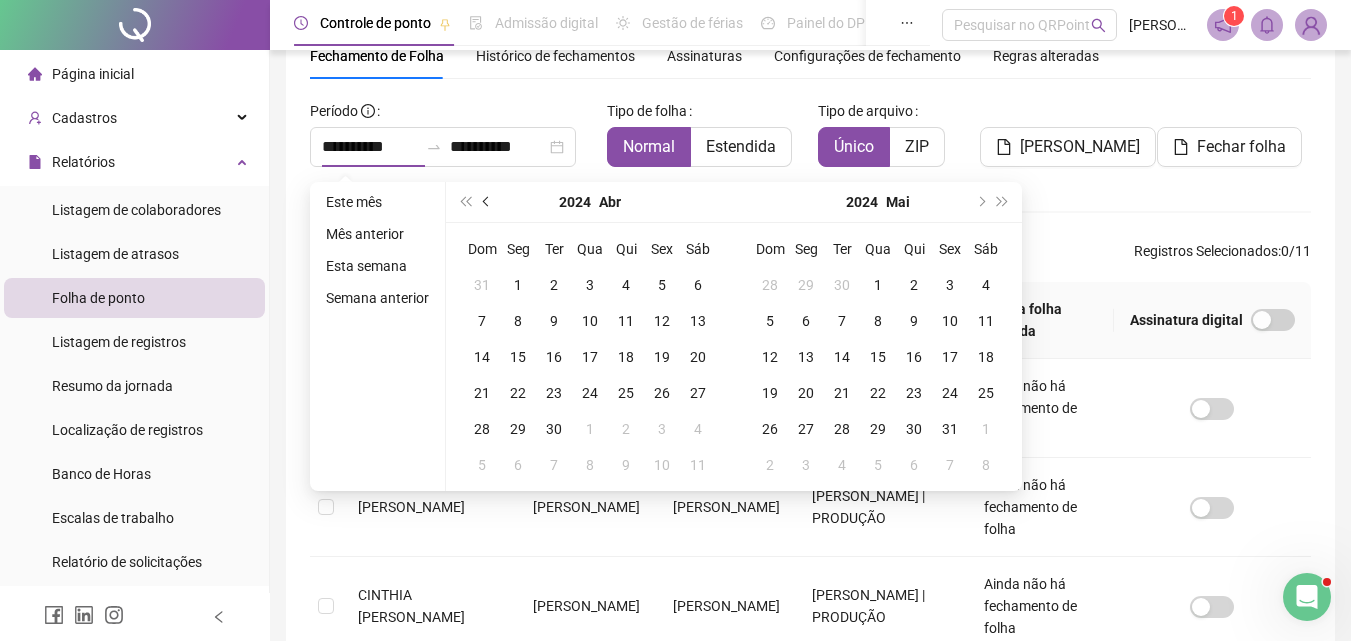 click at bounding box center (487, 202) 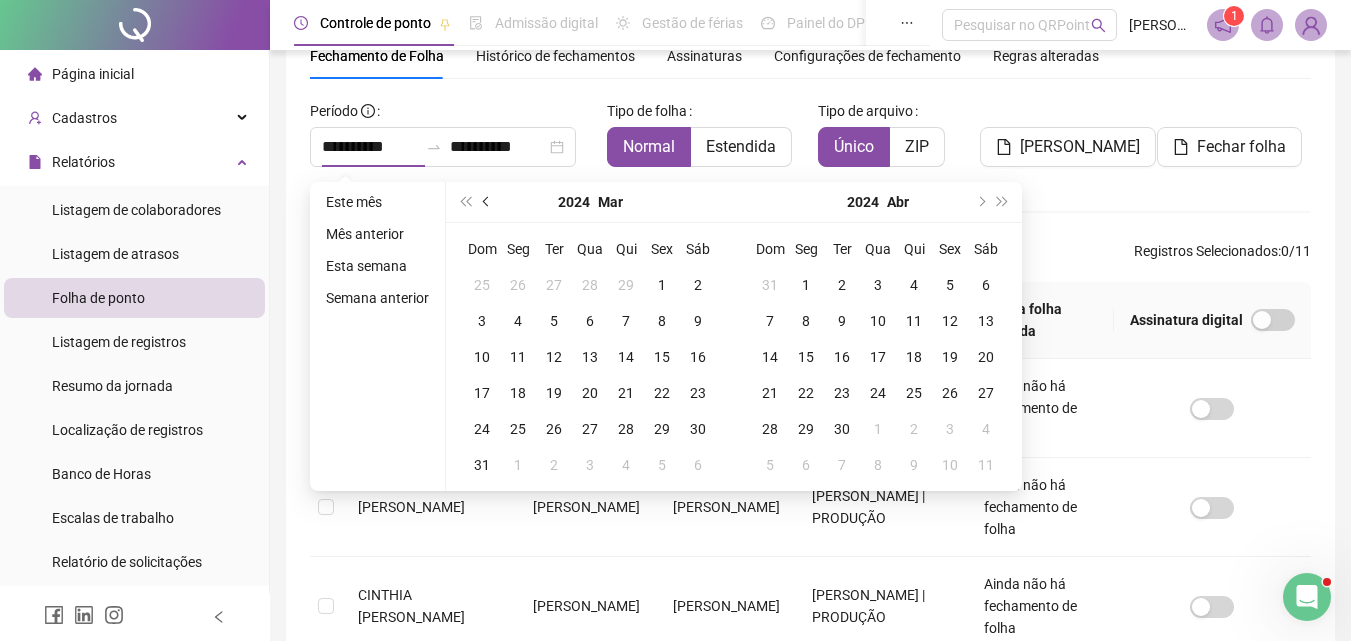 click at bounding box center [487, 202] 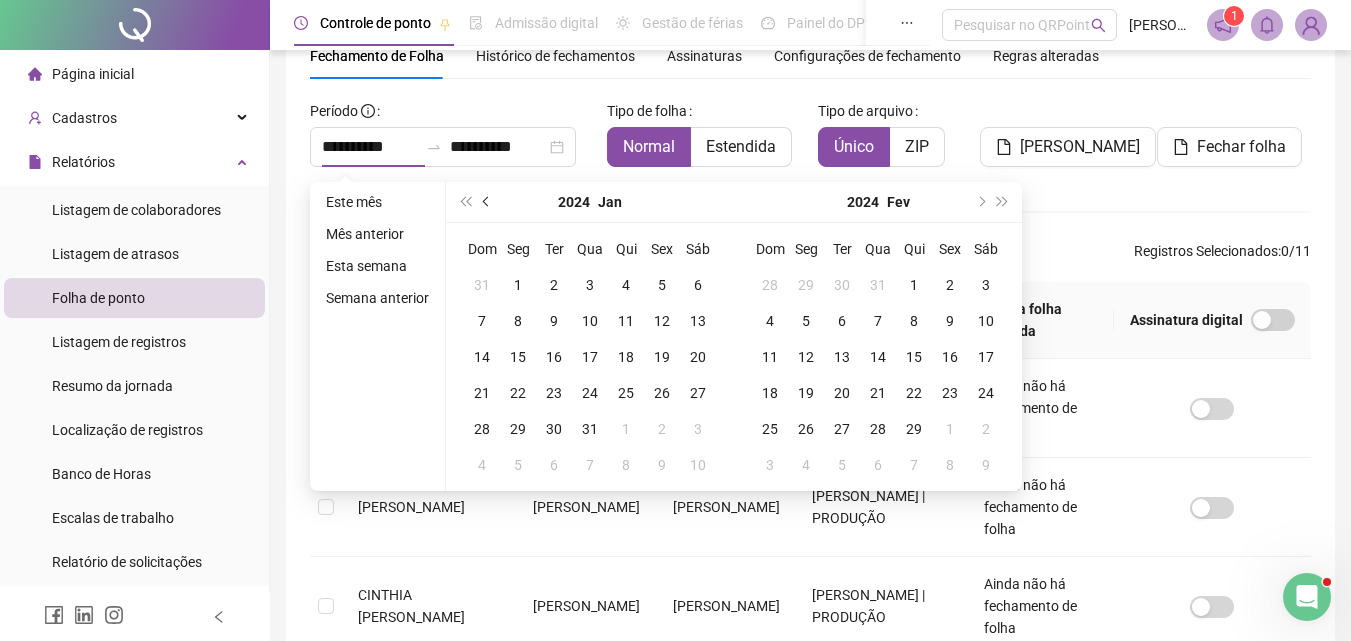 click at bounding box center (487, 202) 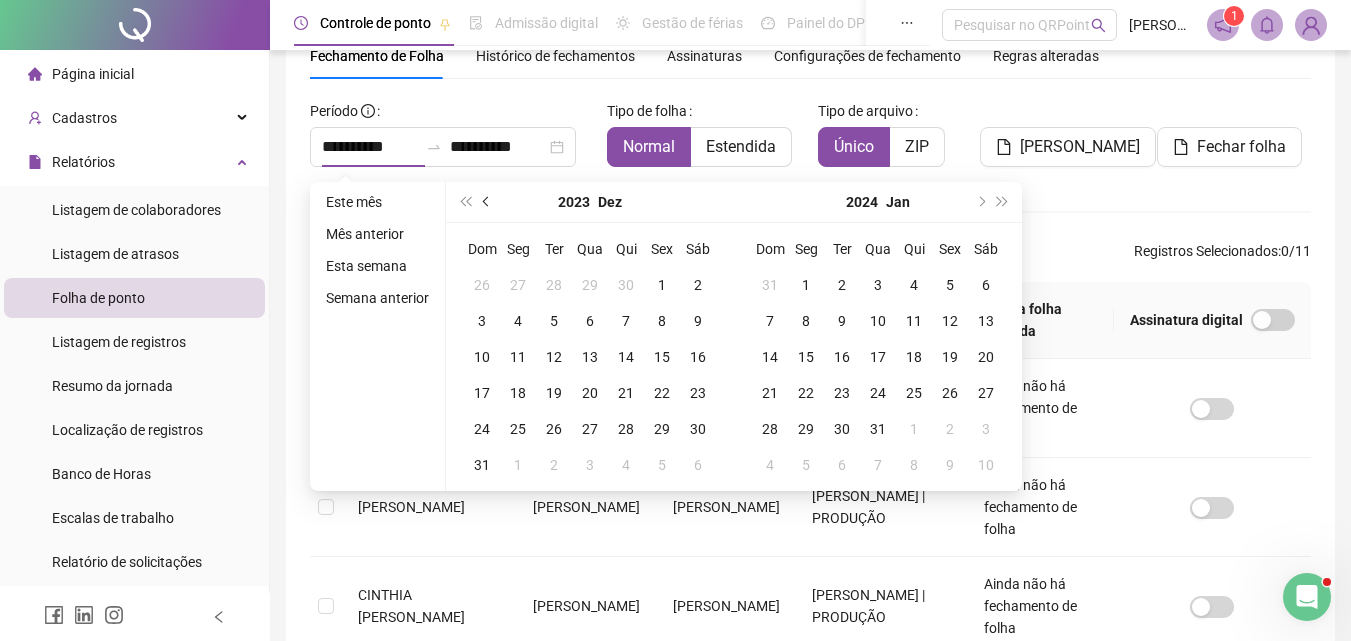 click at bounding box center [487, 202] 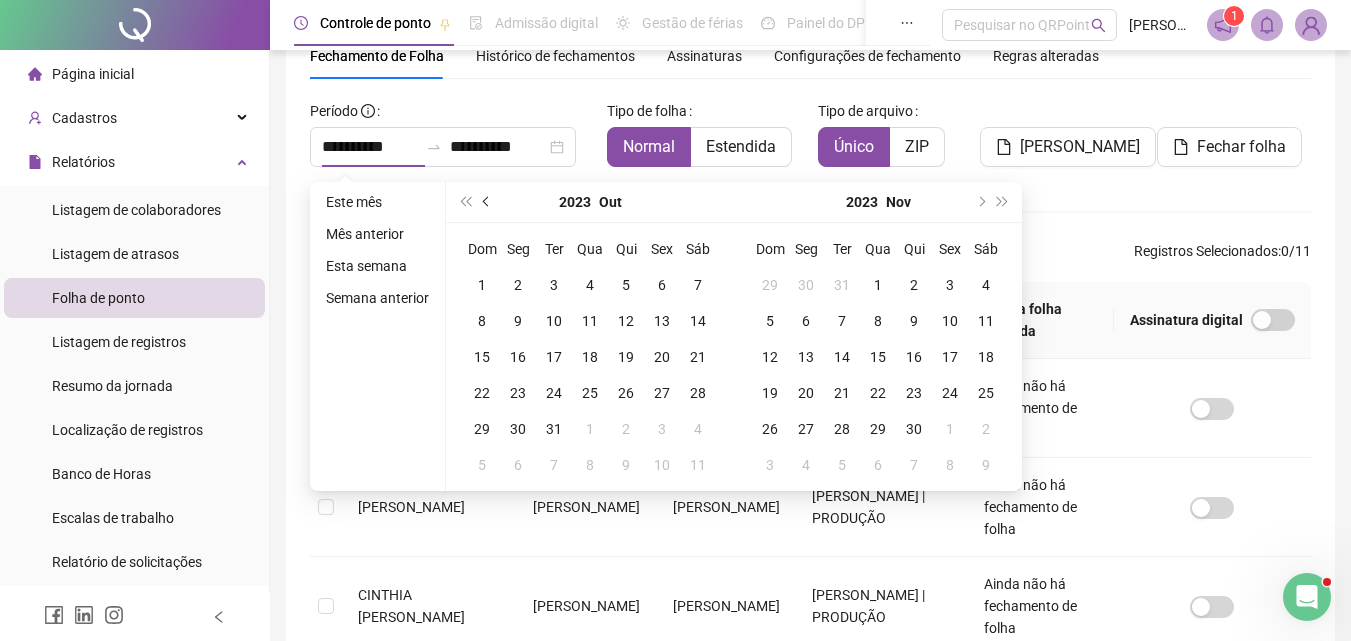 click at bounding box center (487, 202) 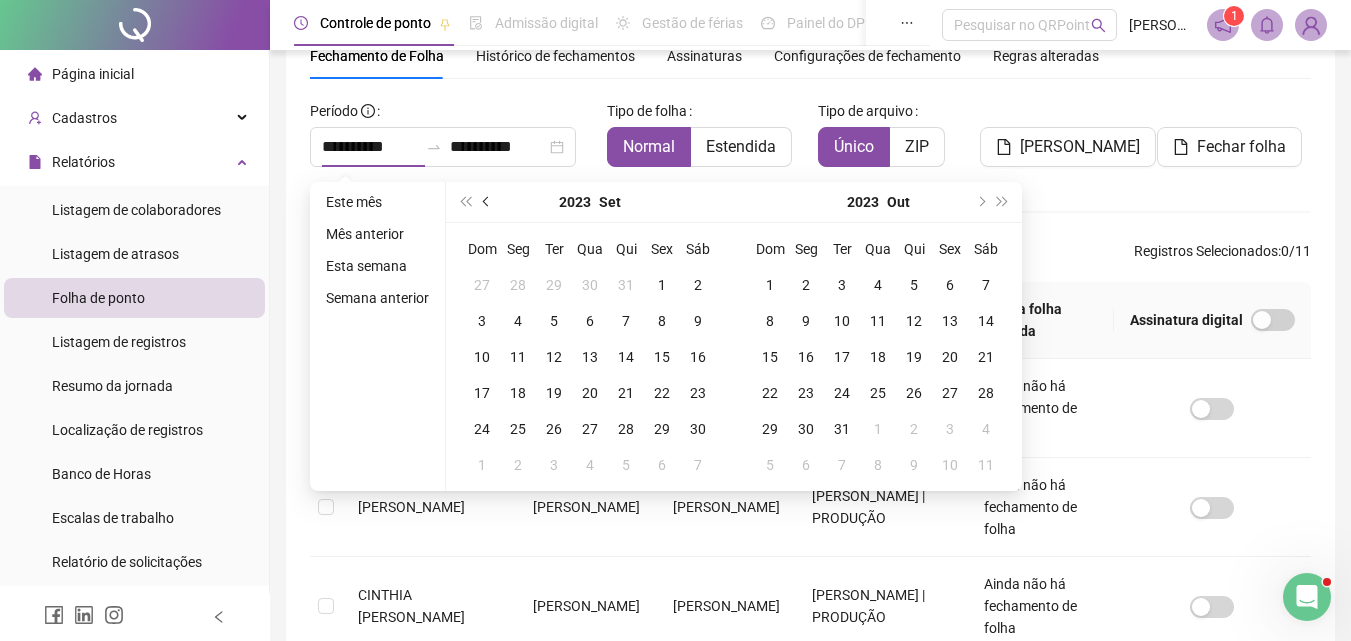 click at bounding box center (487, 202) 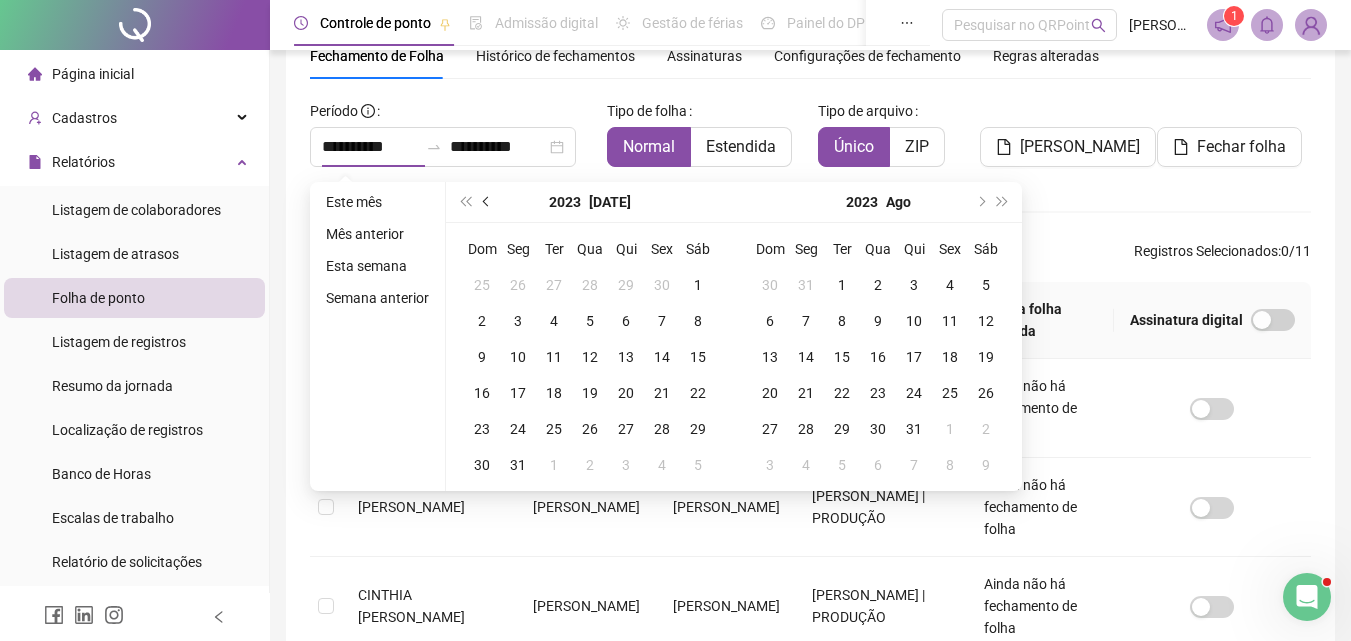 click at bounding box center (487, 202) 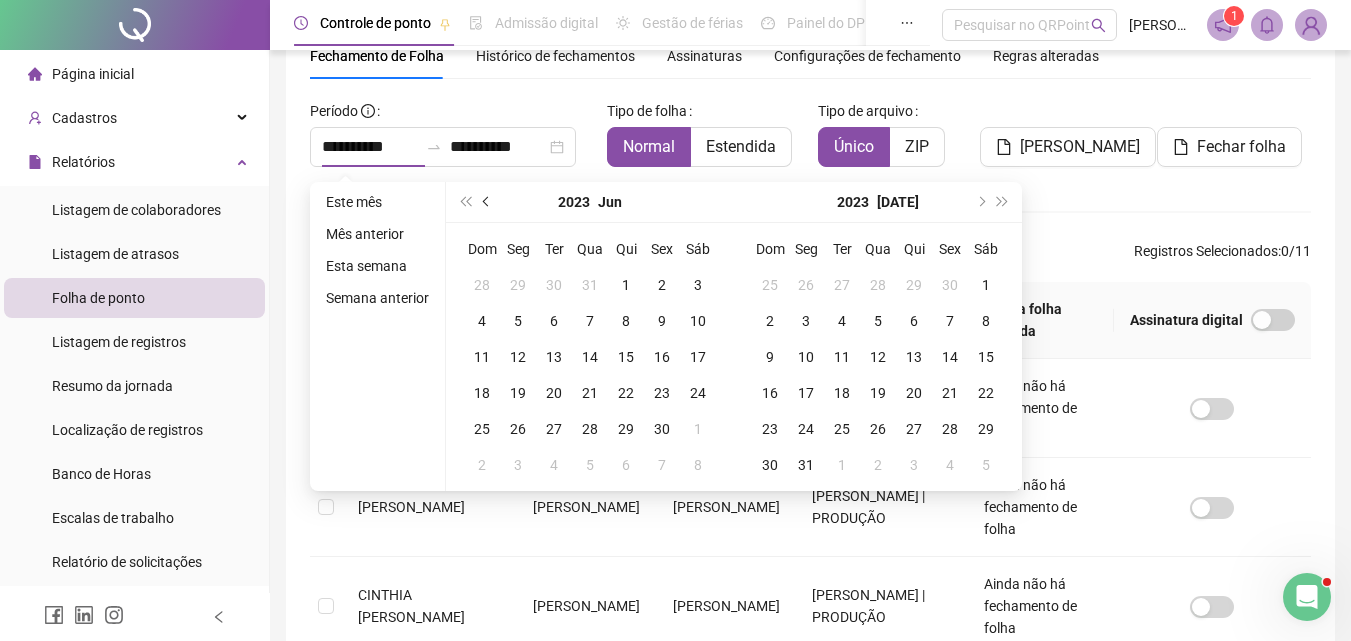 click at bounding box center [487, 202] 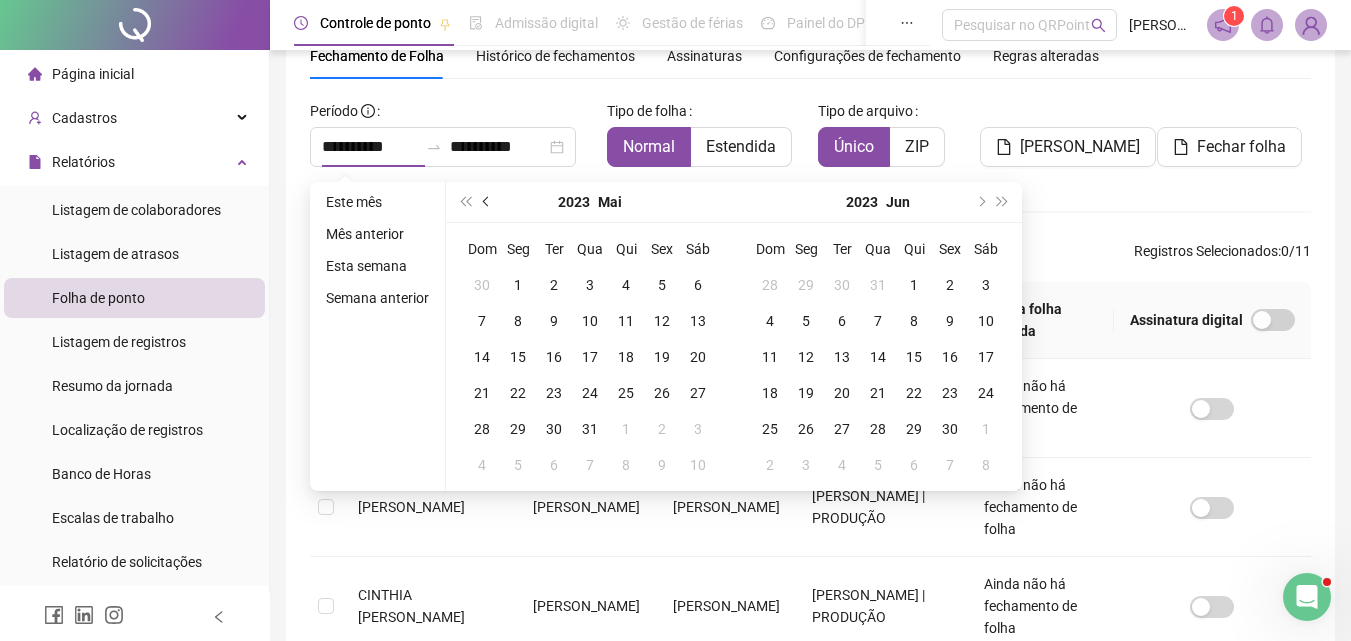 click at bounding box center [487, 202] 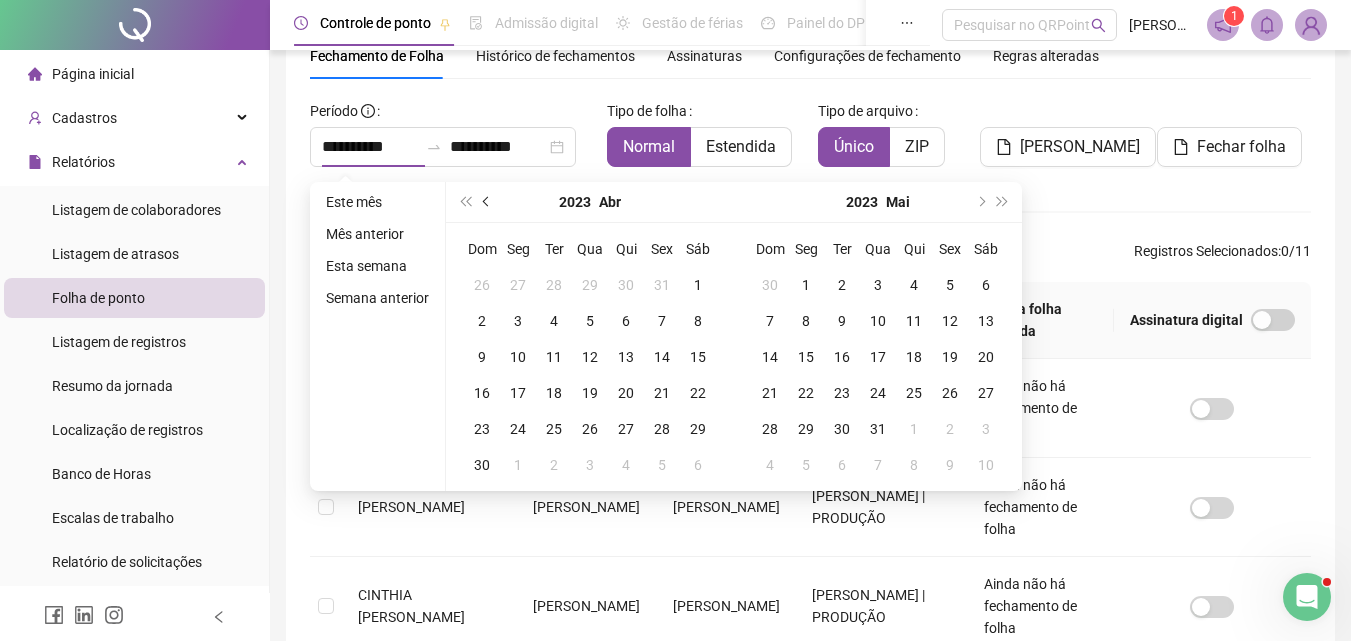 click at bounding box center (487, 202) 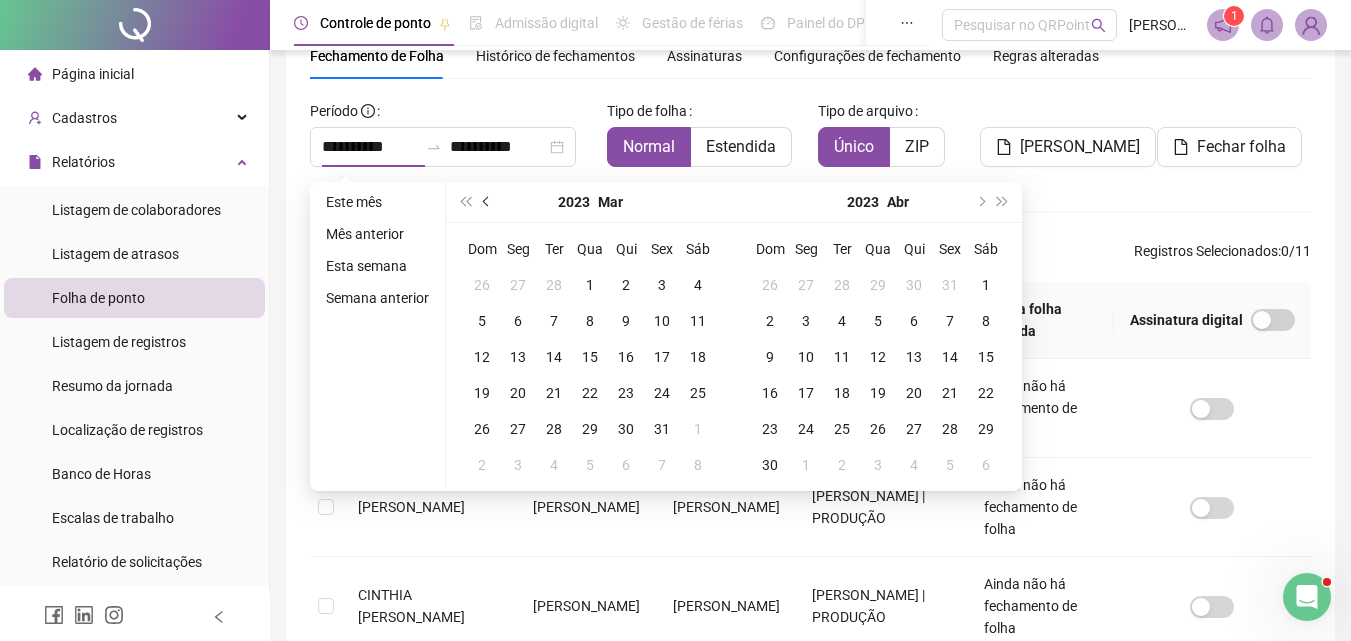click at bounding box center (487, 202) 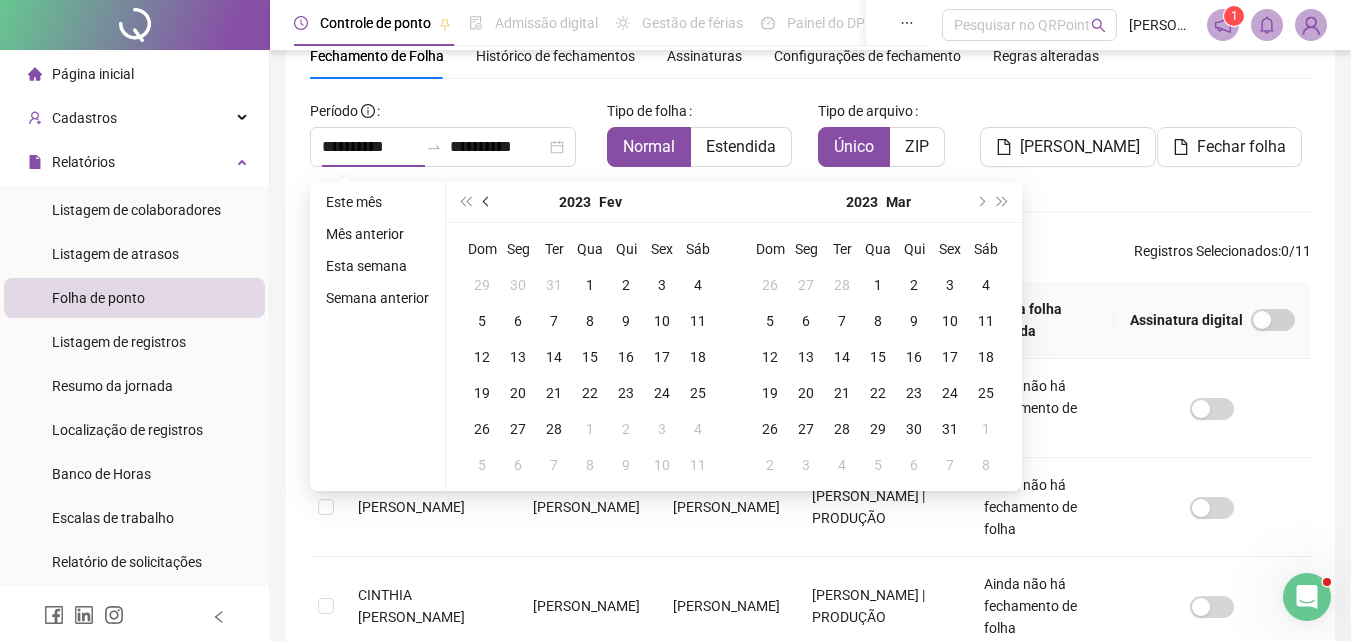 click at bounding box center [487, 202] 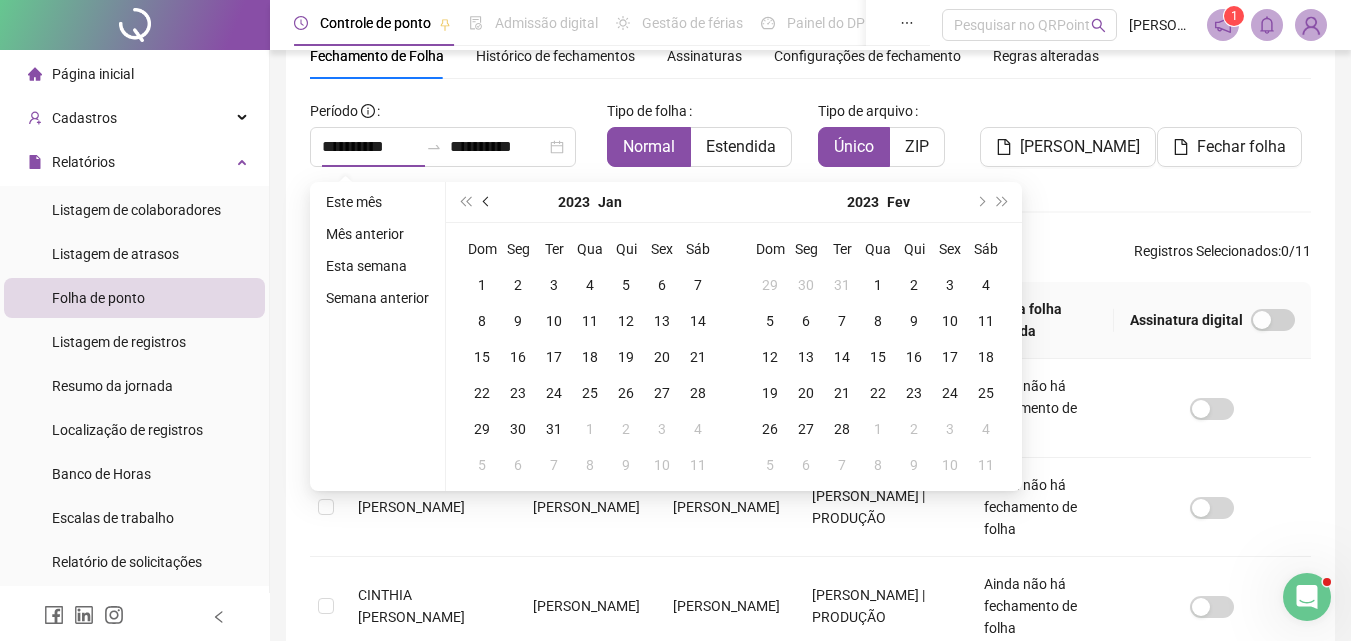click at bounding box center (487, 202) 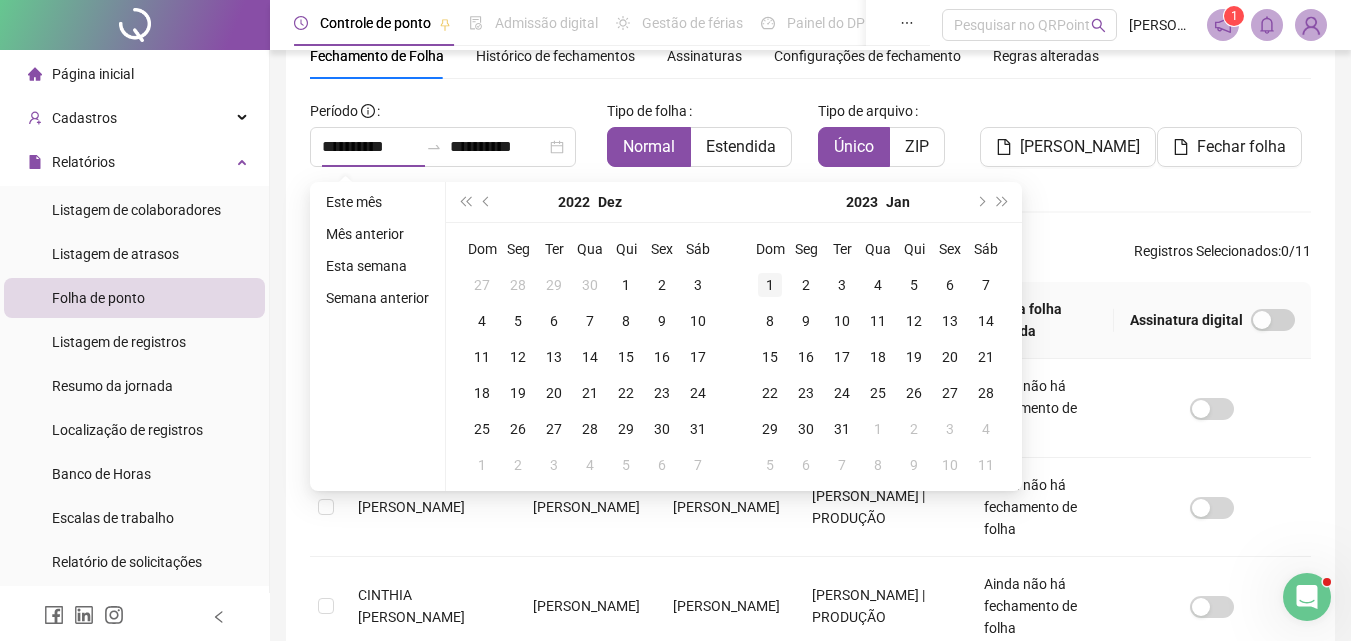 type on "**********" 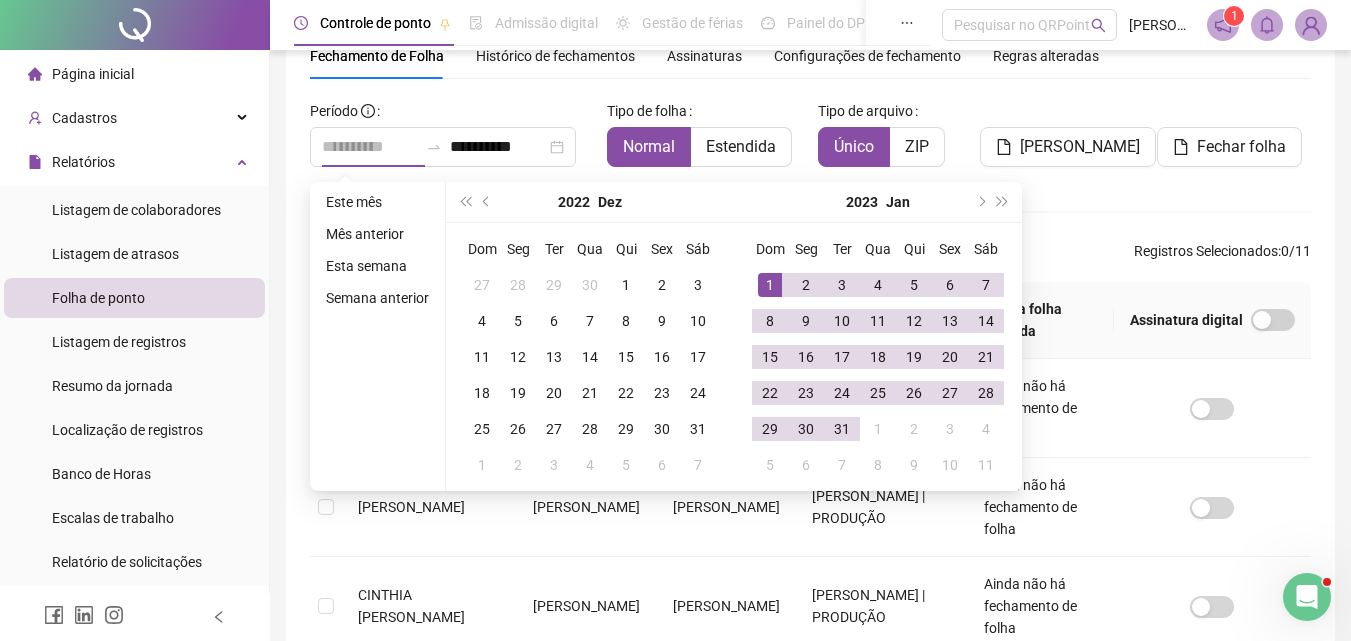 click on "1" at bounding box center (770, 285) 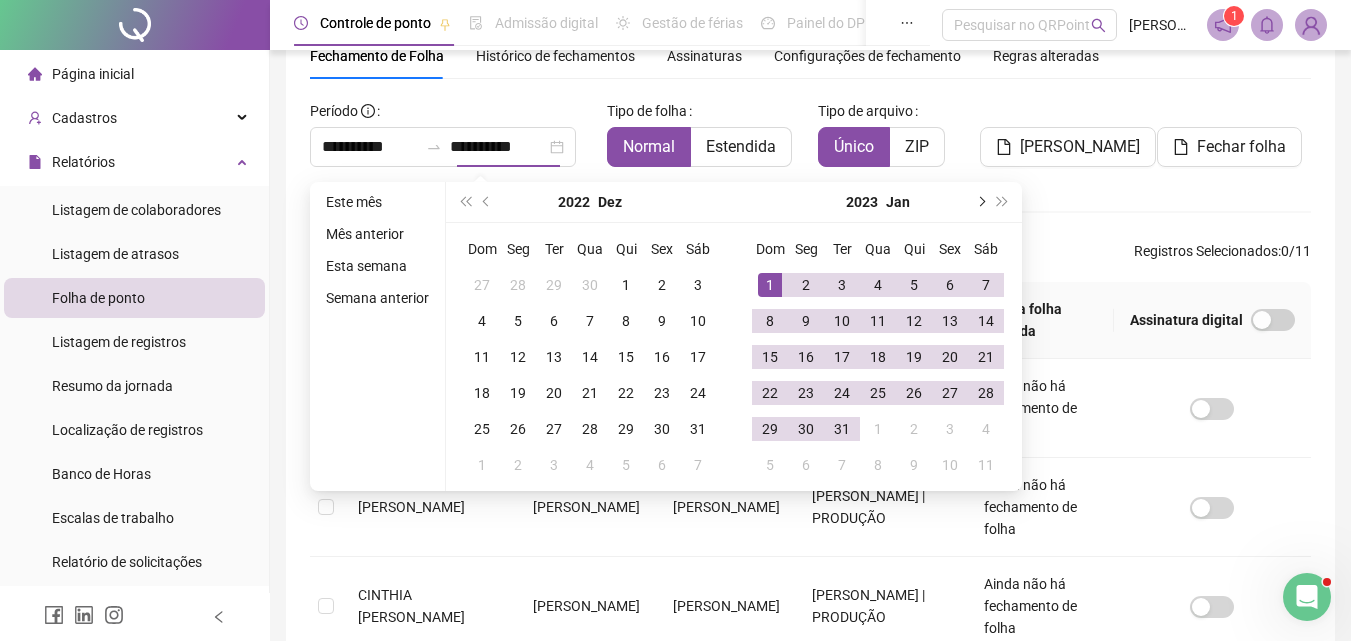 click at bounding box center (980, 202) 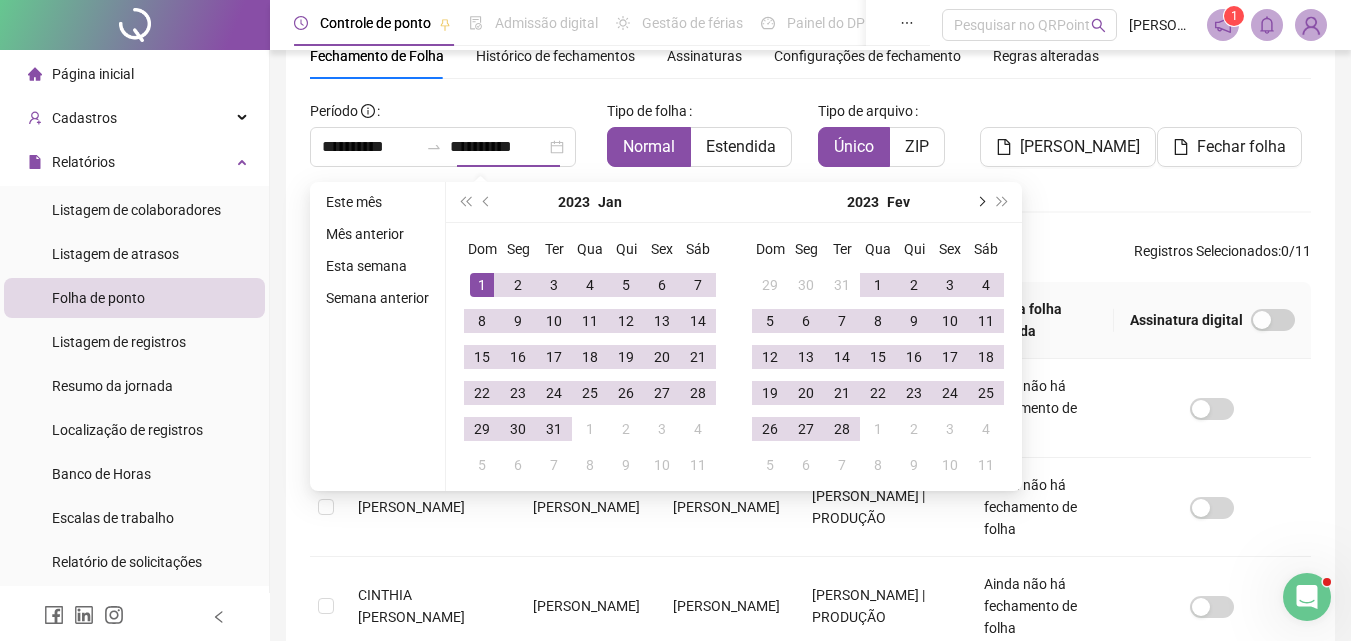 click at bounding box center (980, 202) 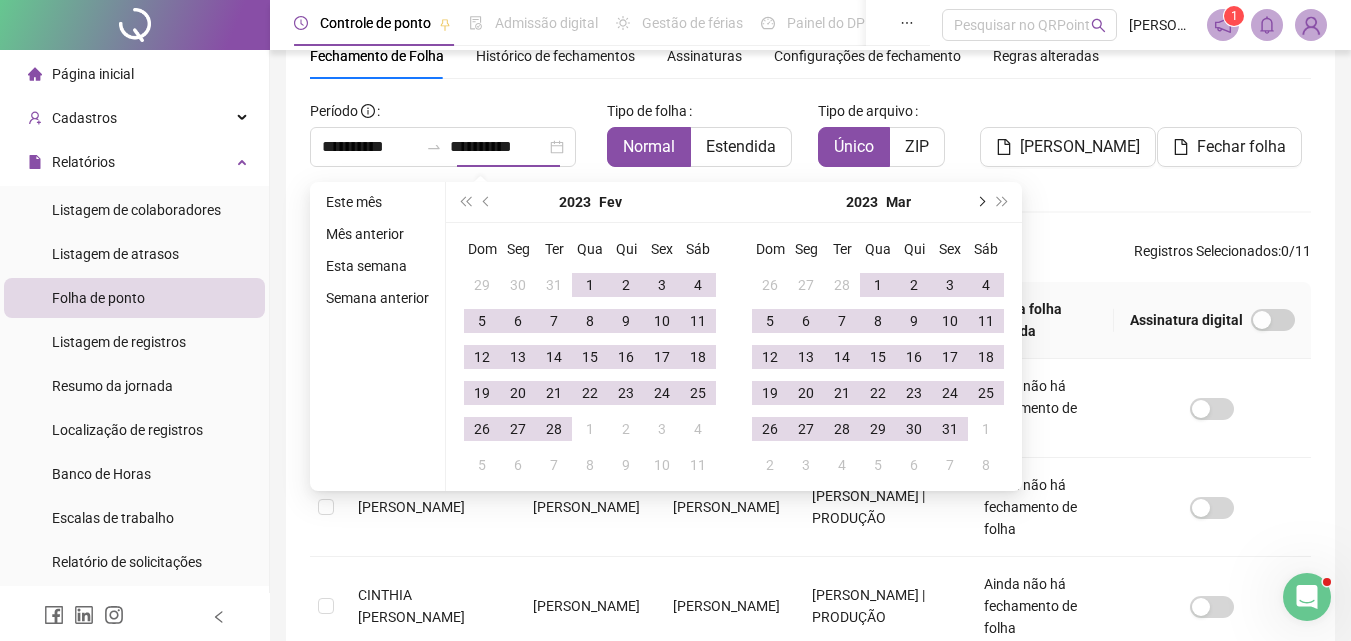 click at bounding box center [980, 202] 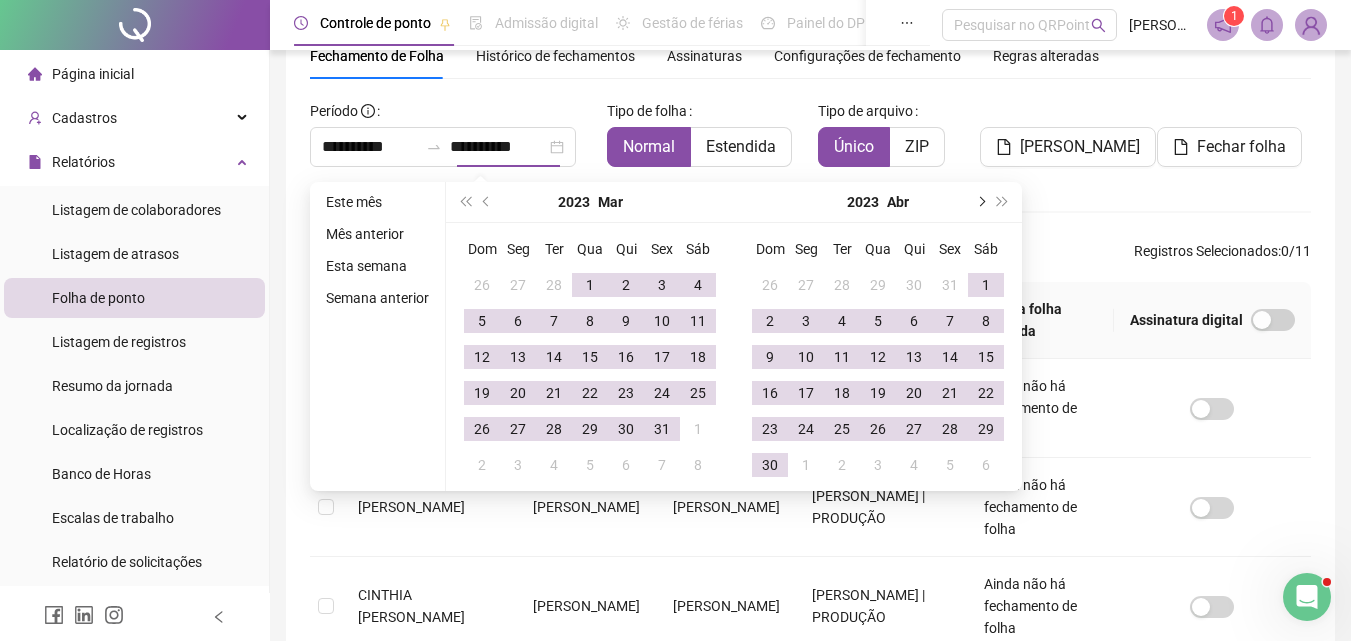 click at bounding box center [980, 202] 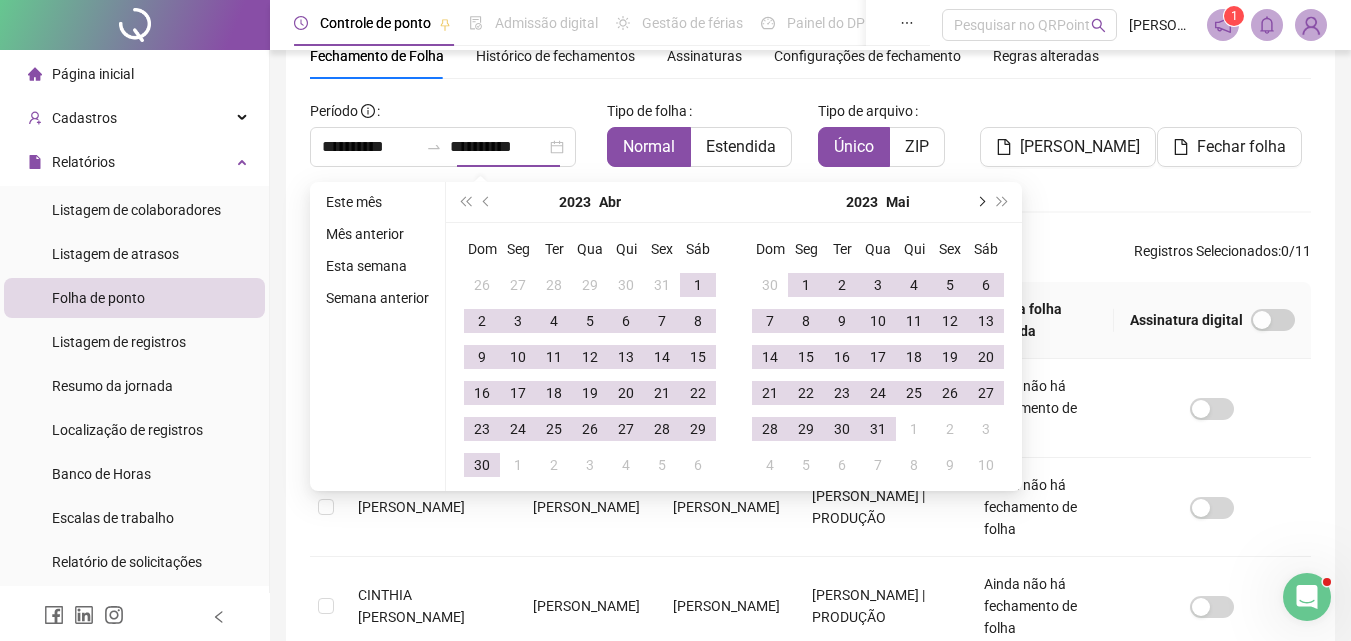 click at bounding box center (980, 202) 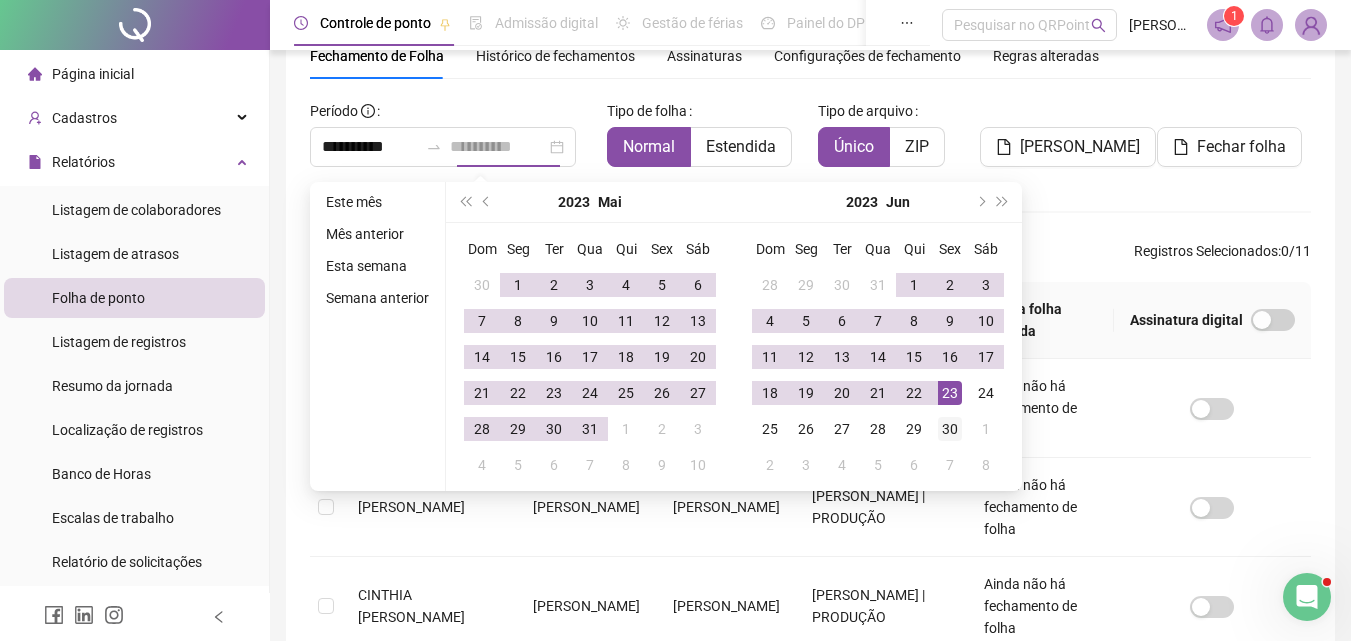 type on "**********" 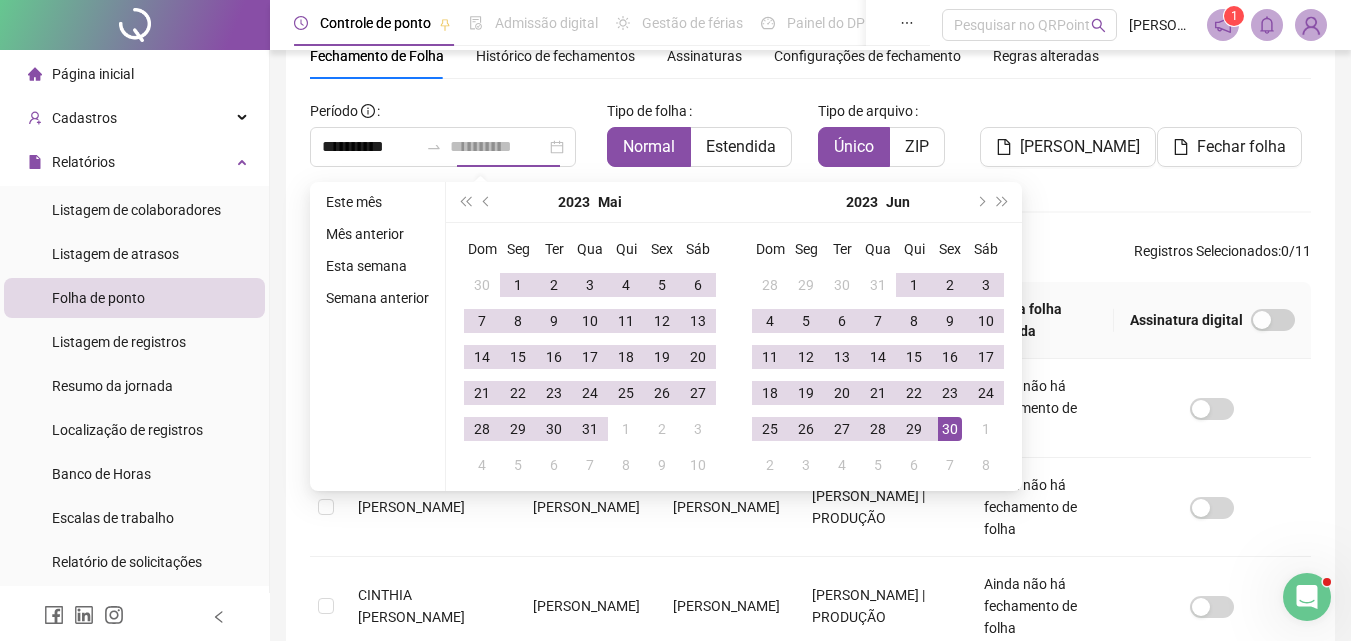 click on "30" at bounding box center (950, 429) 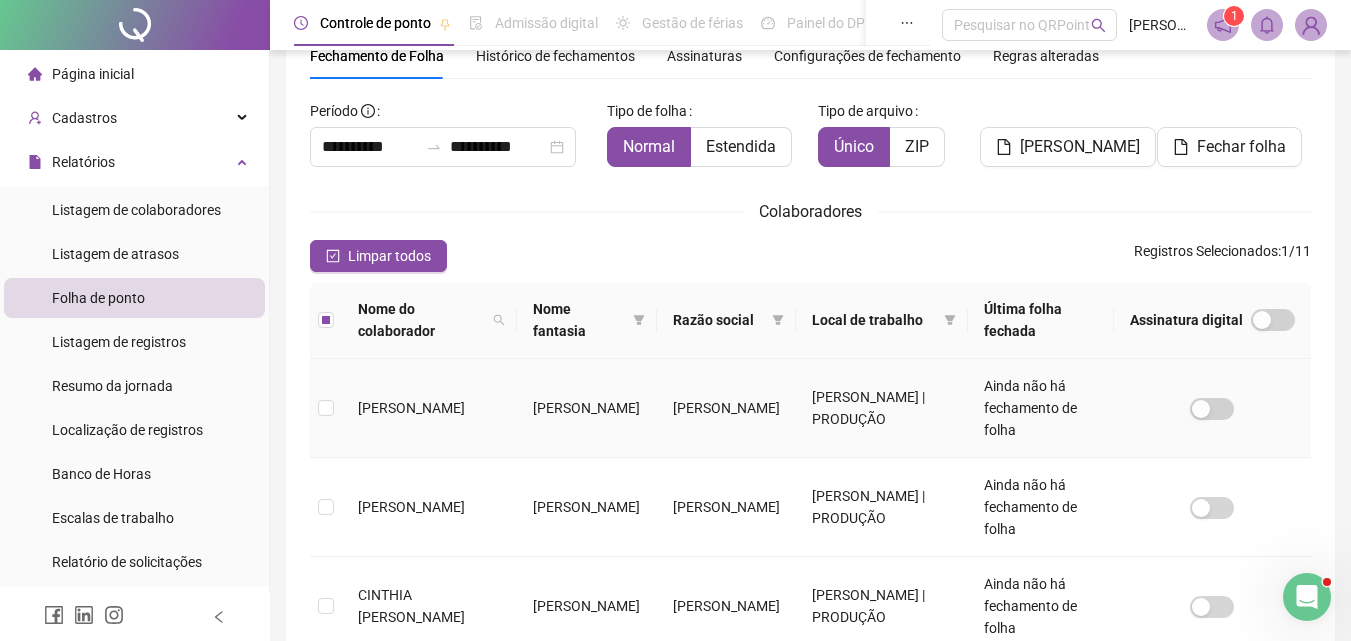 scroll, scrollTop: 0, scrollLeft: 0, axis: both 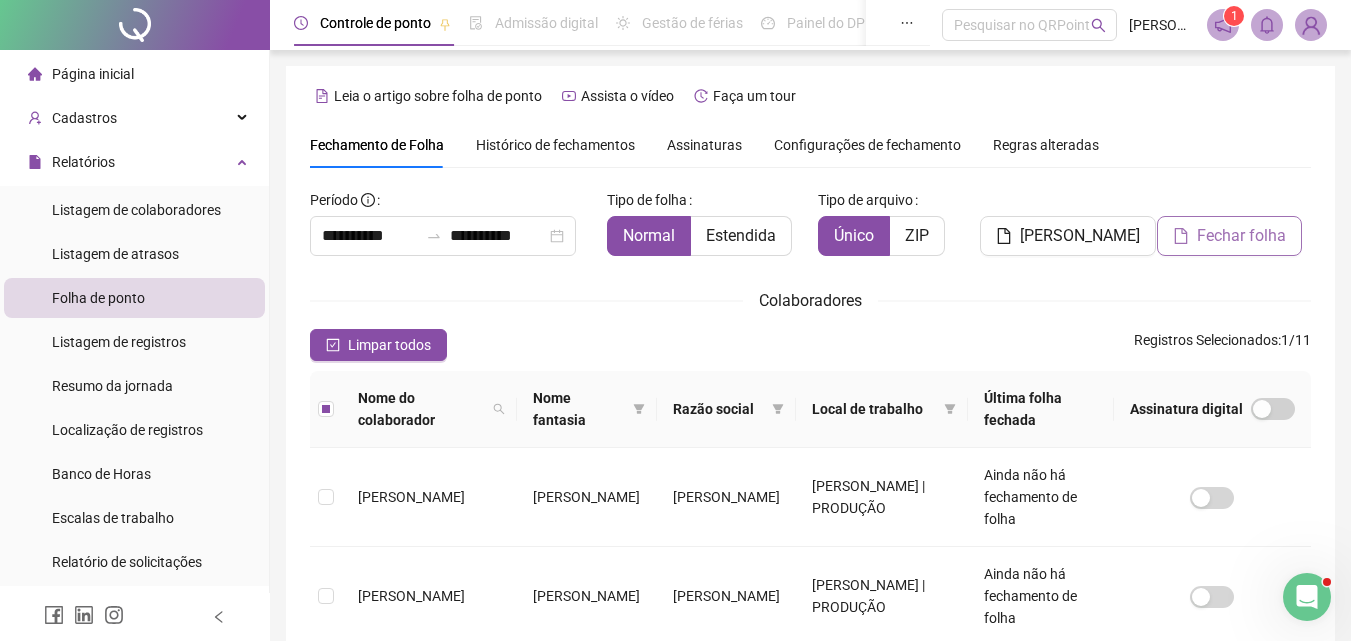 click on "Fechar folha" at bounding box center (1241, 236) 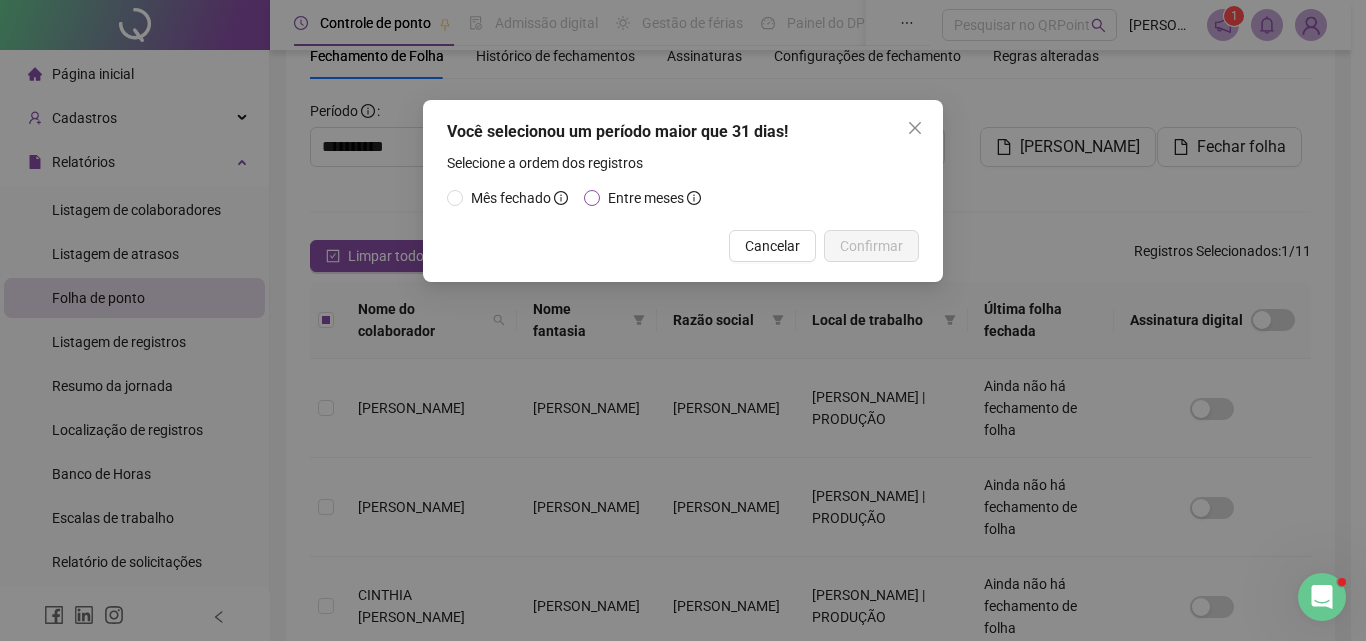 click on "Entre meses" at bounding box center [654, 198] 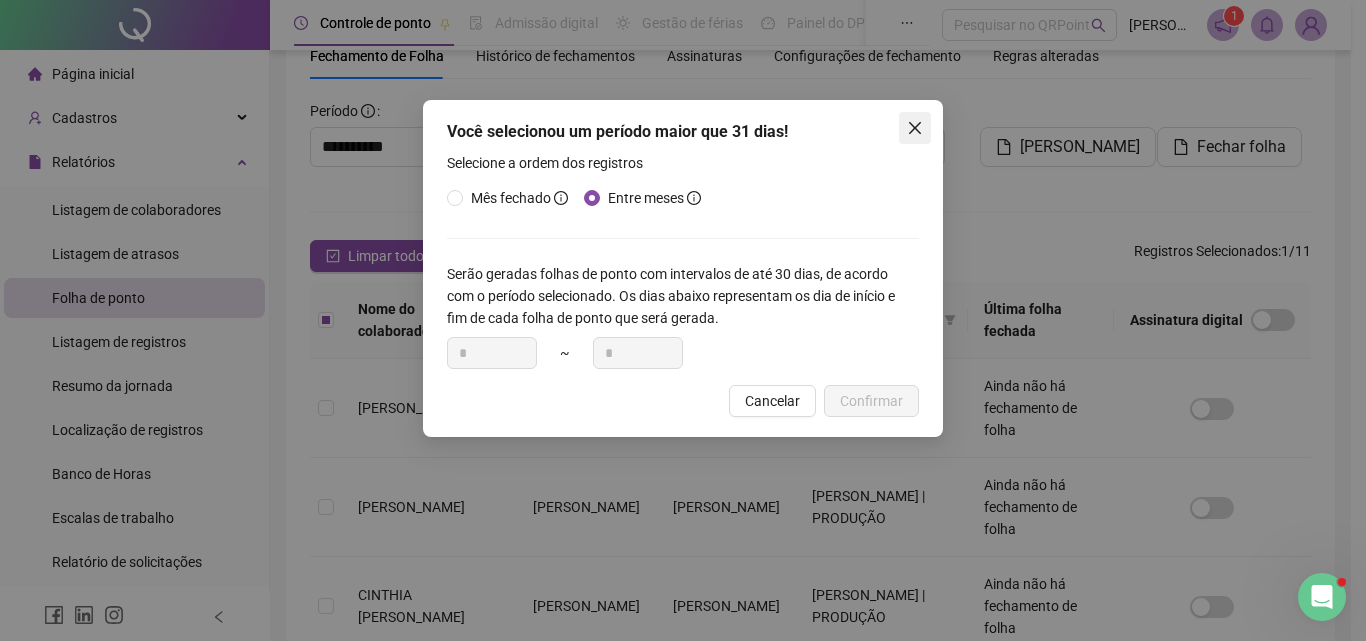 click 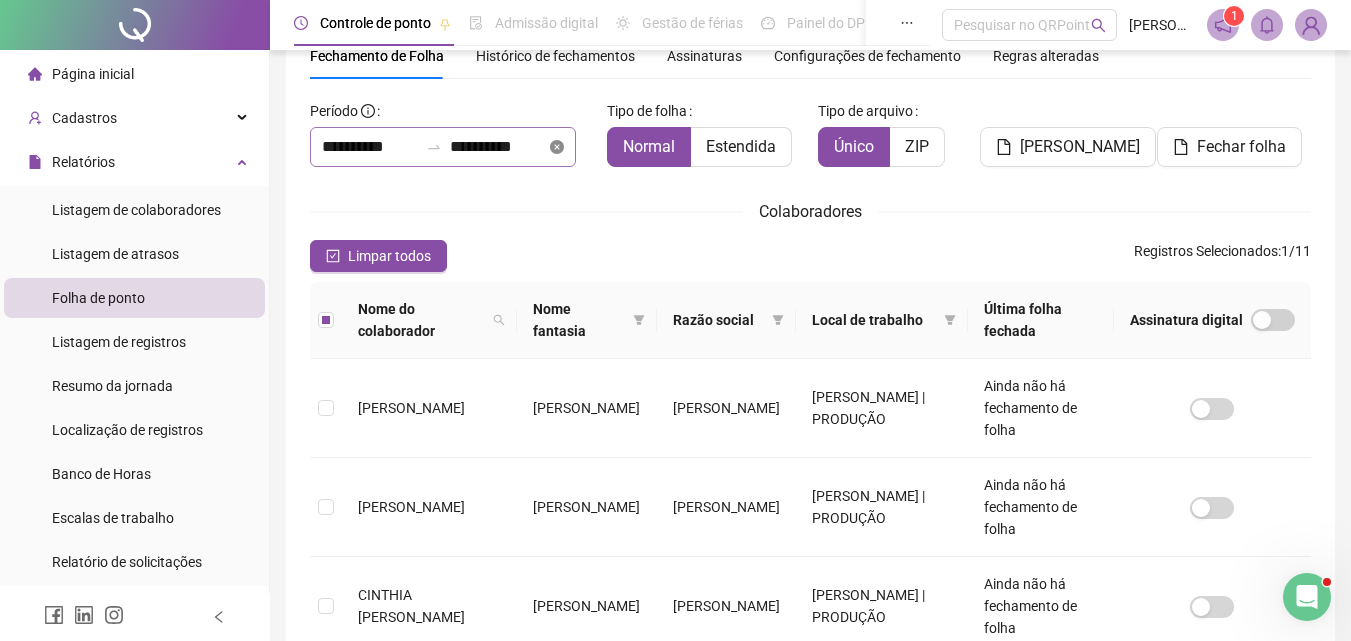 click 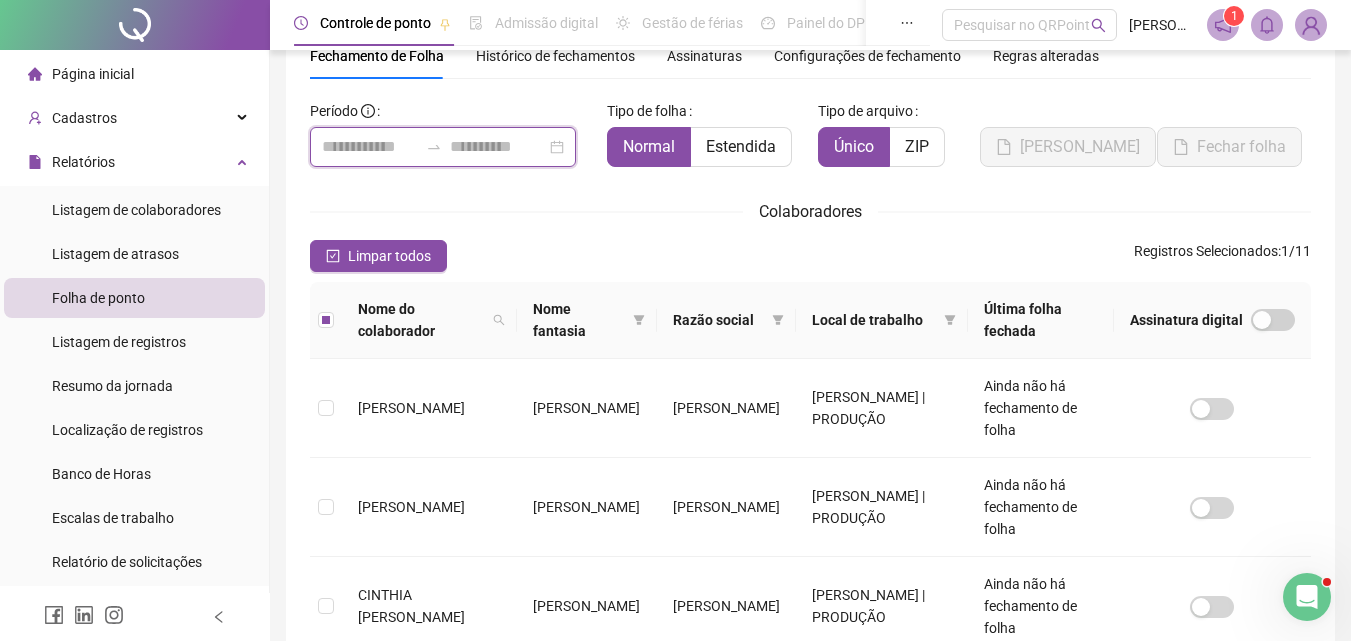 click at bounding box center [370, 147] 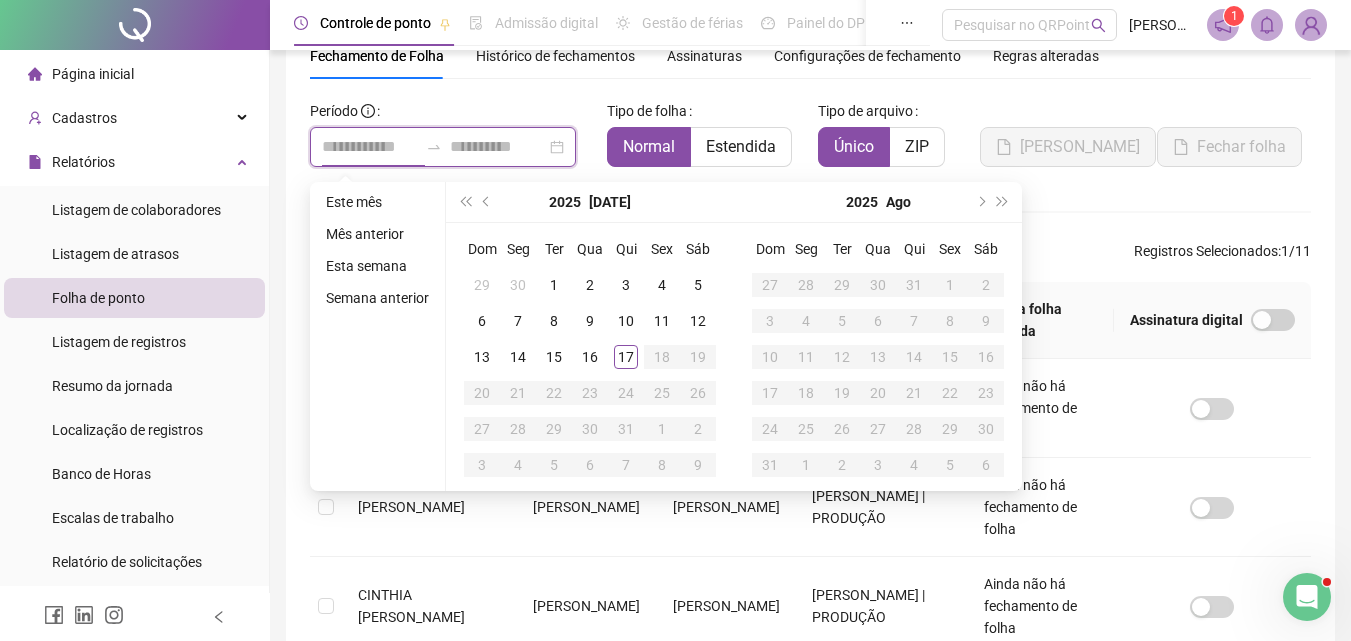 type on "**********" 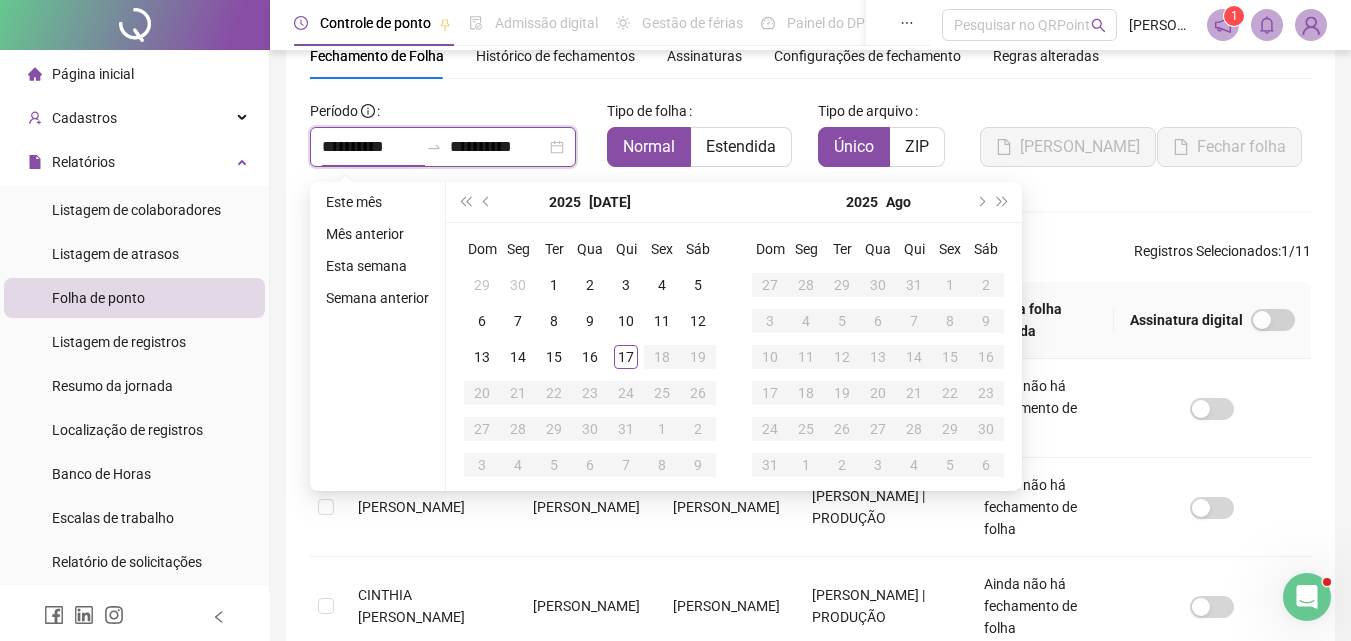 type 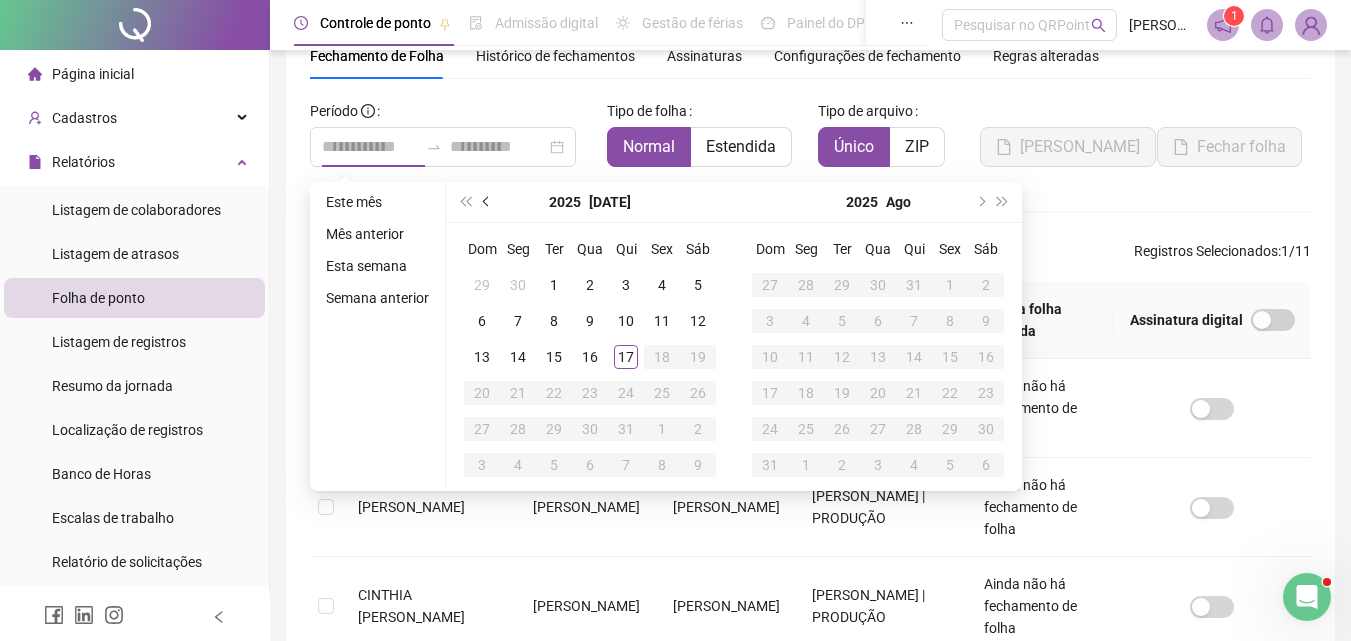click at bounding box center [488, 202] 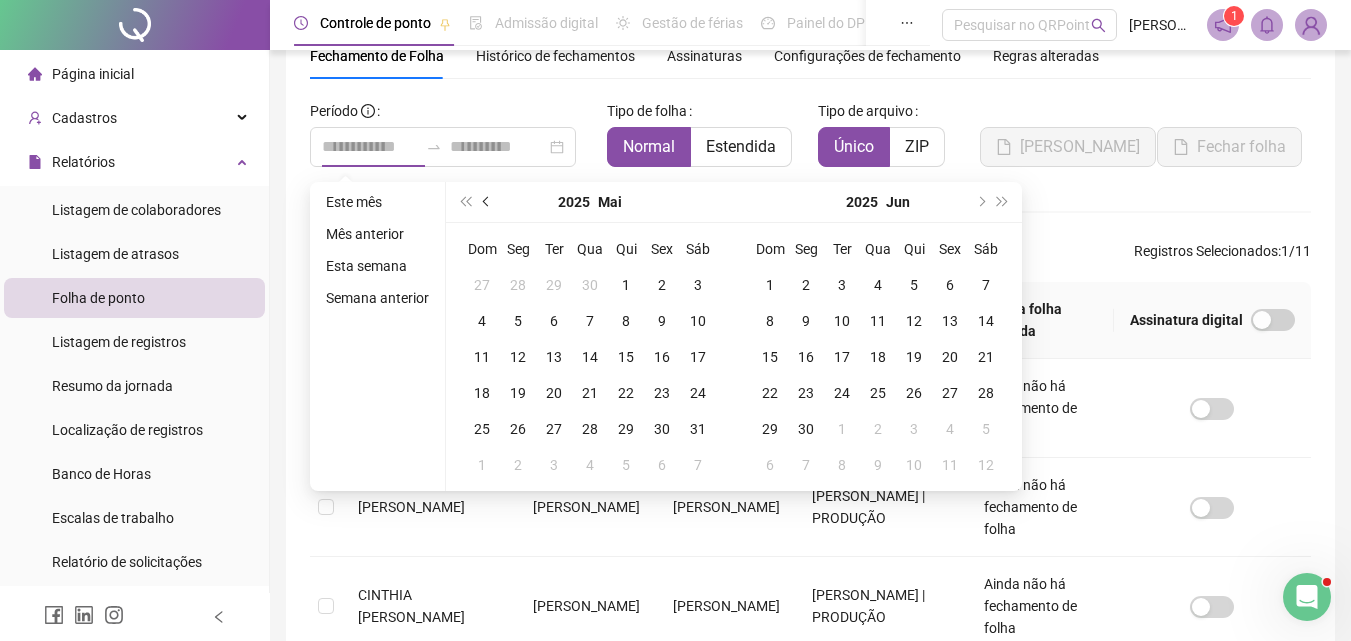 click at bounding box center (488, 202) 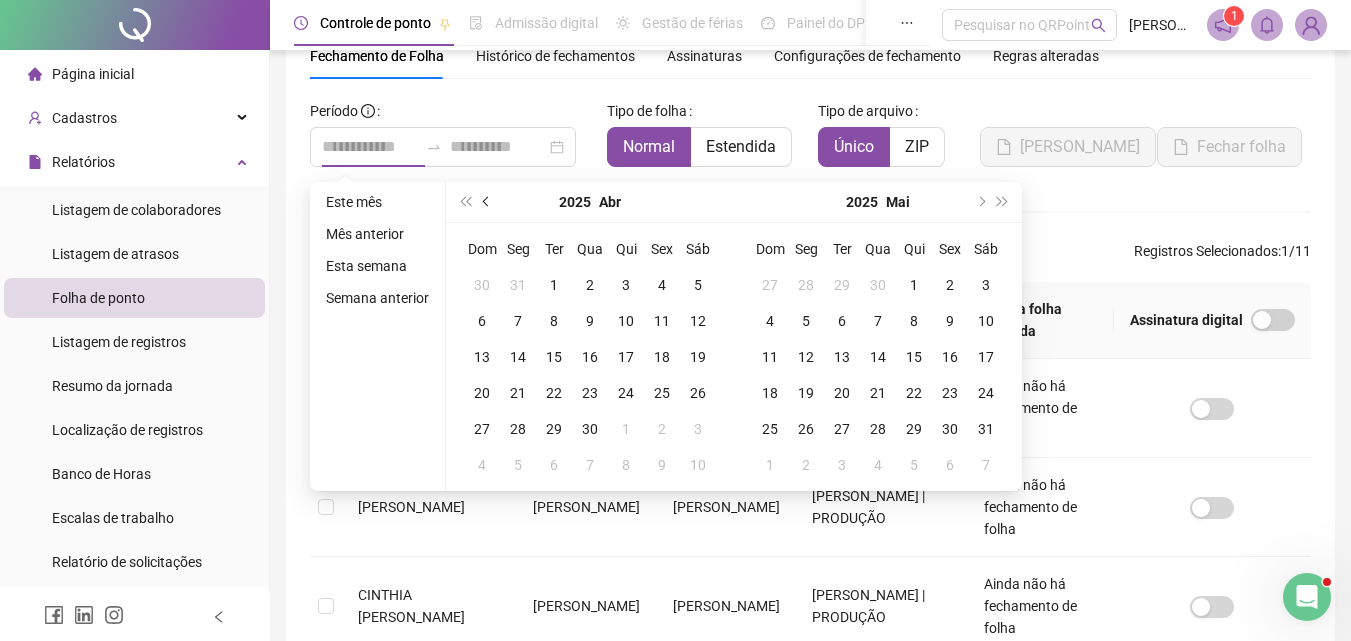 click at bounding box center (488, 202) 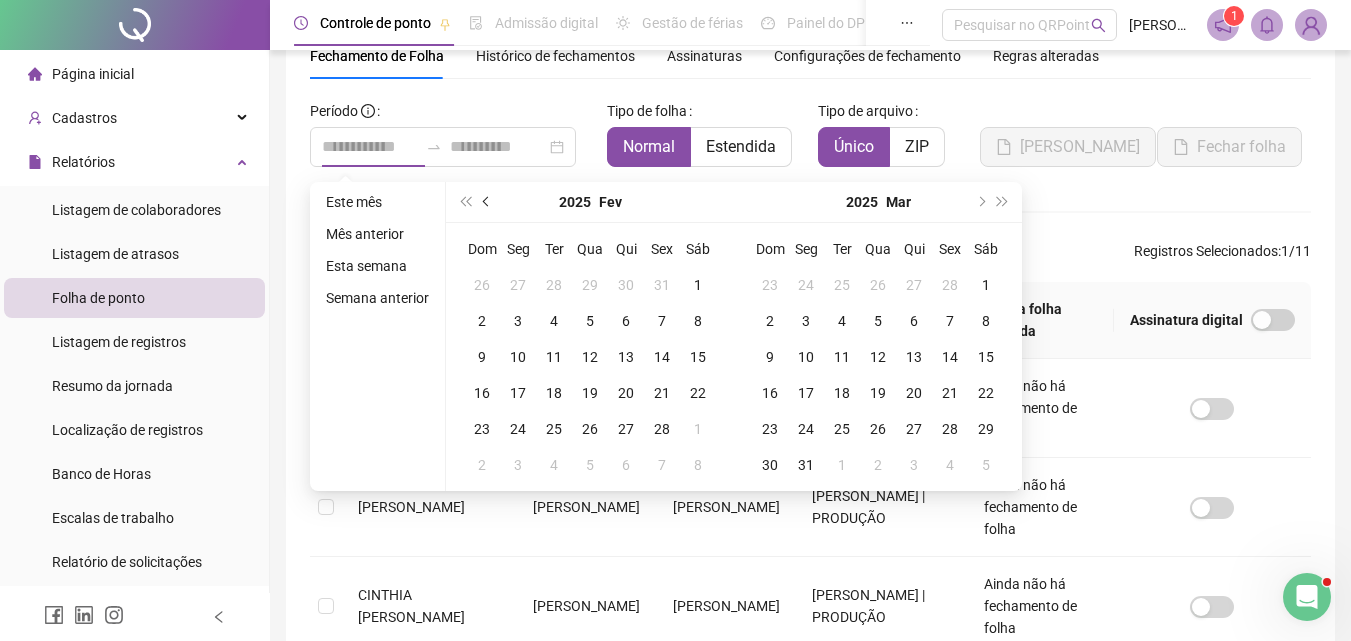 click at bounding box center [488, 202] 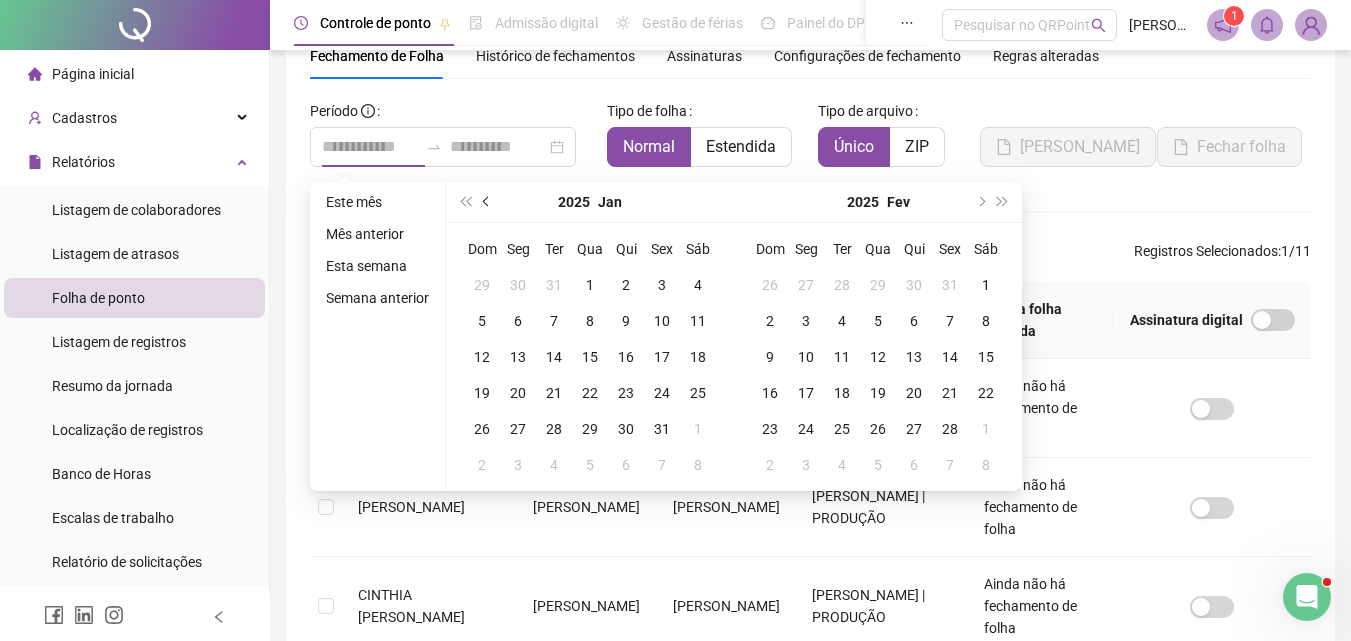 click at bounding box center [488, 202] 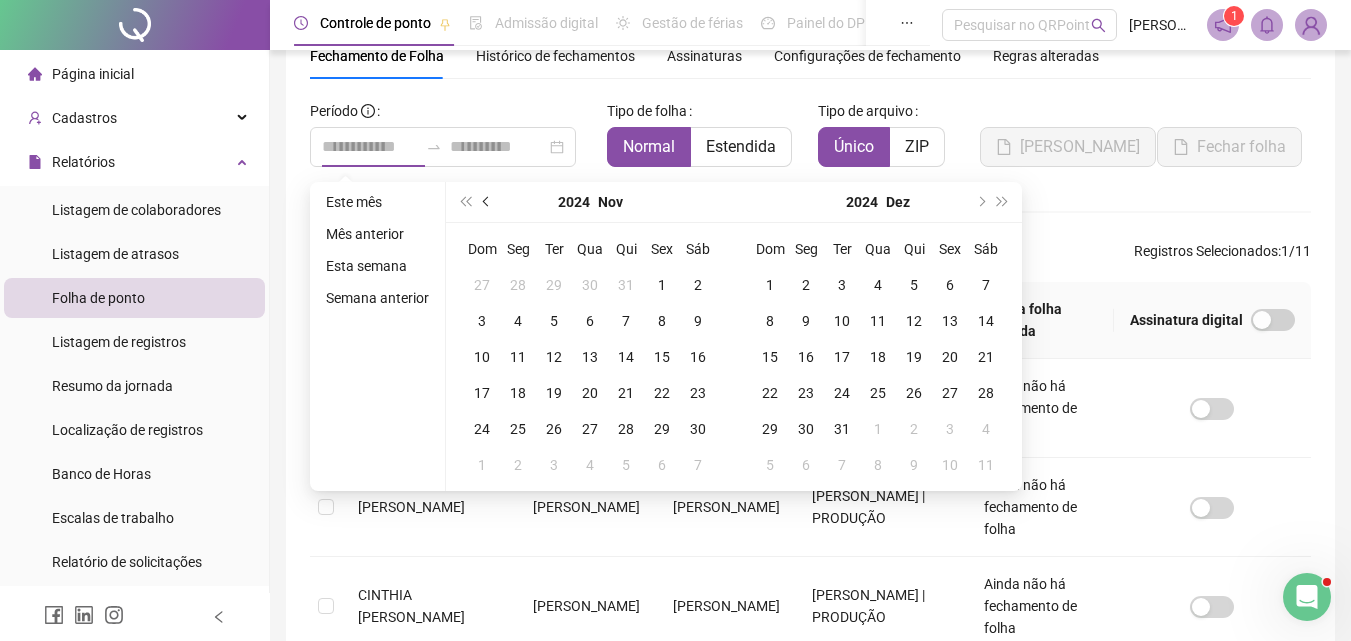 click at bounding box center (488, 202) 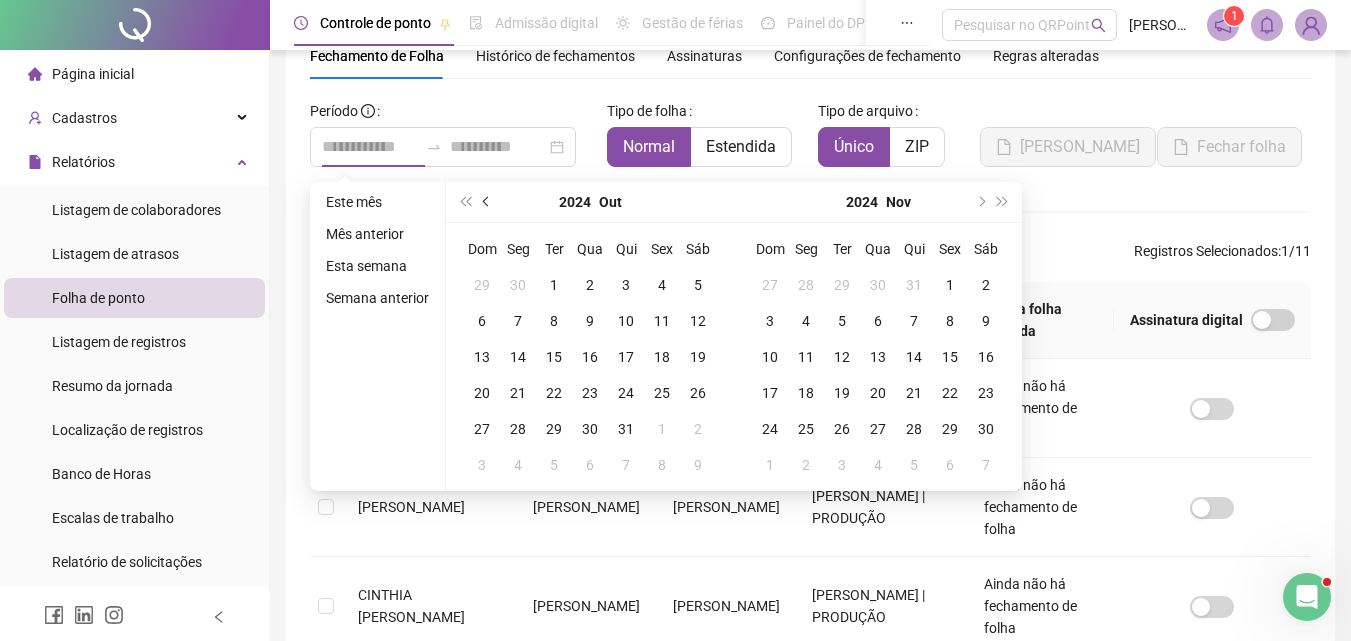 click at bounding box center (488, 202) 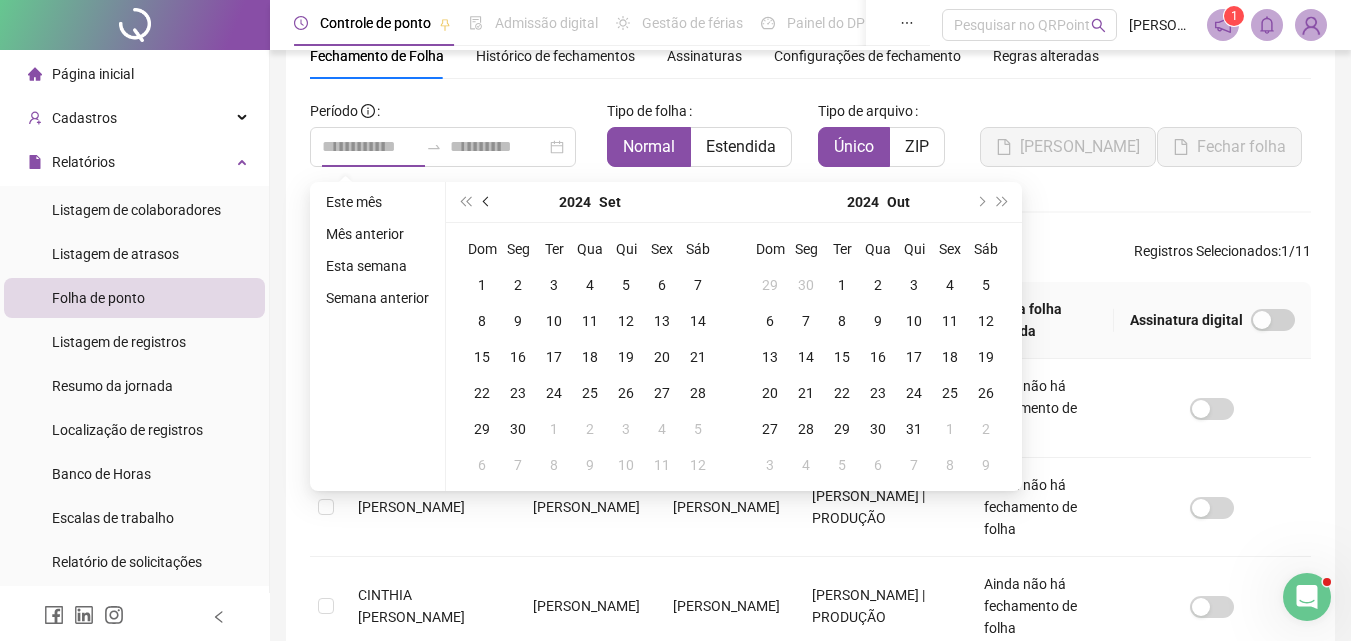 click at bounding box center (488, 202) 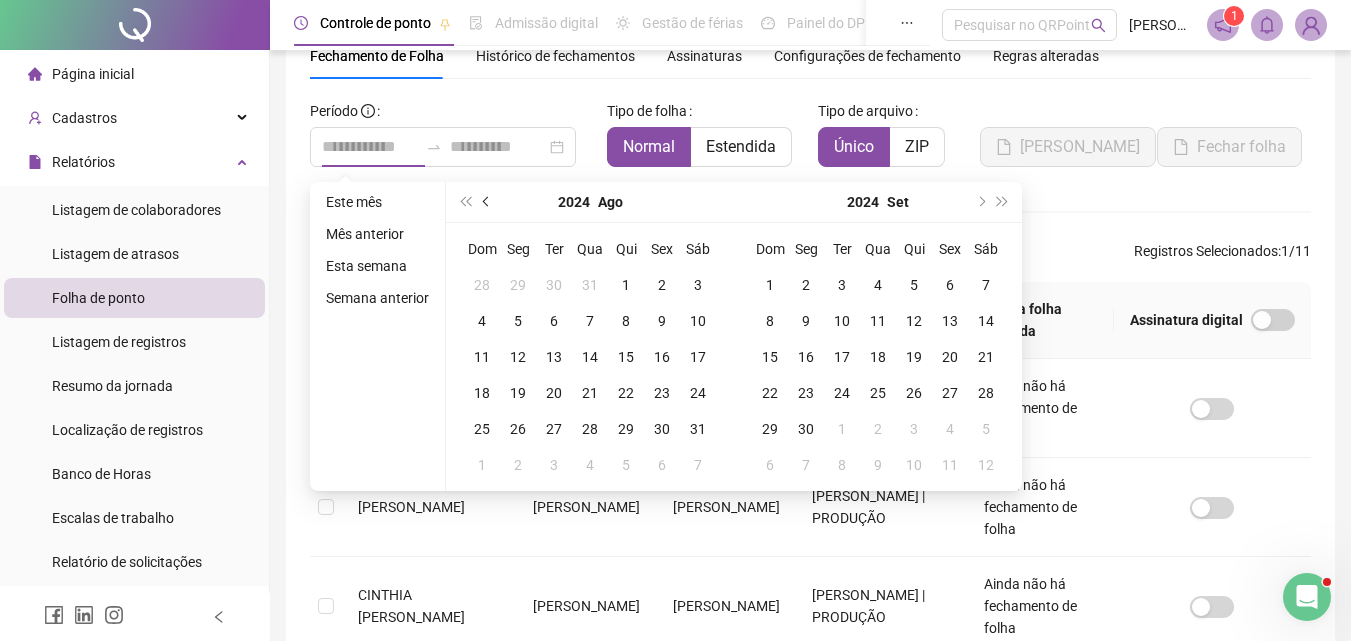 click at bounding box center [488, 202] 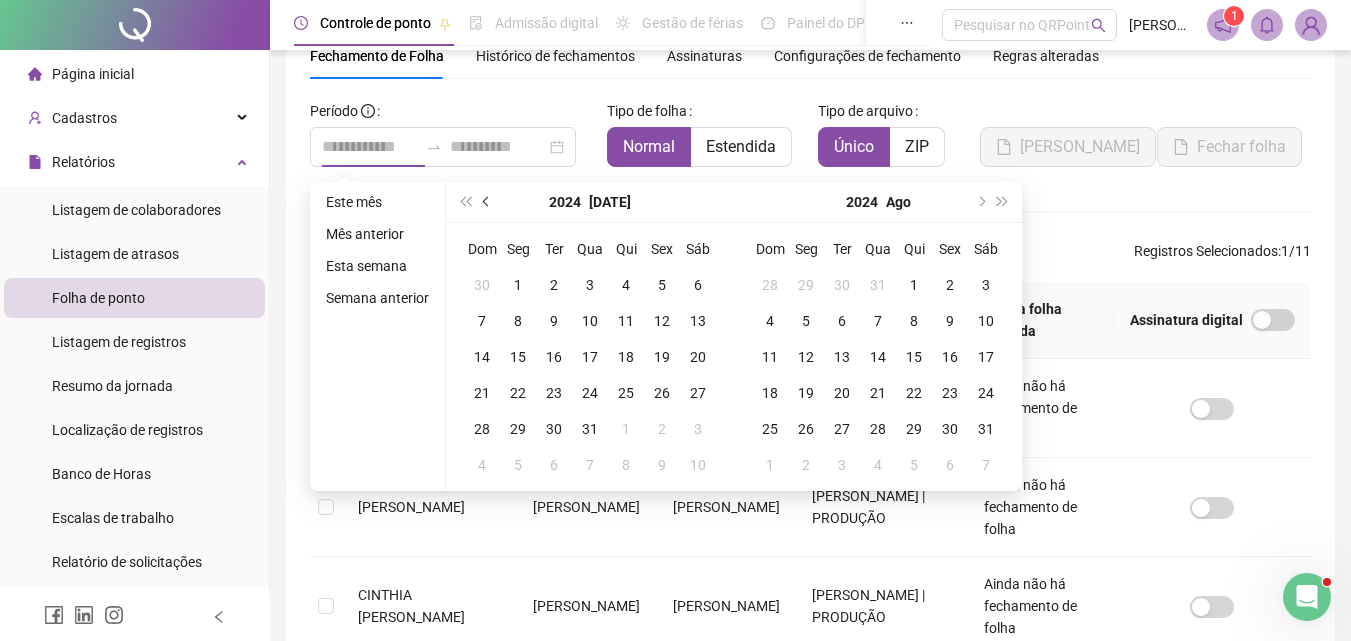 click at bounding box center (488, 202) 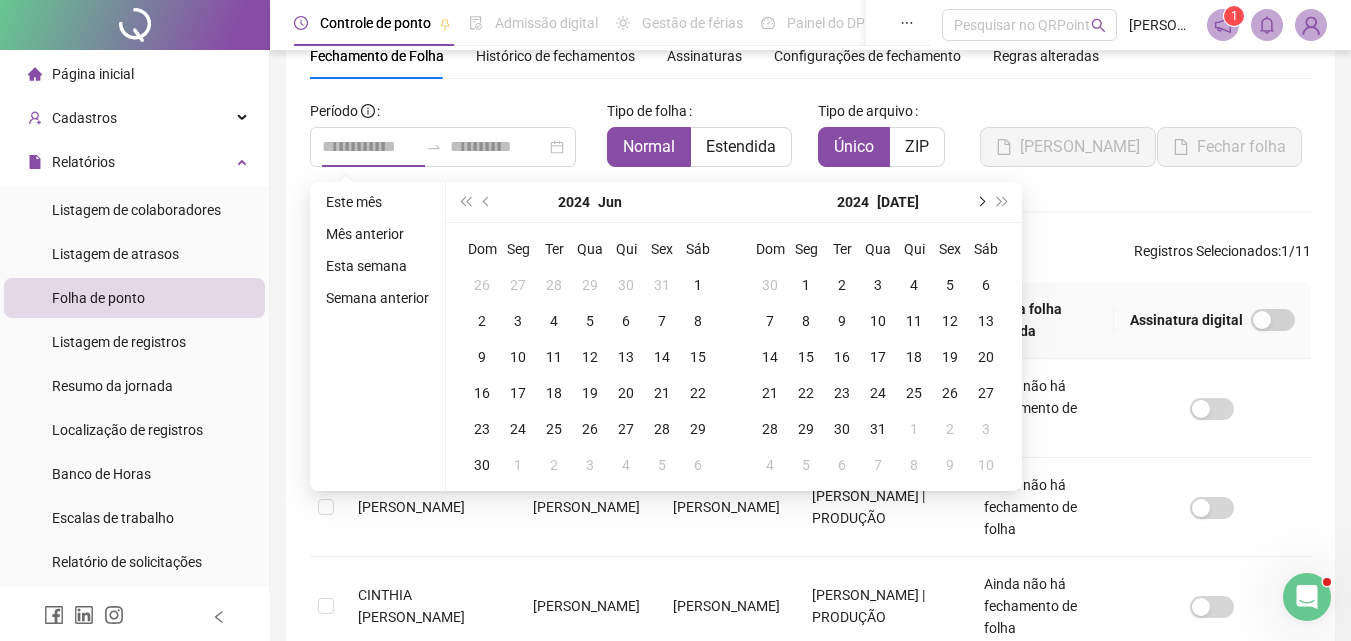 click at bounding box center (980, 202) 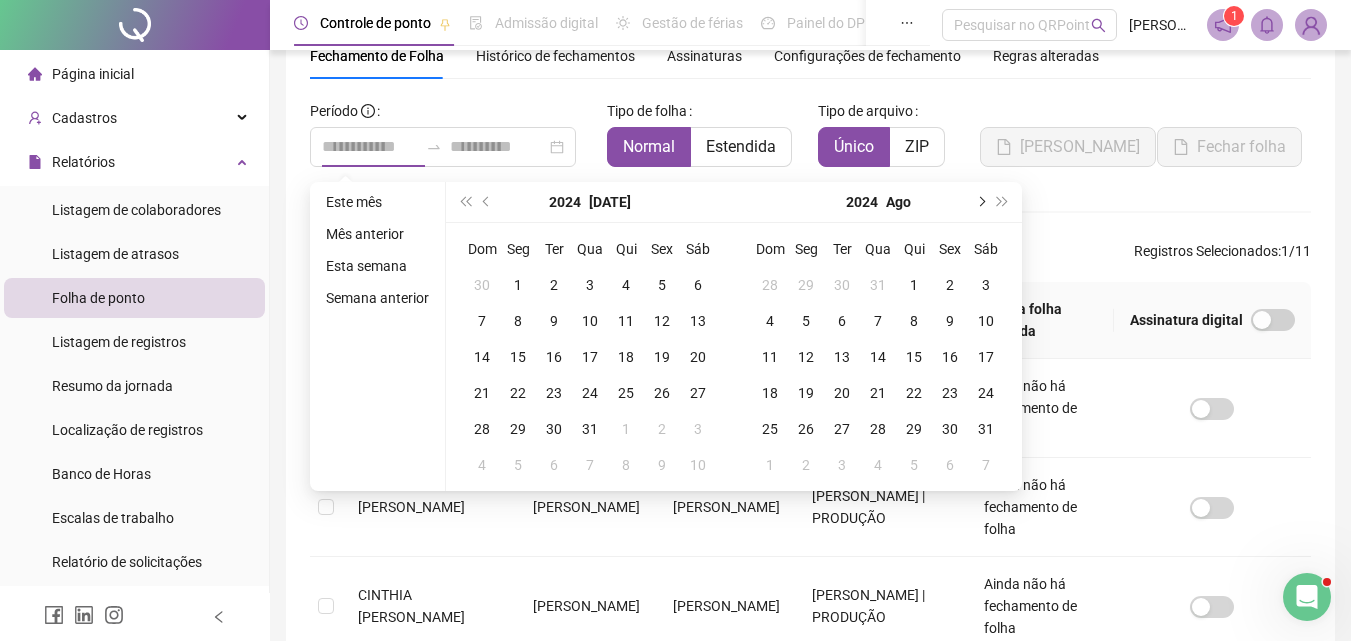 click at bounding box center [980, 202] 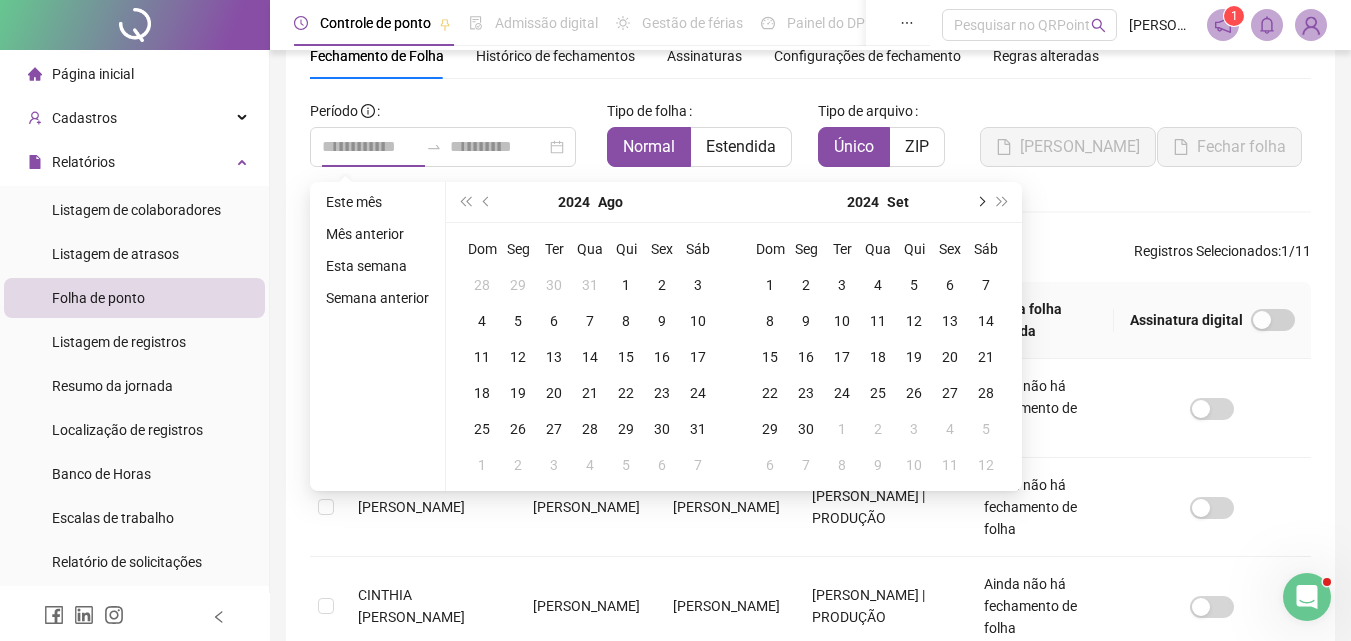 click at bounding box center [980, 202] 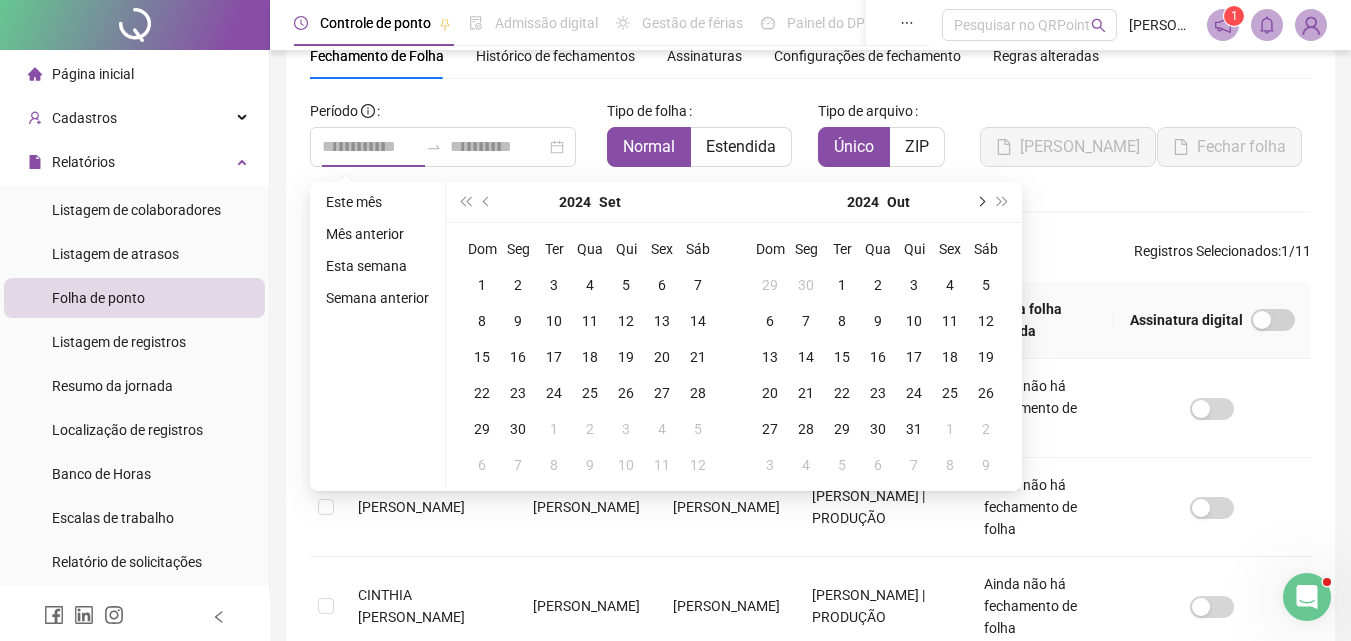 click at bounding box center (980, 202) 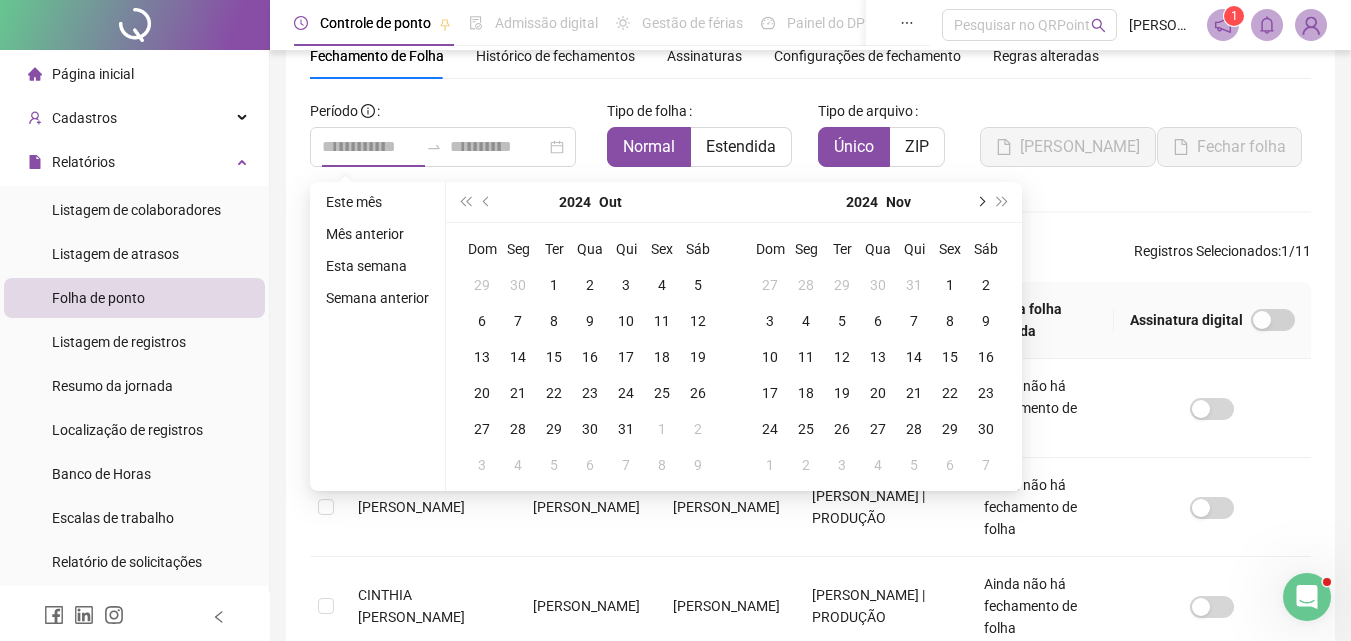 click at bounding box center (980, 202) 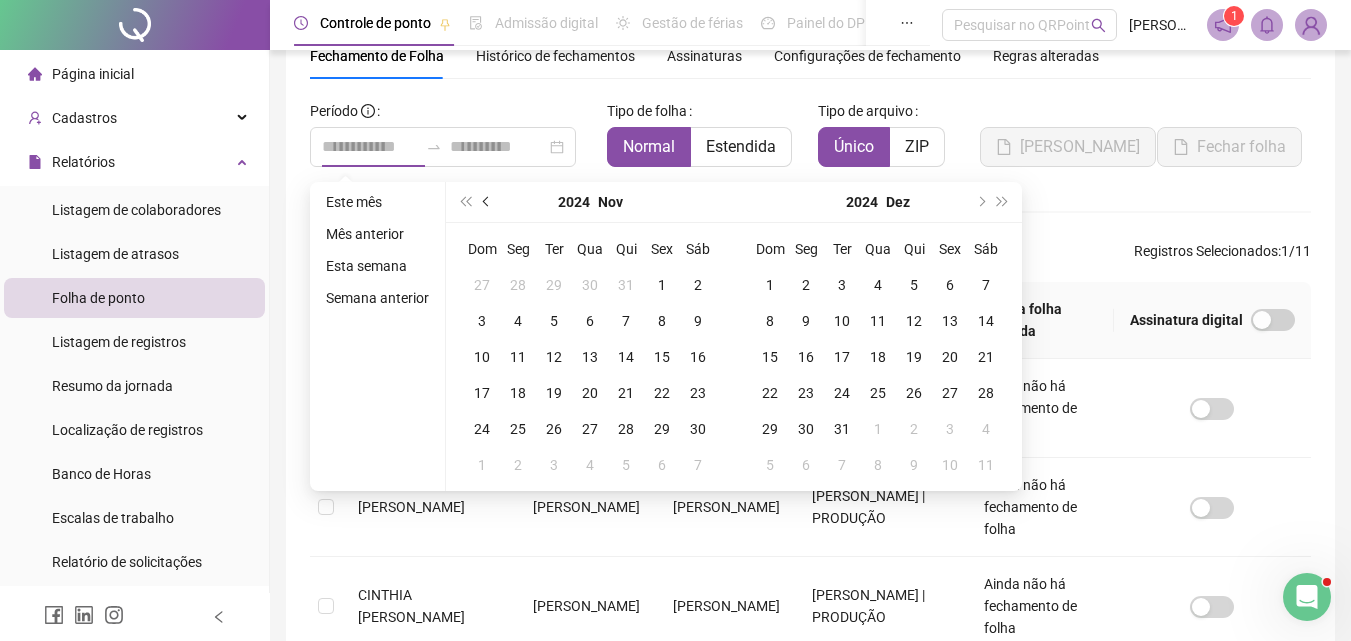 click at bounding box center (487, 202) 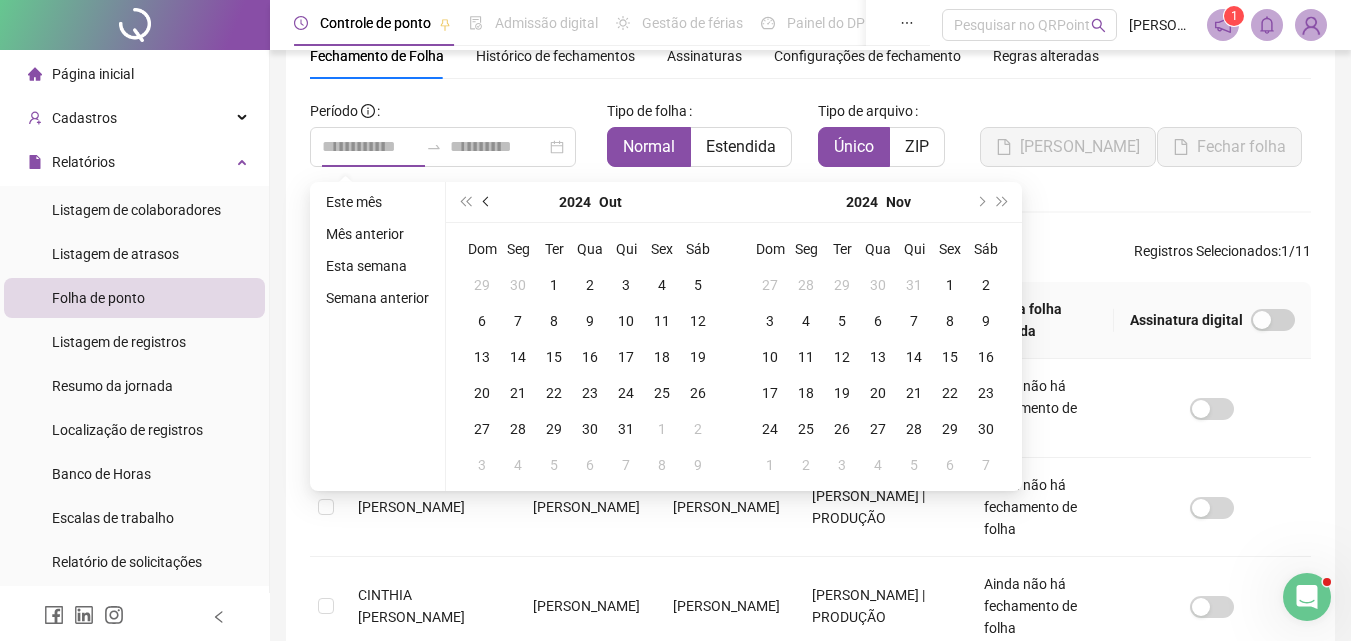 click at bounding box center (487, 202) 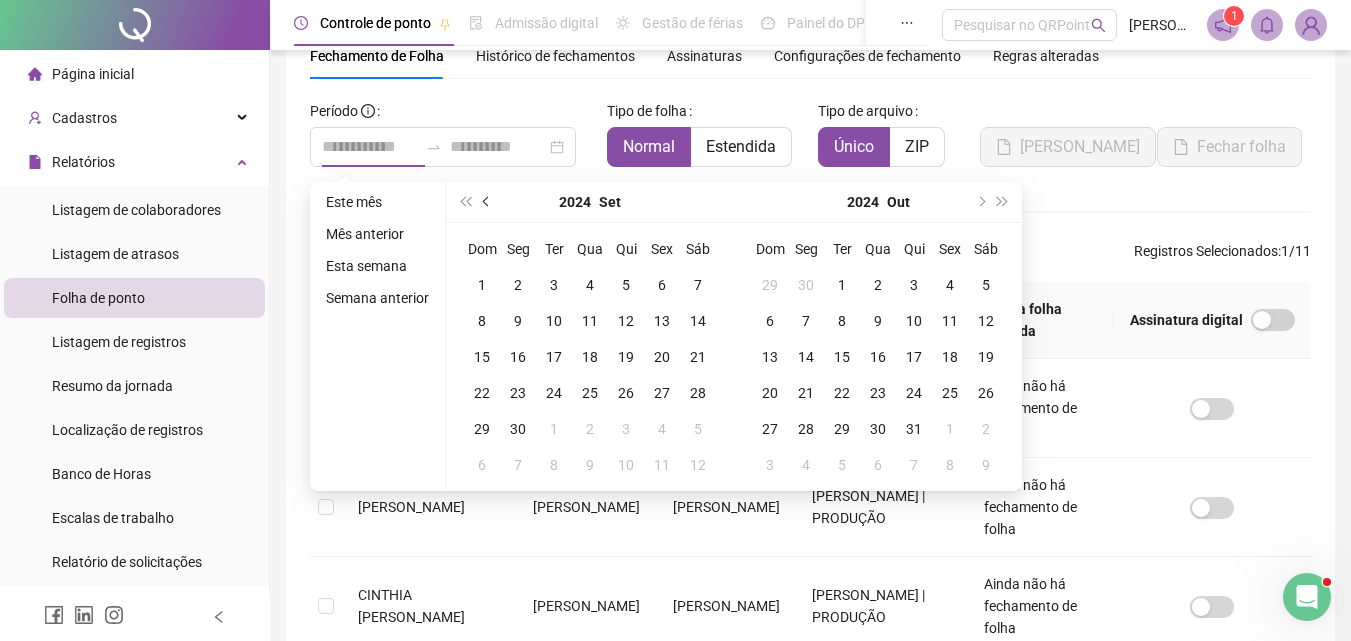 click at bounding box center (487, 202) 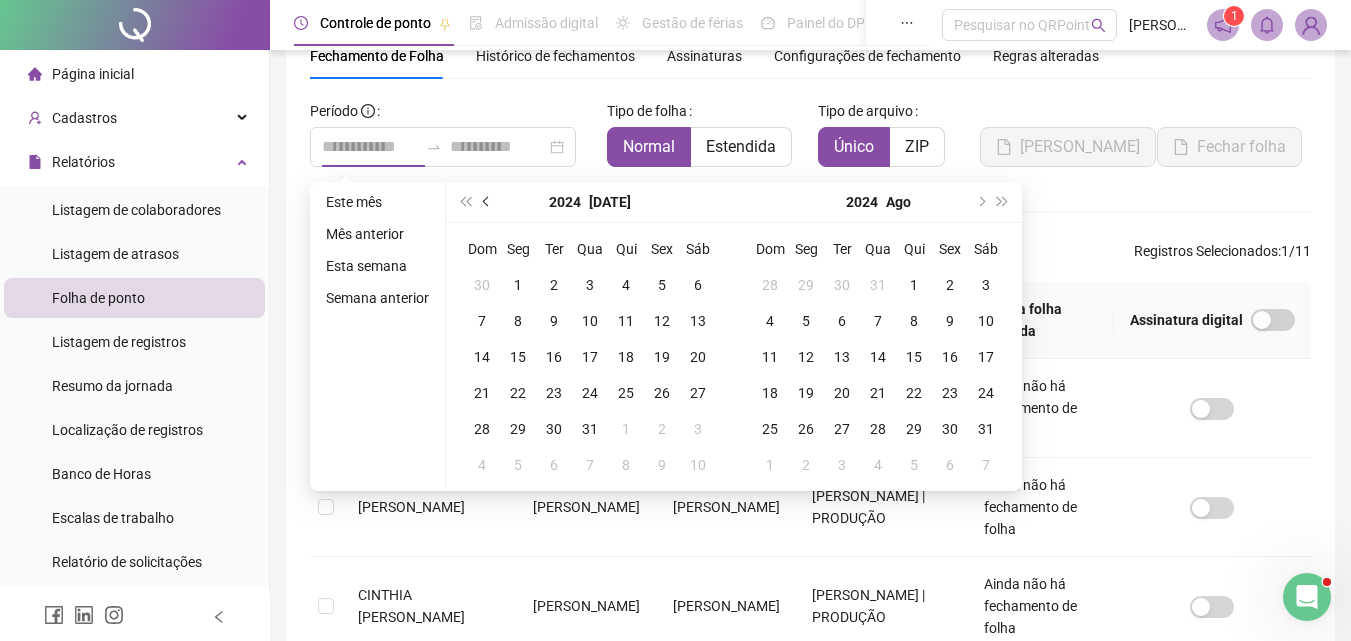click at bounding box center [487, 202] 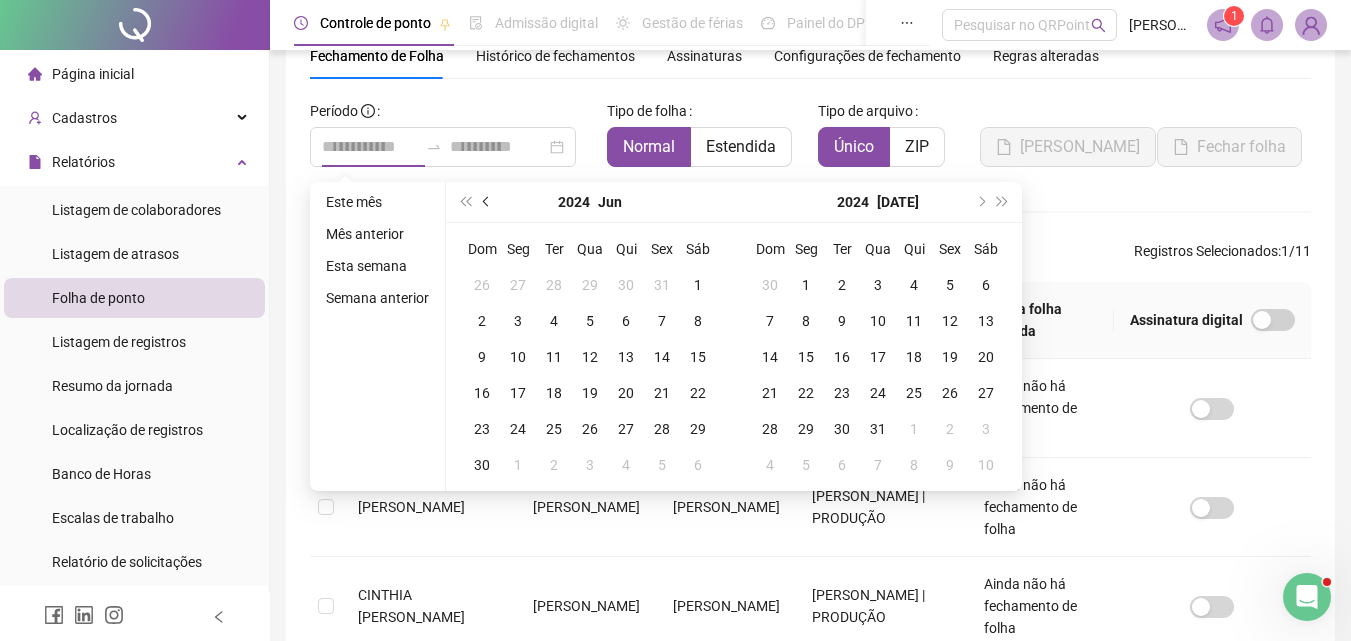 click at bounding box center (487, 202) 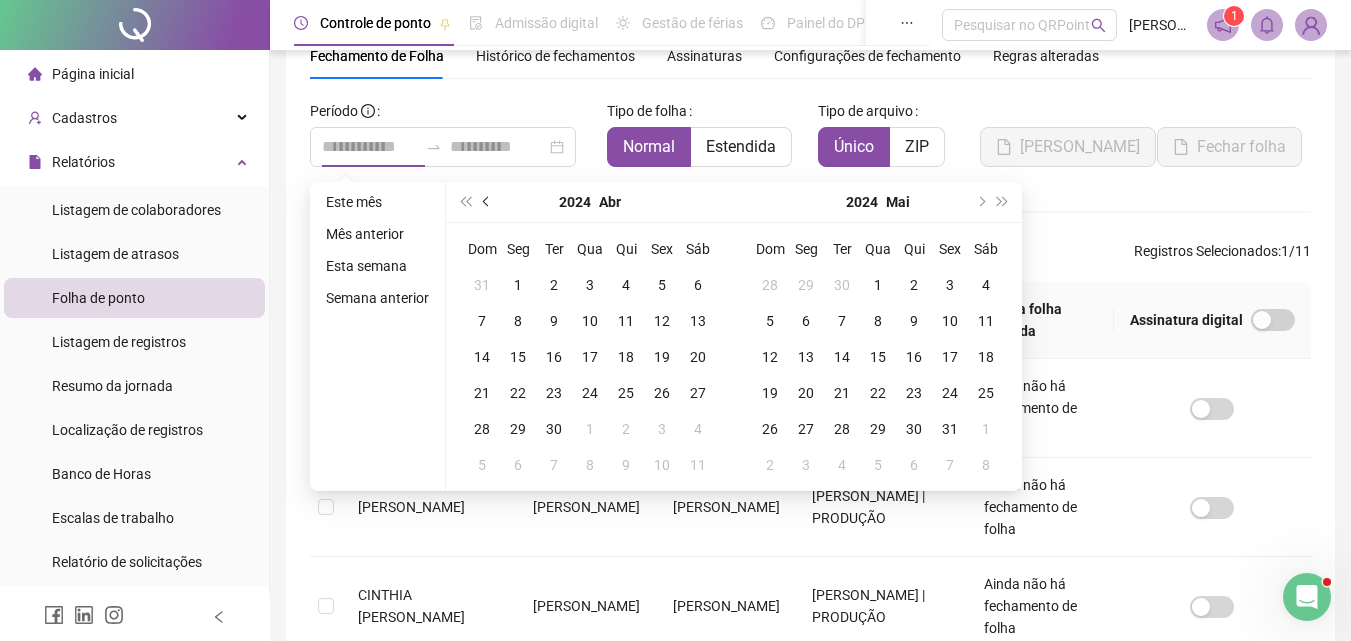 click at bounding box center [487, 202] 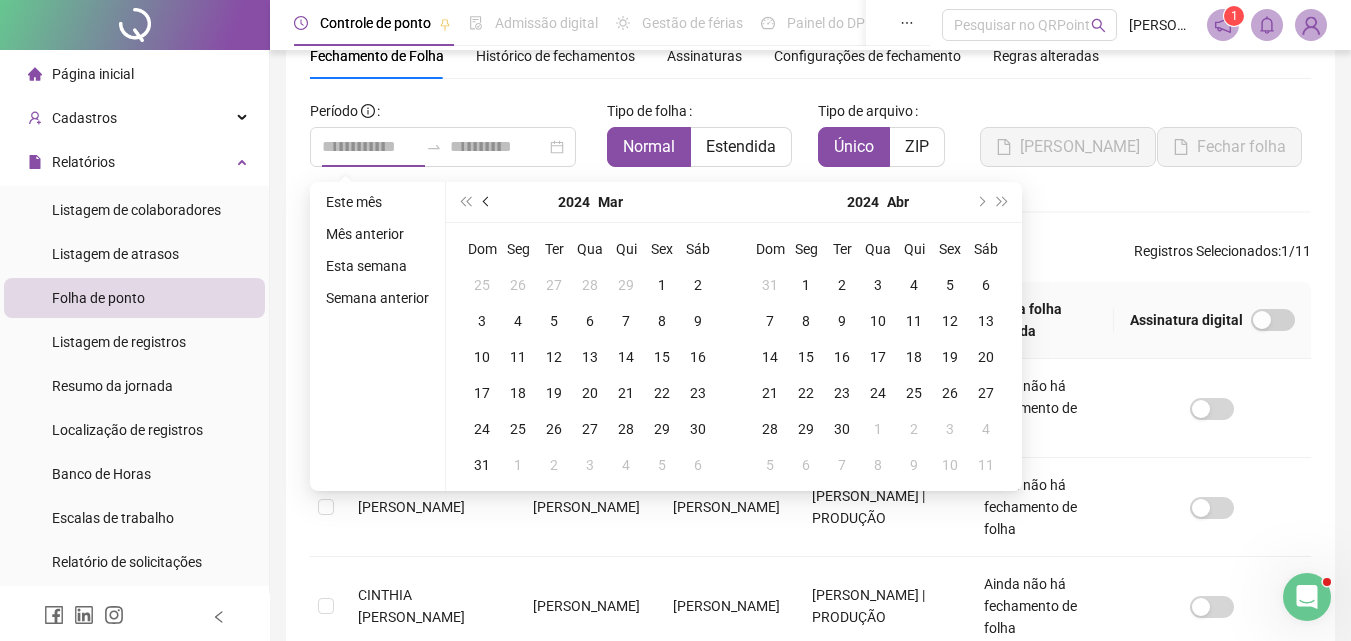 click at bounding box center [487, 202] 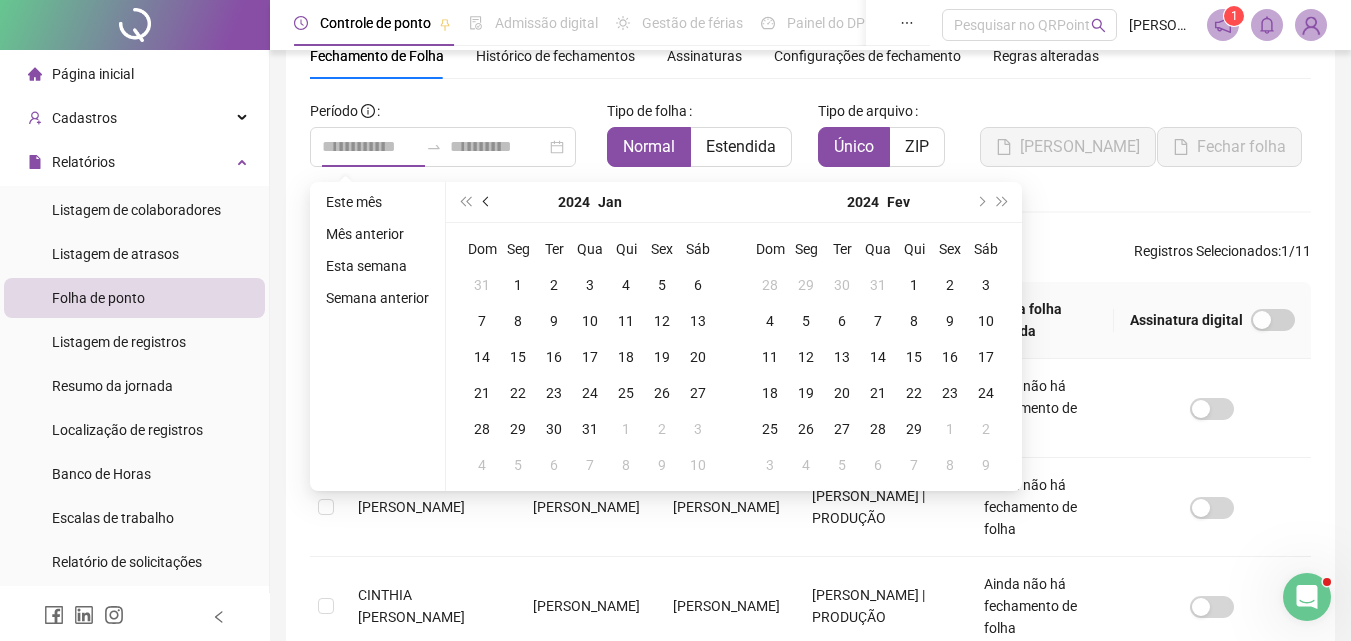 click at bounding box center [487, 202] 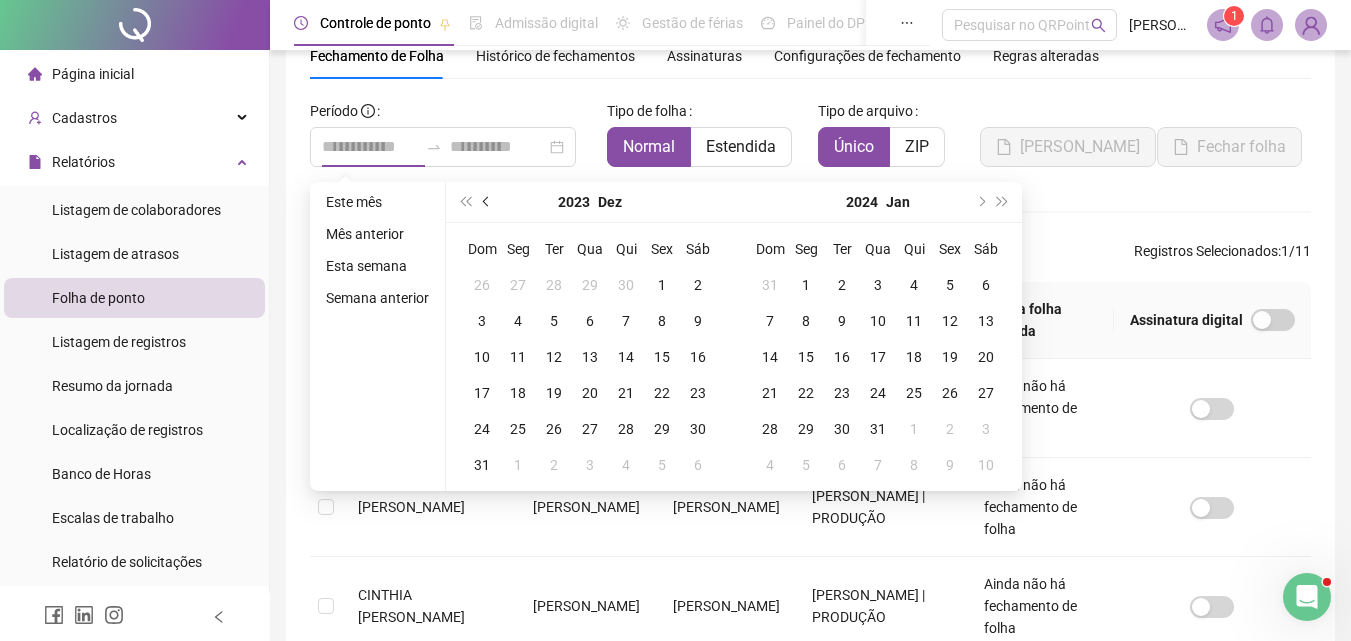 click at bounding box center [487, 202] 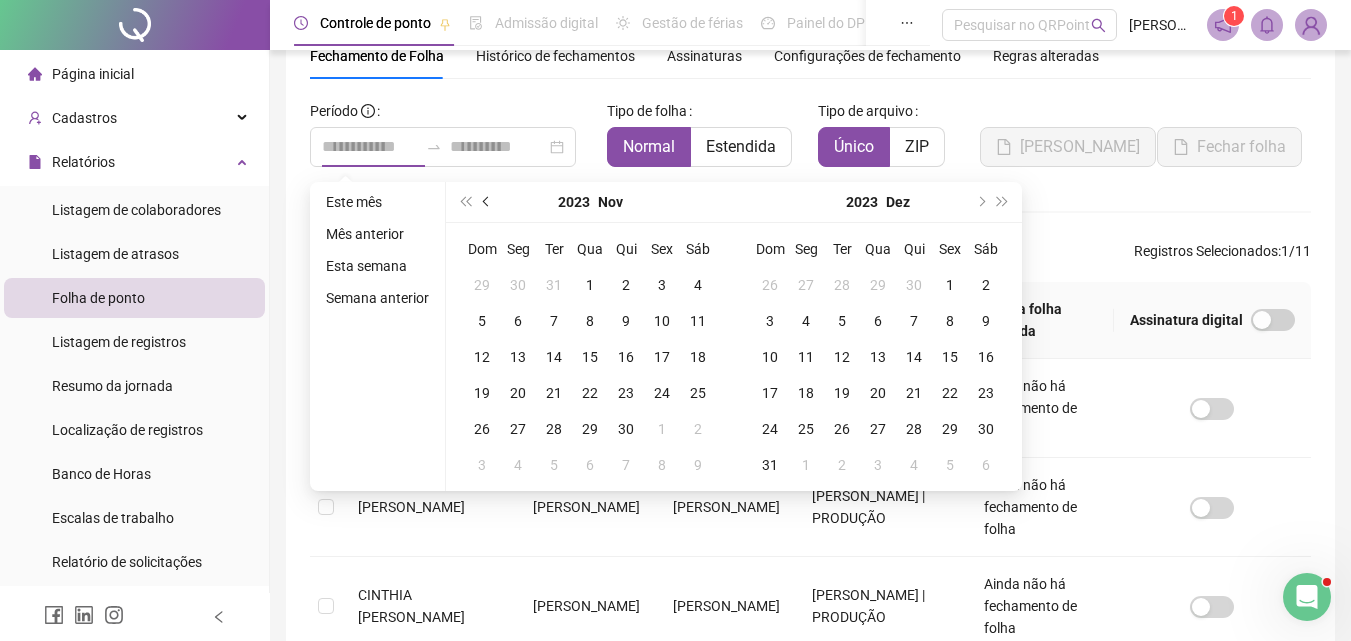 click at bounding box center [487, 202] 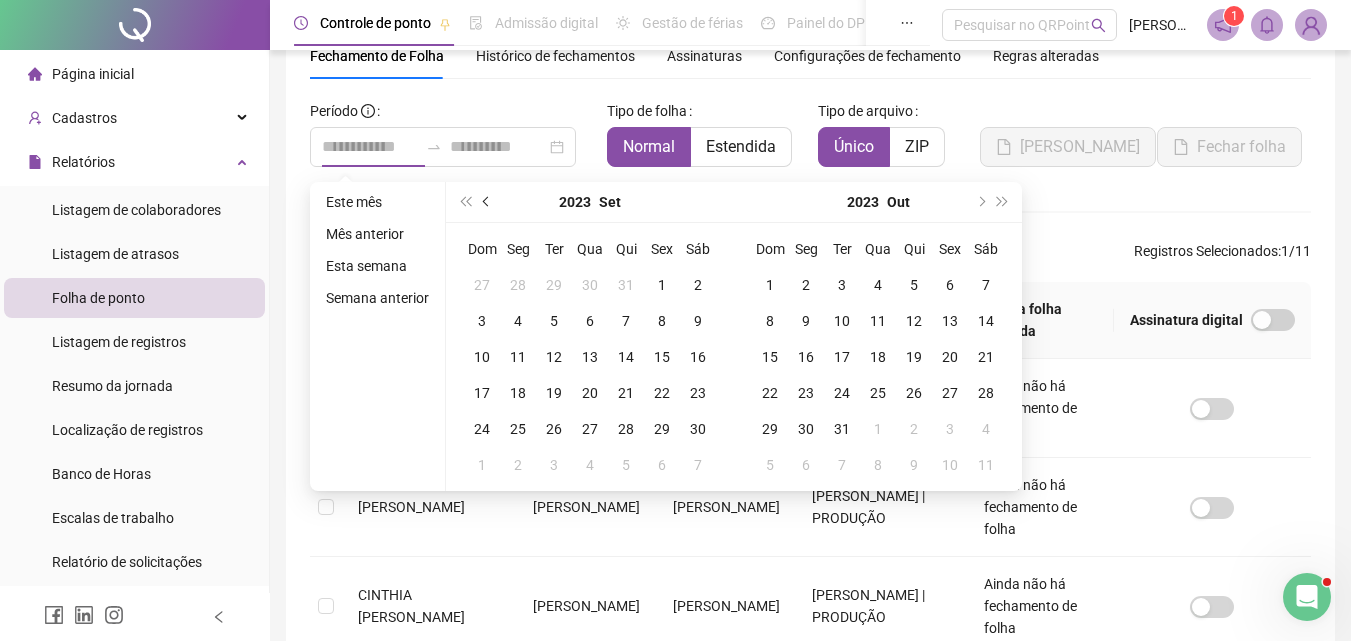 click at bounding box center [487, 202] 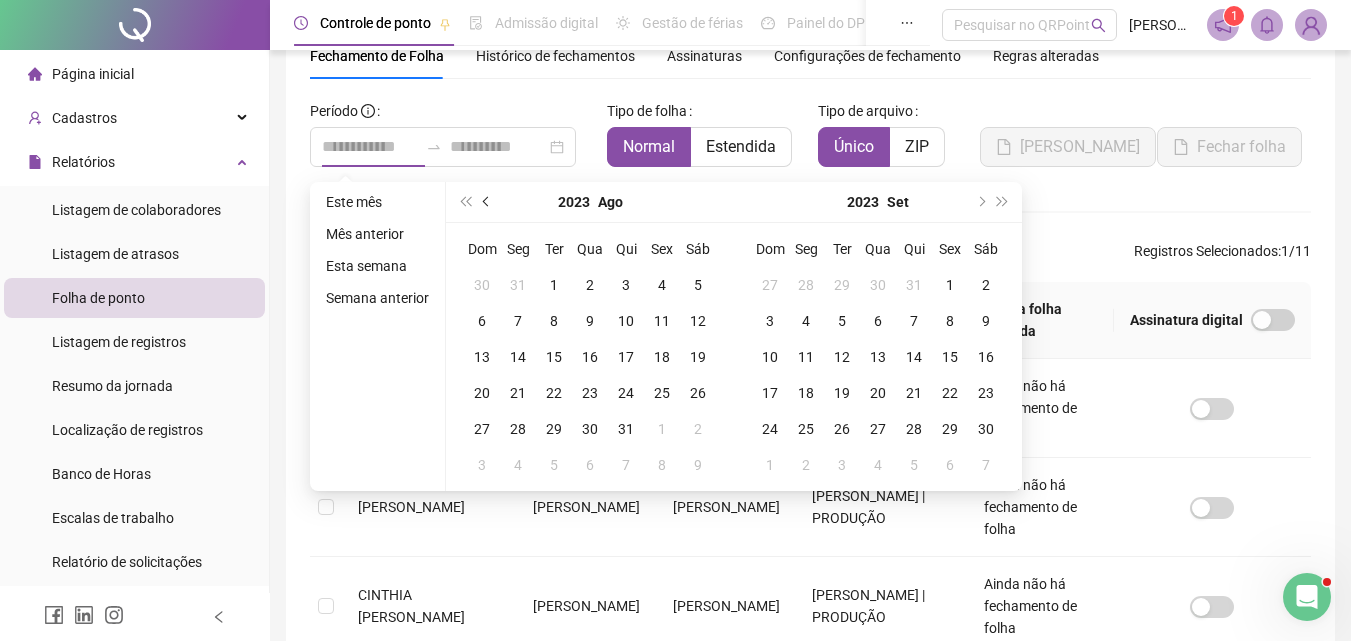 click at bounding box center [487, 202] 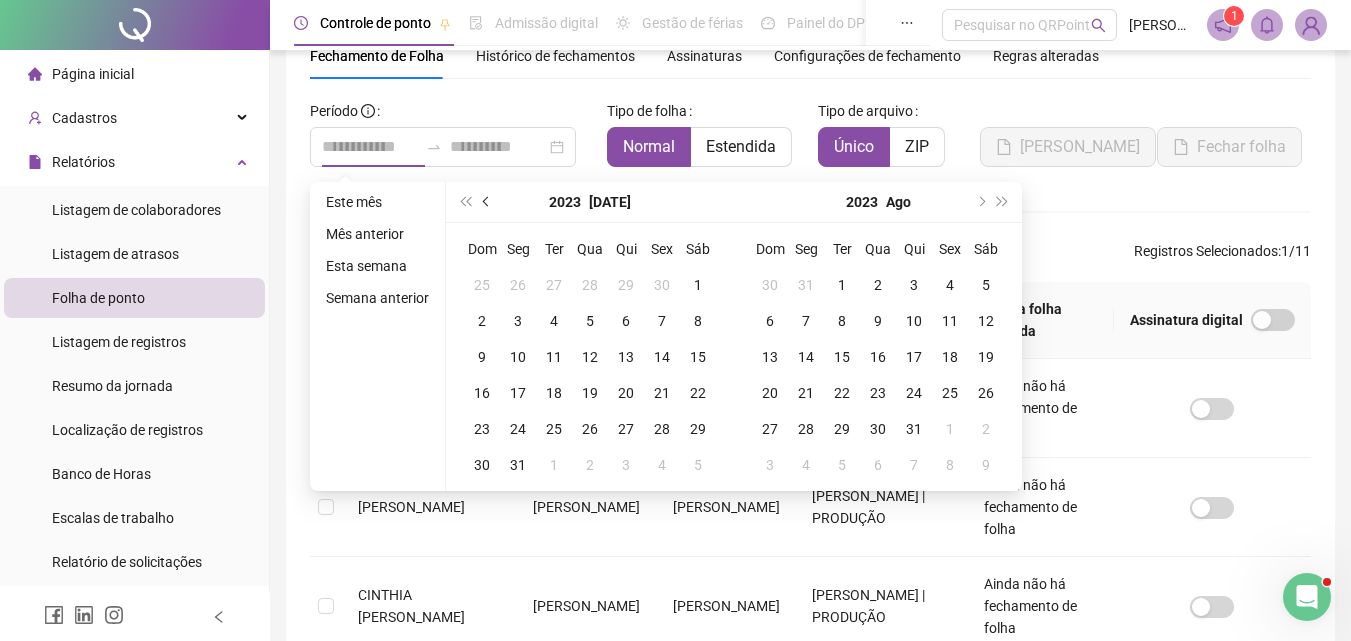 click at bounding box center [487, 202] 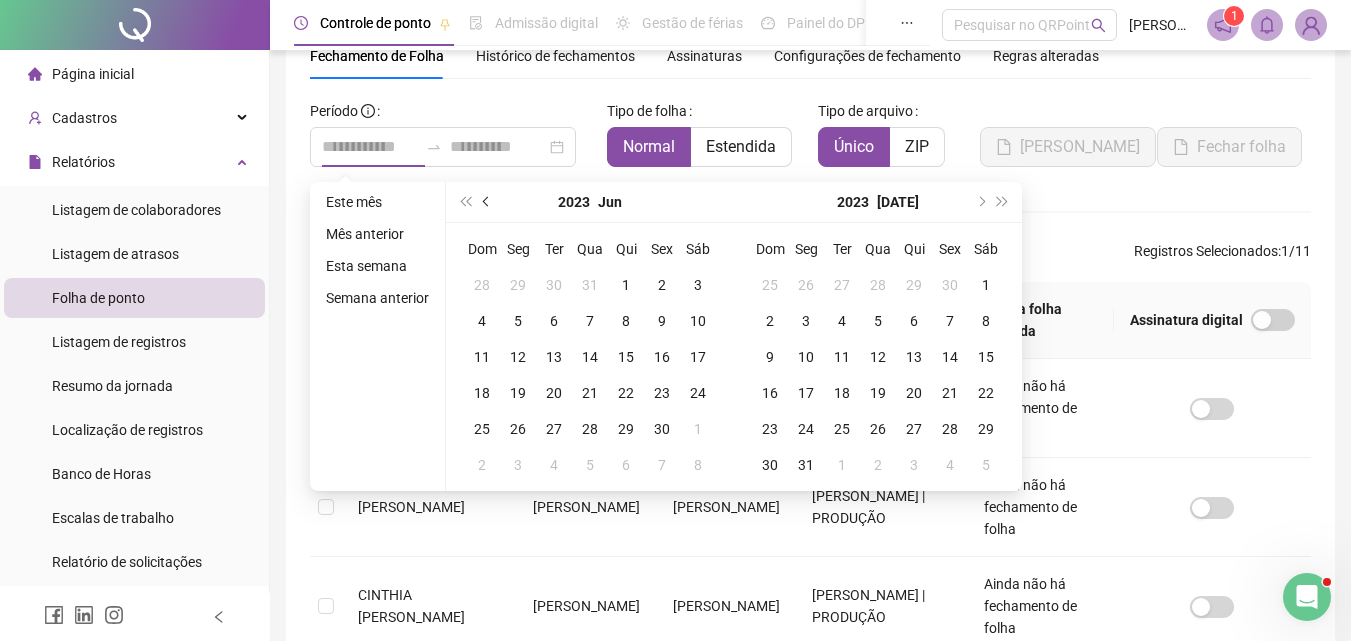 click at bounding box center [487, 202] 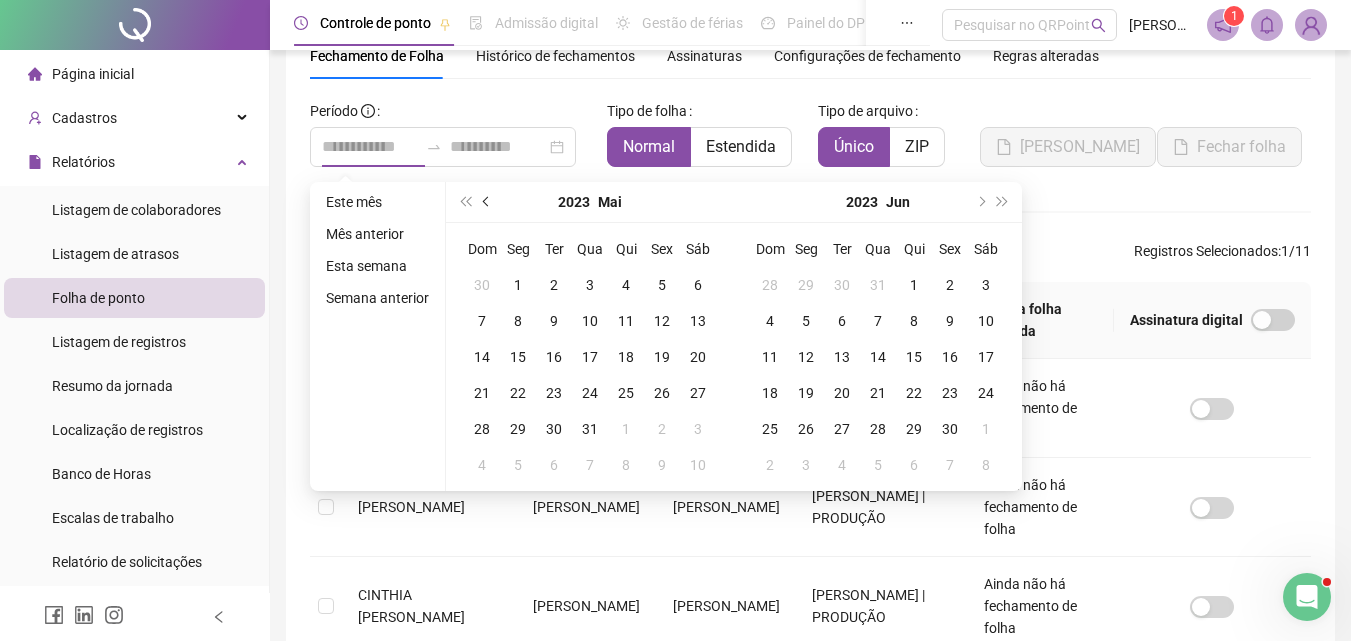 click at bounding box center [487, 202] 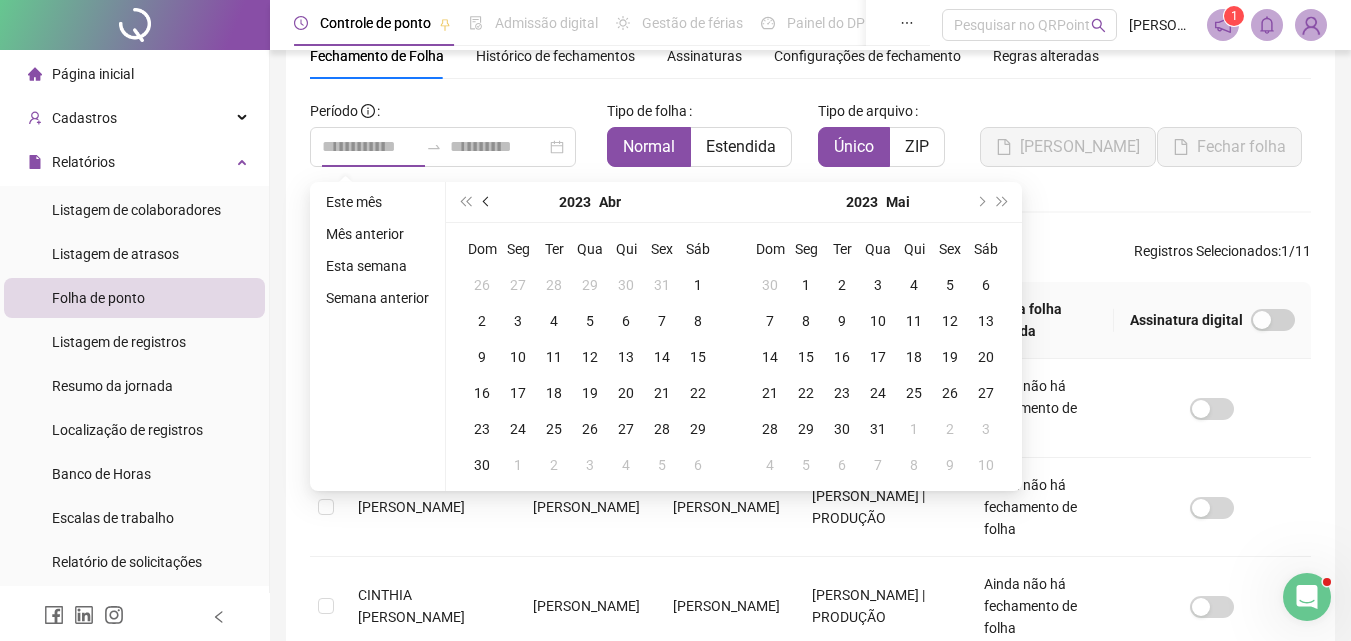 click at bounding box center [487, 202] 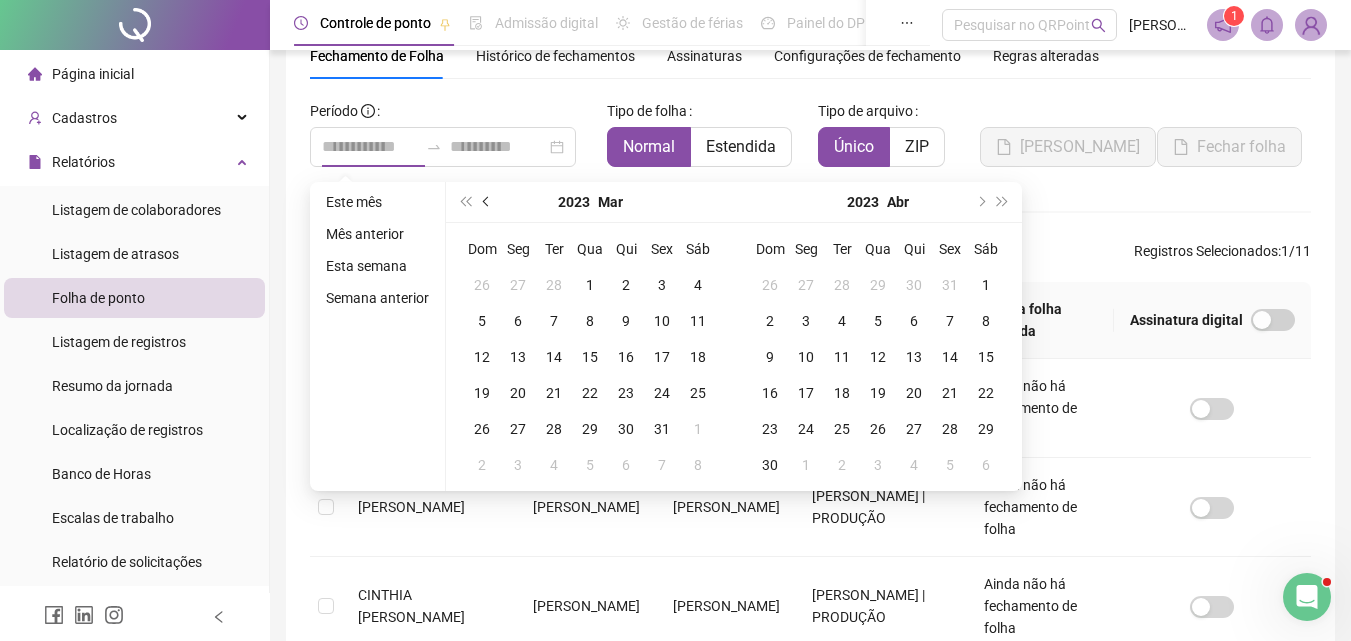 click at bounding box center [487, 202] 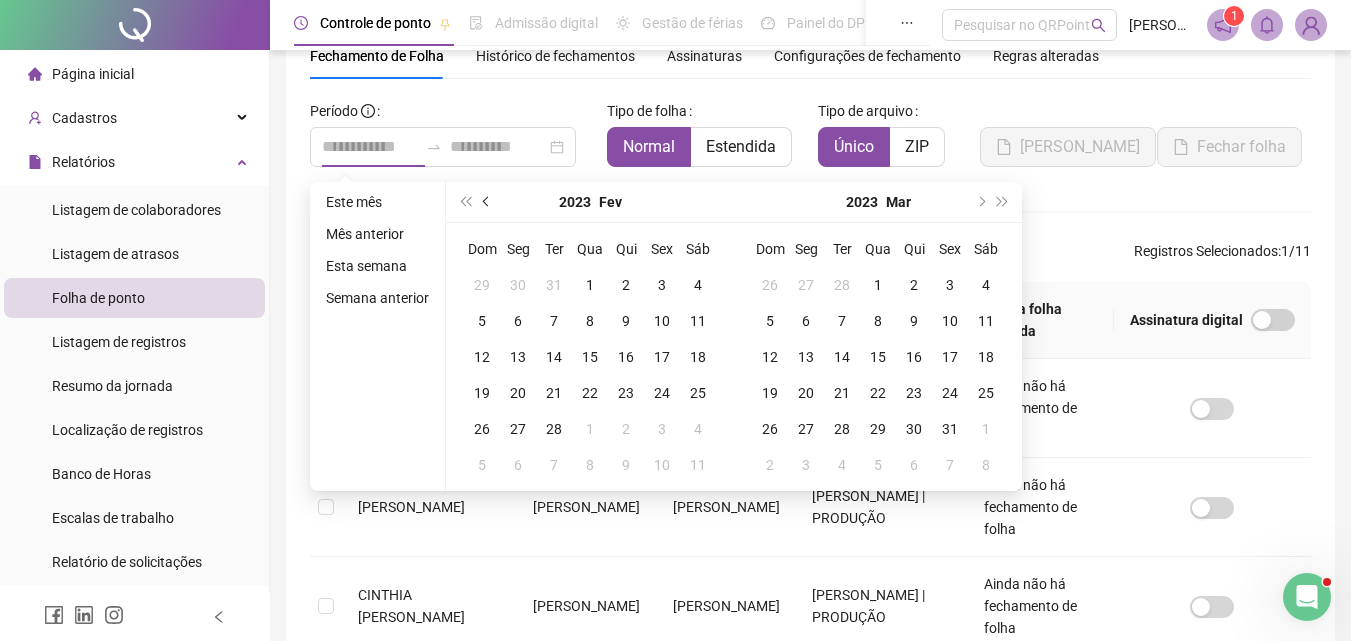 click at bounding box center (487, 202) 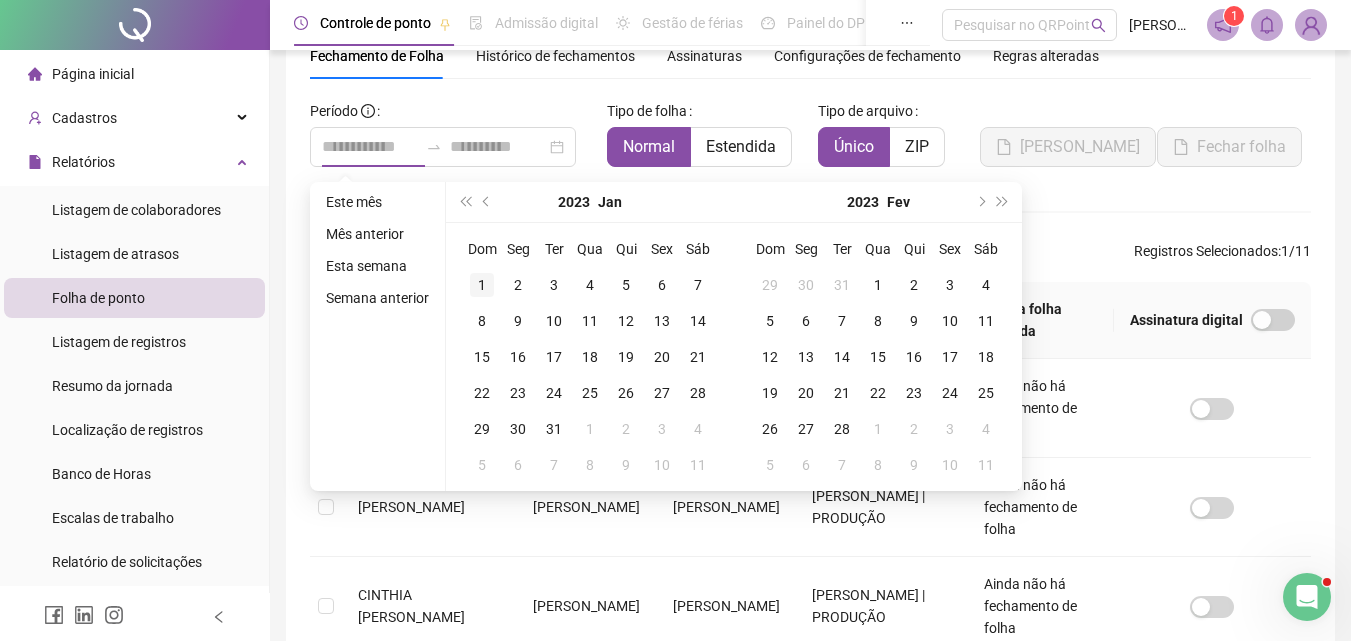 type on "**********" 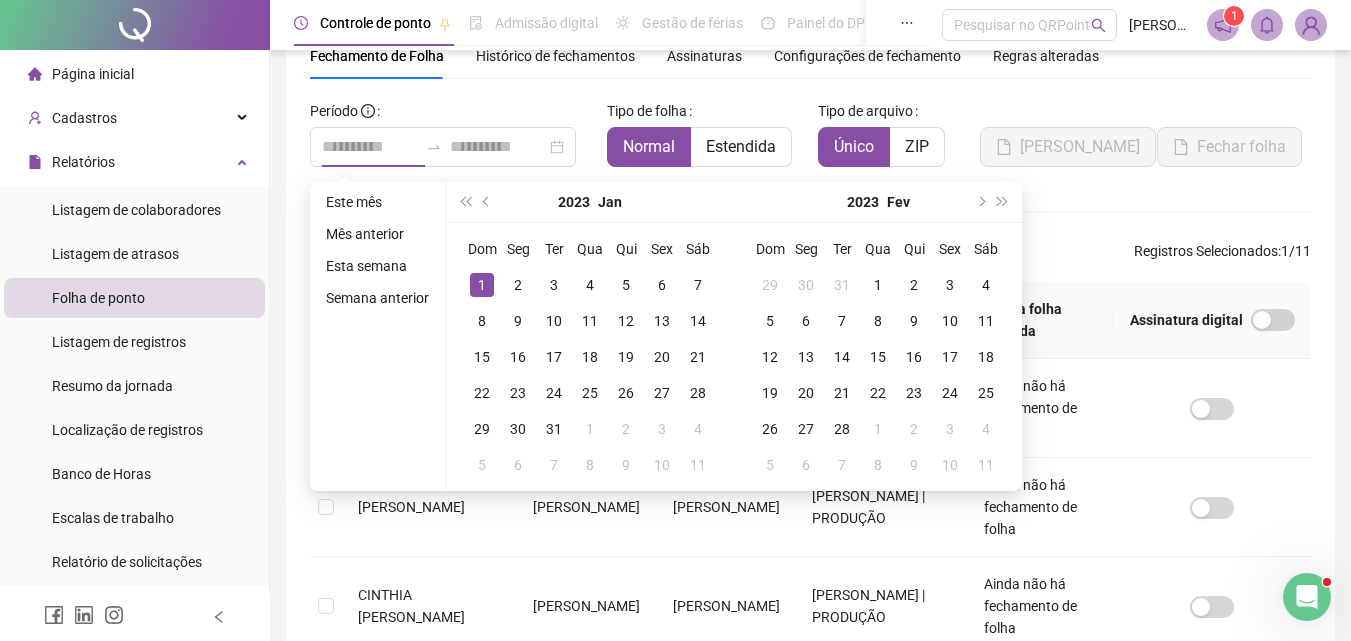 click on "1" at bounding box center [482, 285] 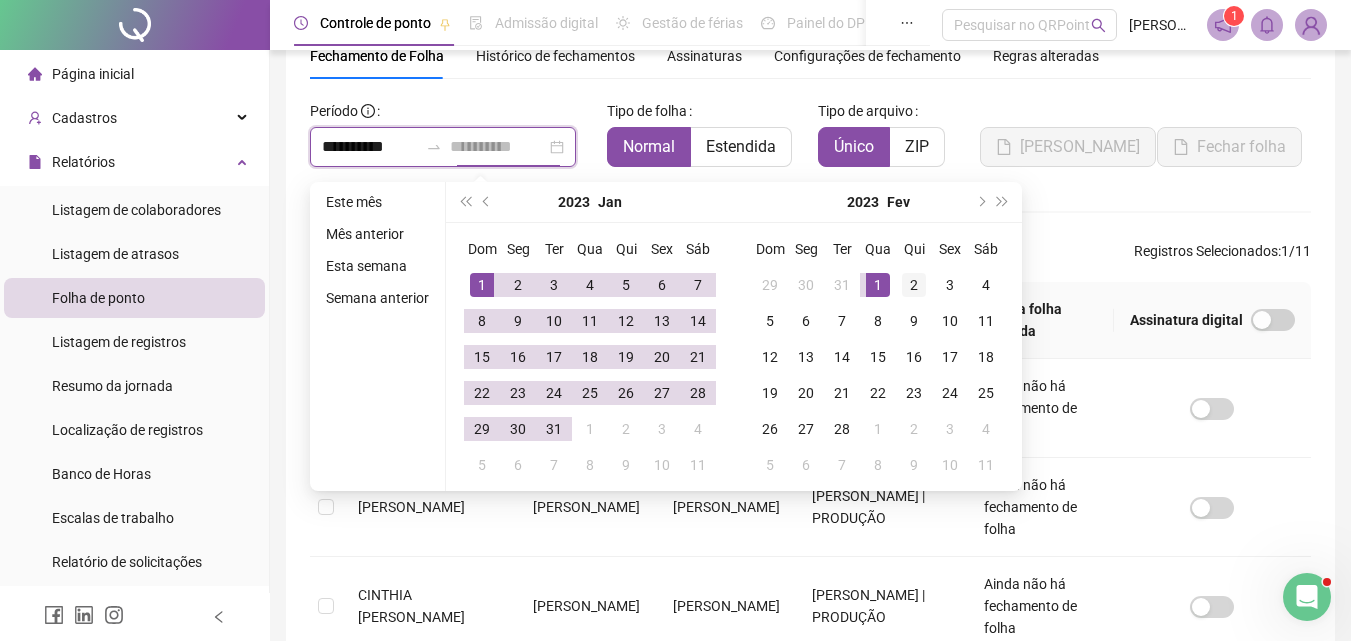 type on "**********" 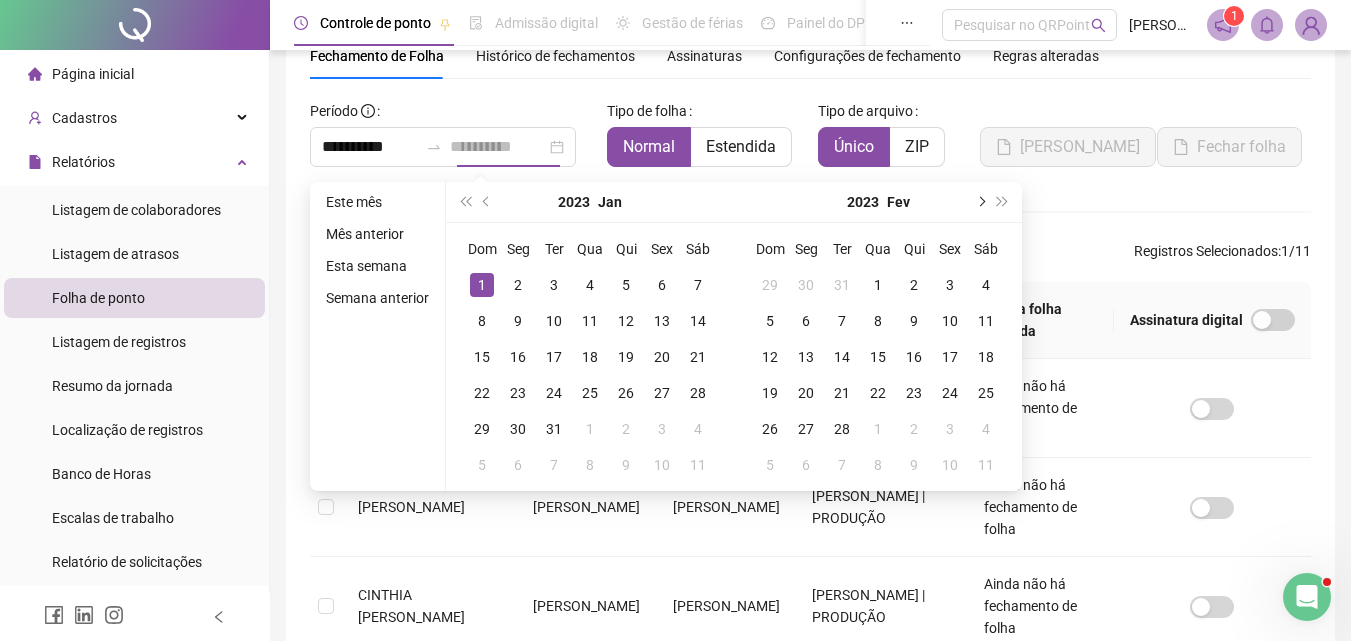 click at bounding box center (980, 202) 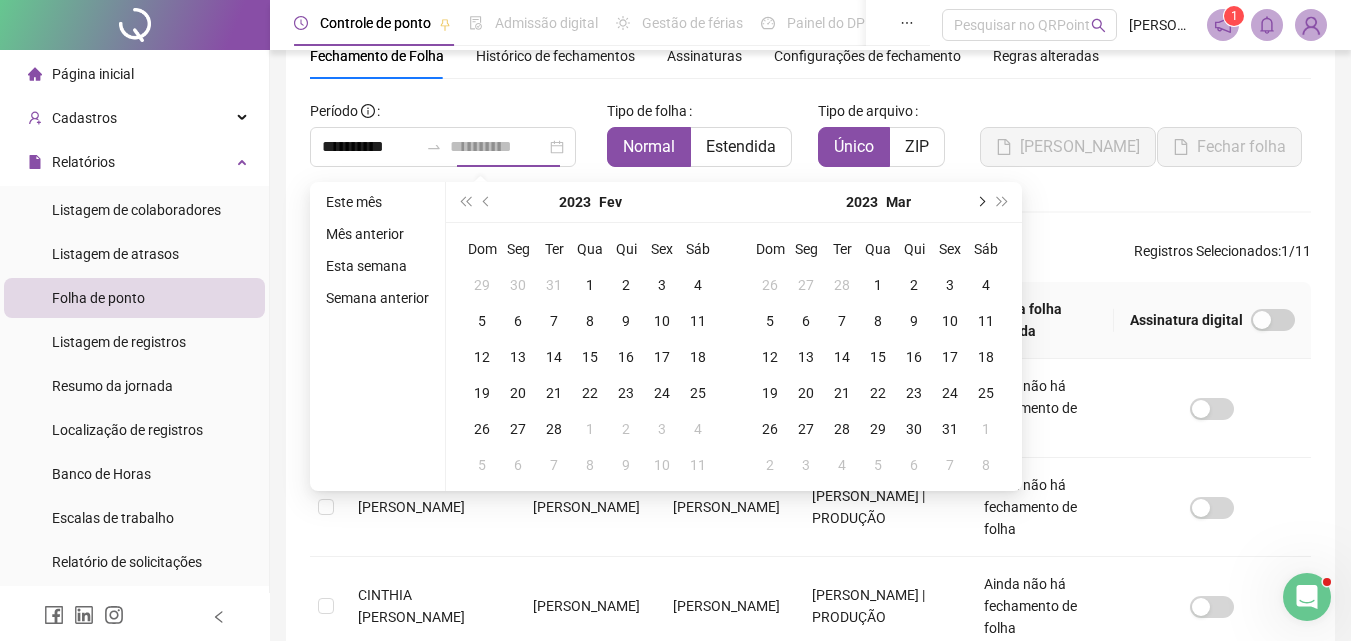 click at bounding box center (980, 202) 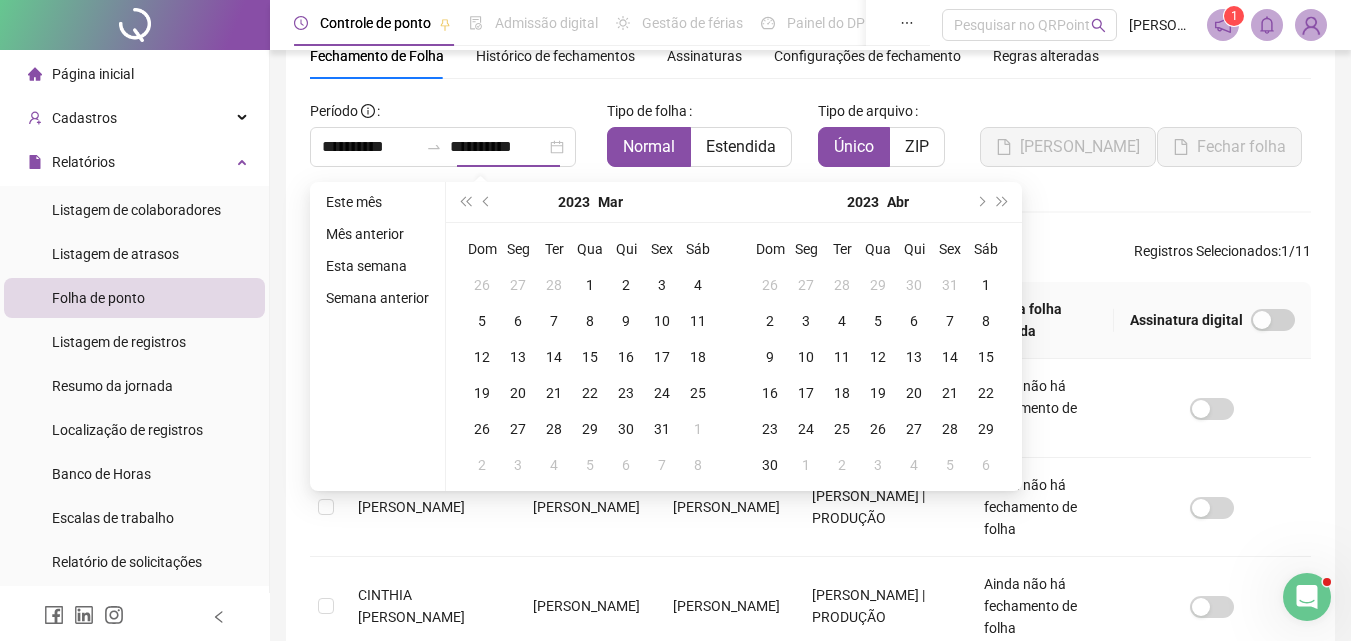 type on "**********" 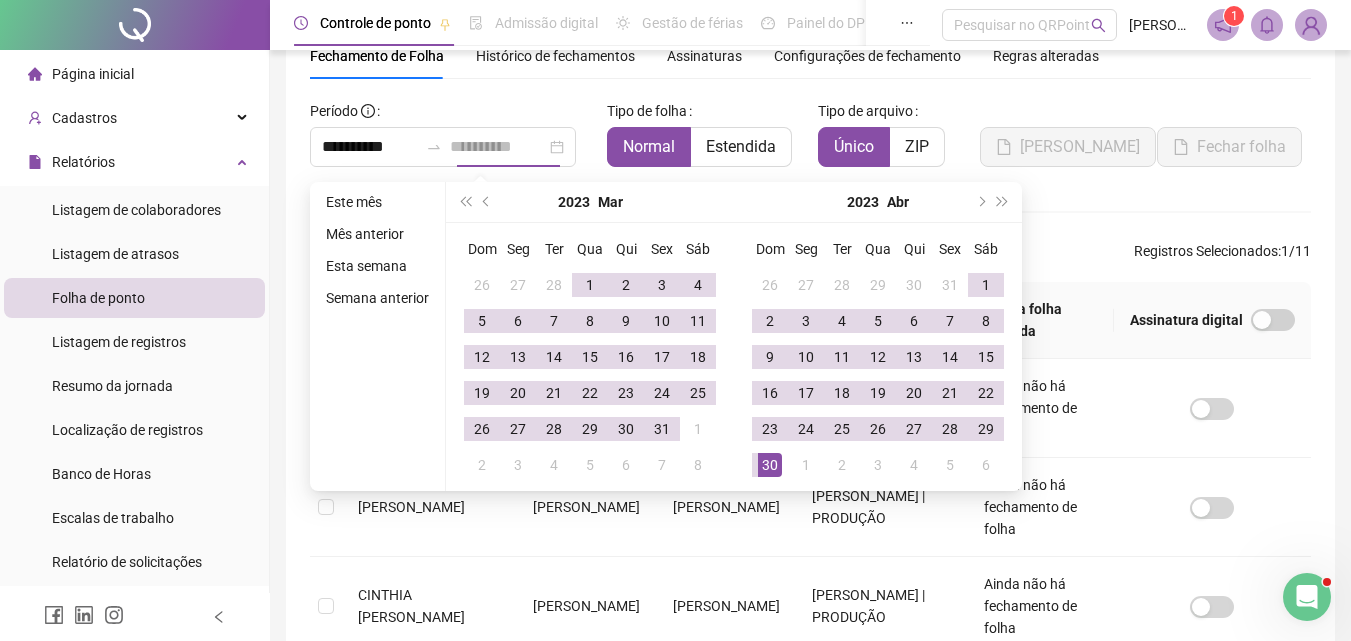 type on "**********" 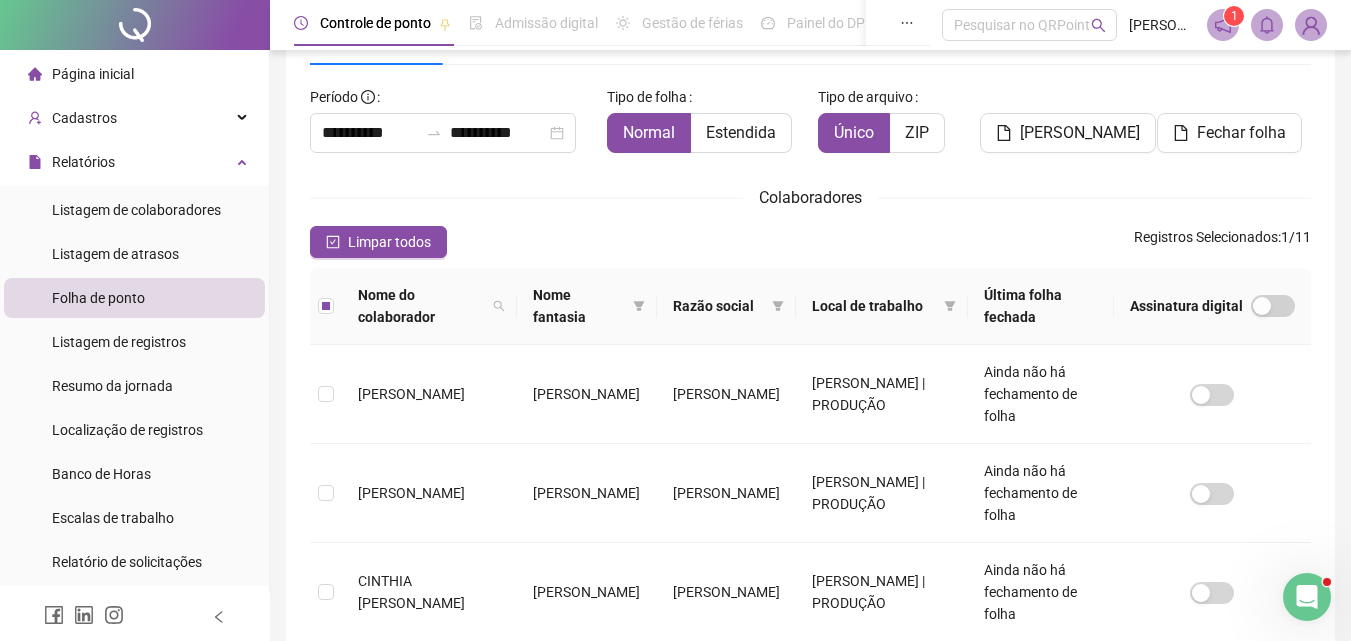 scroll, scrollTop: 0, scrollLeft: 0, axis: both 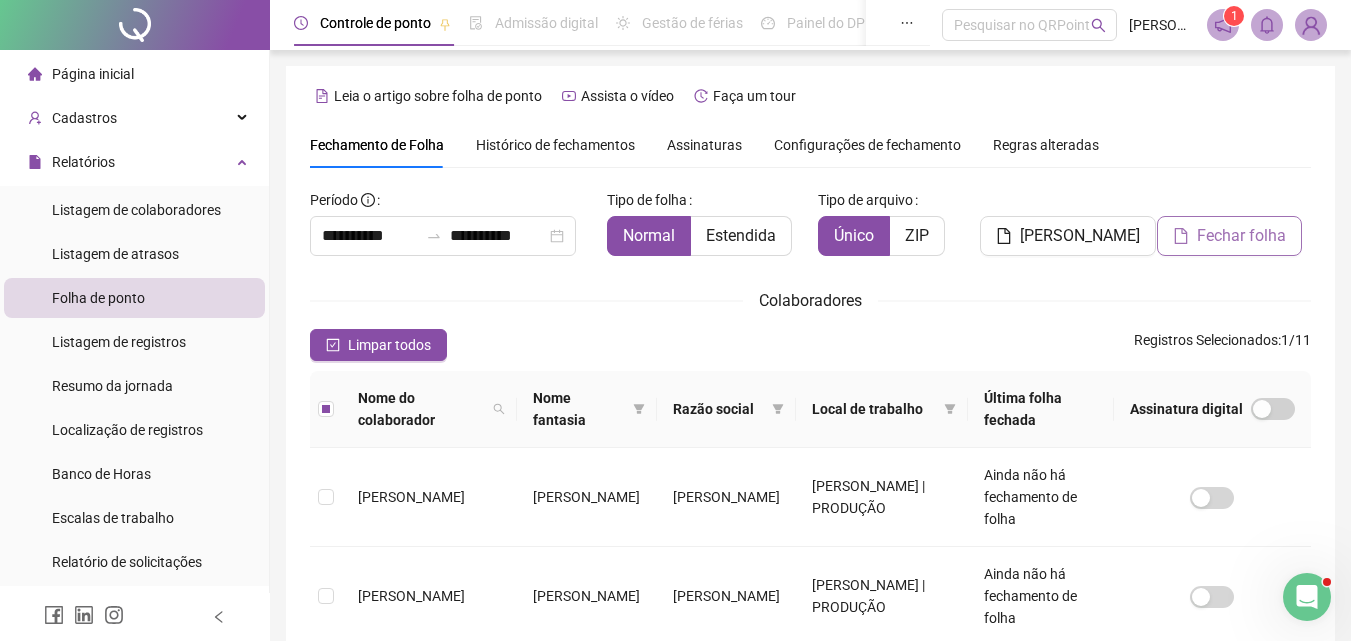click on "Fechar folha" at bounding box center [1241, 236] 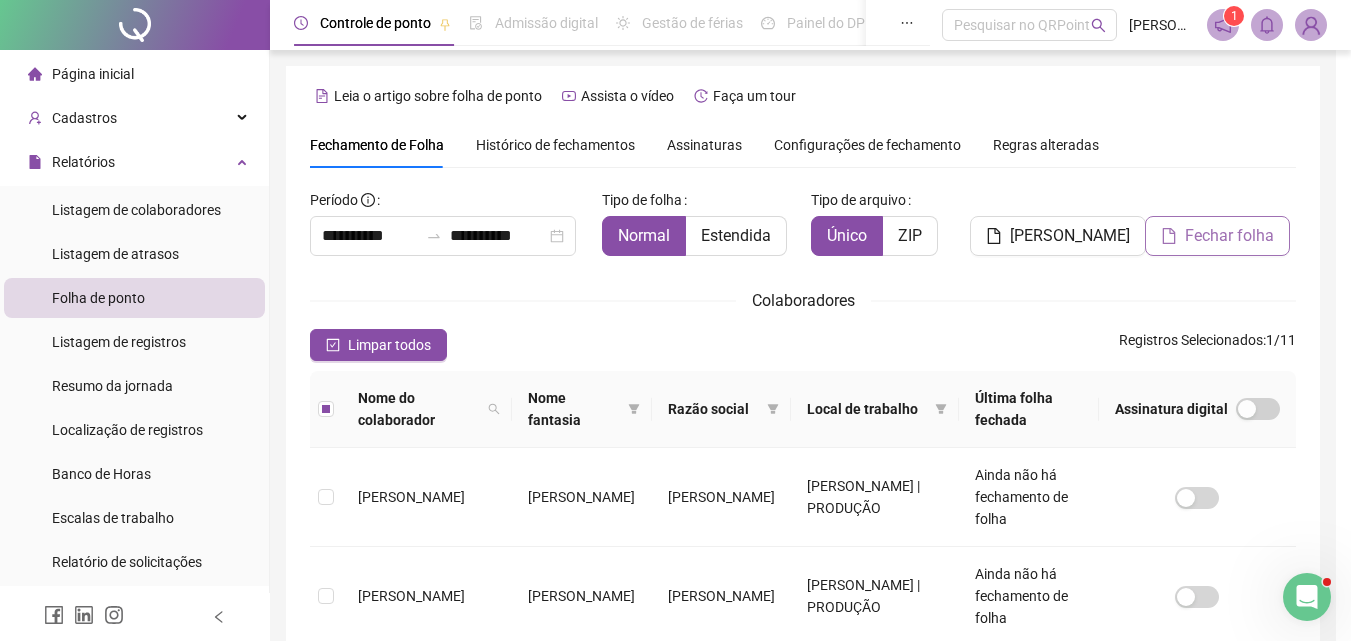 scroll, scrollTop: 89, scrollLeft: 0, axis: vertical 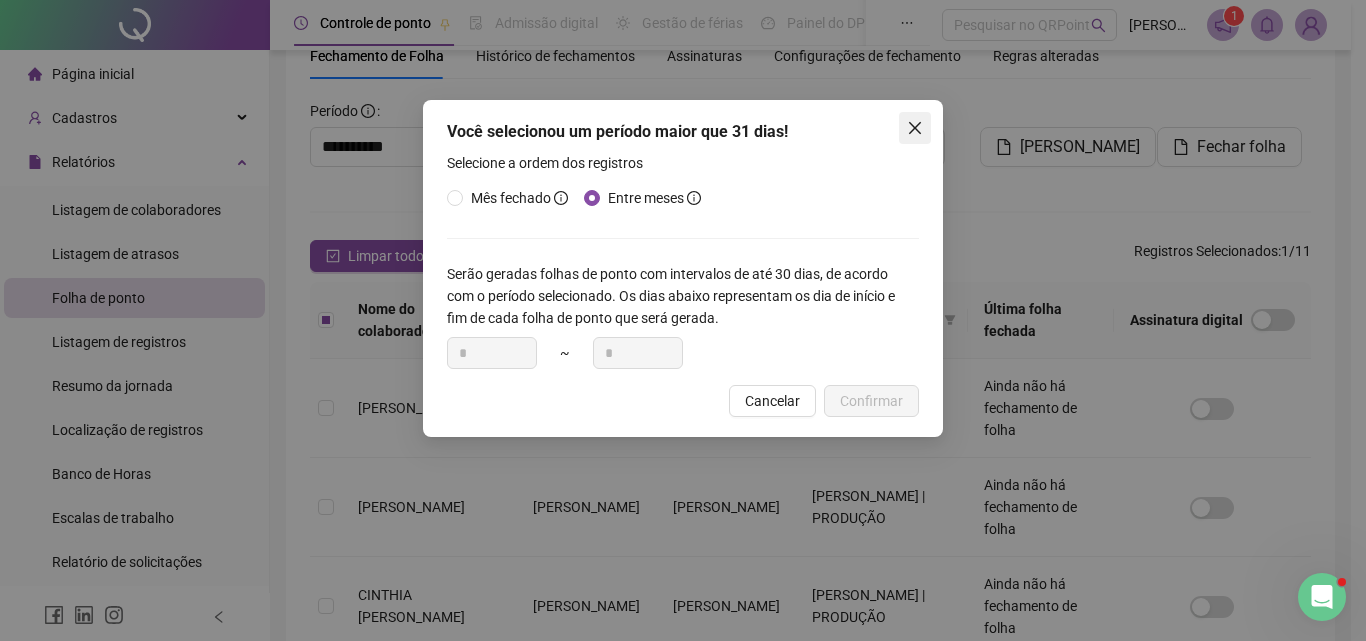 click 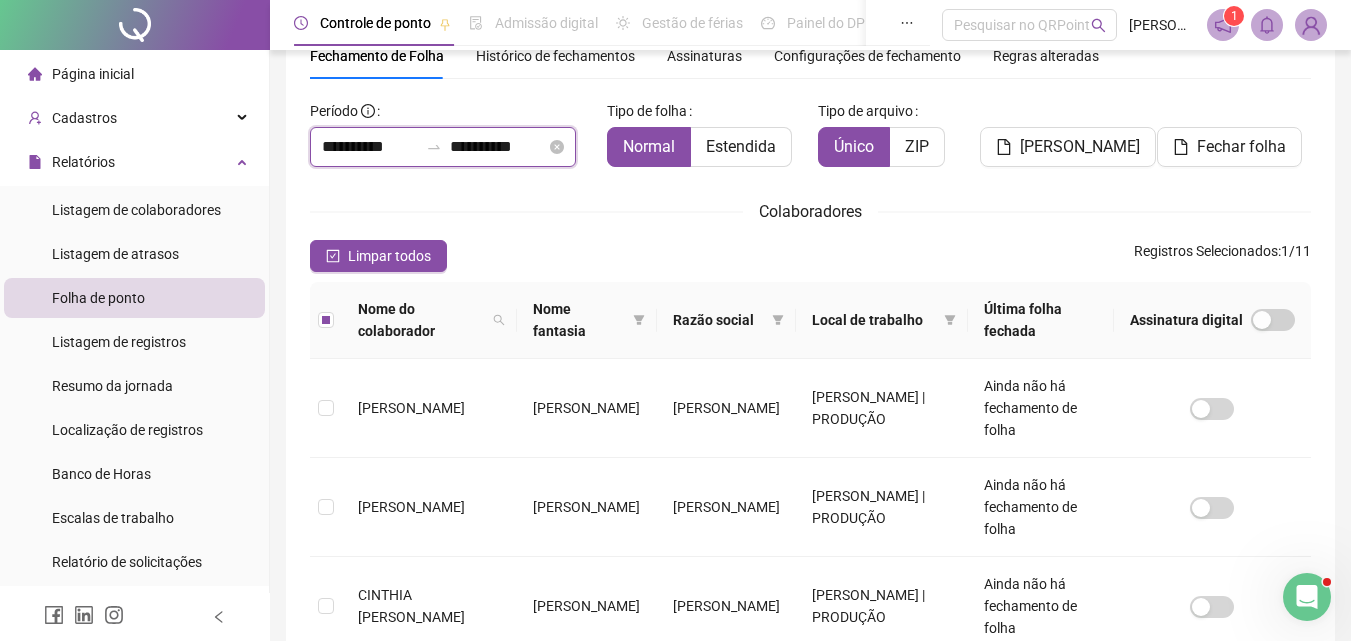 click on "**********" at bounding box center (370, 147) 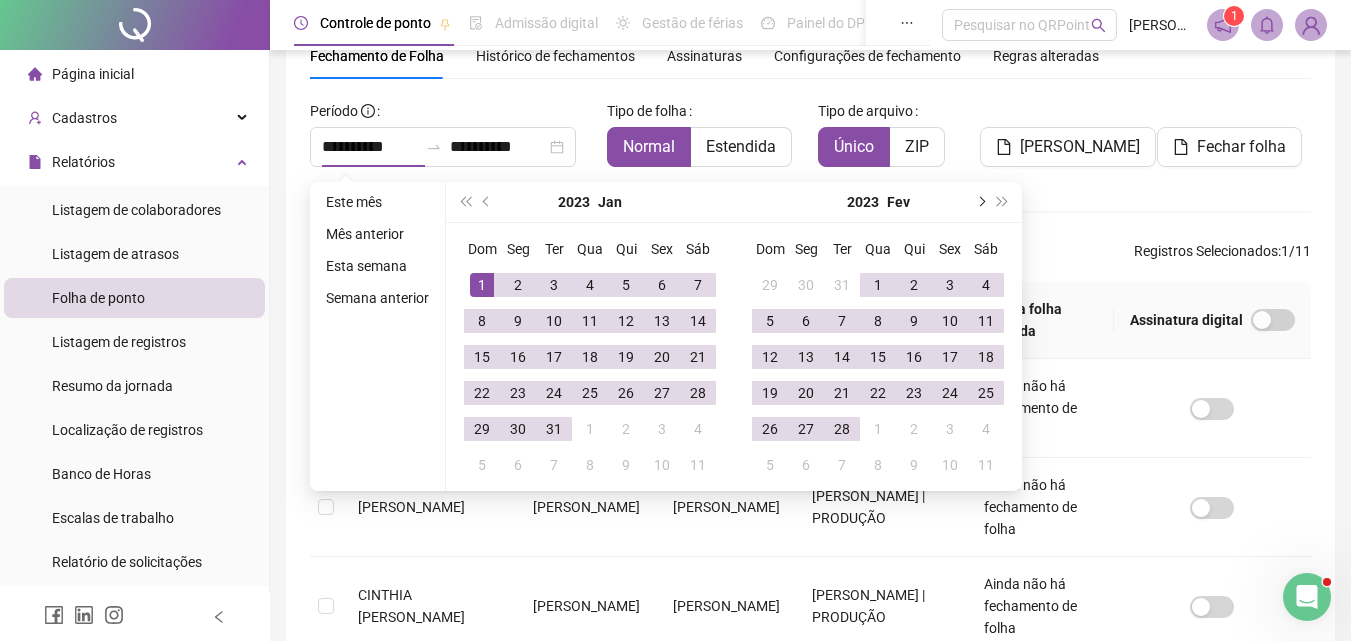 click at bounding box center (980, 202) 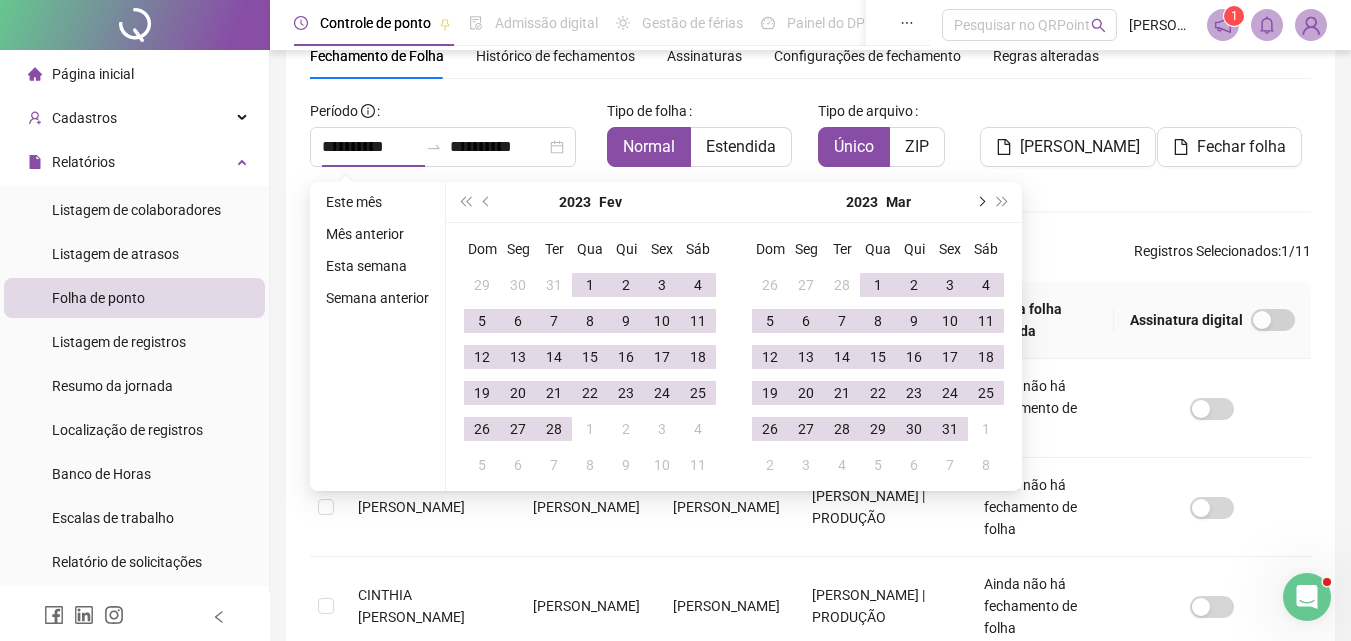 click at bounding box center [980, 202] 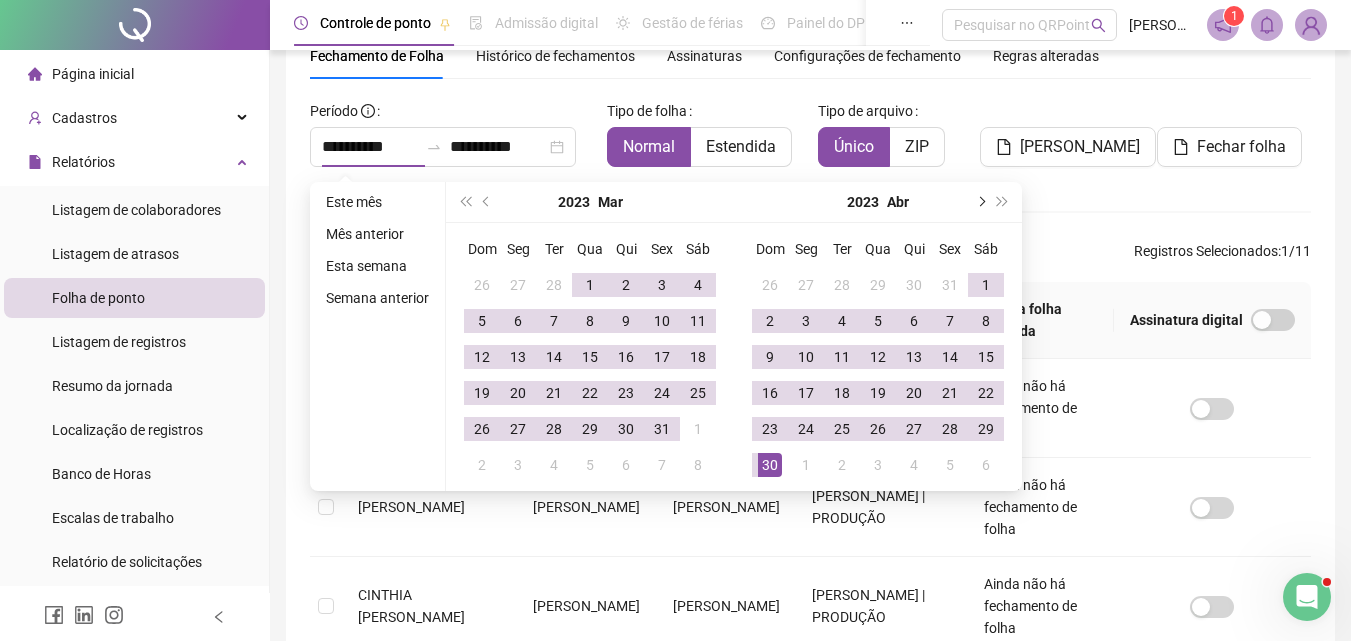 click at bounding box center (980, 202) 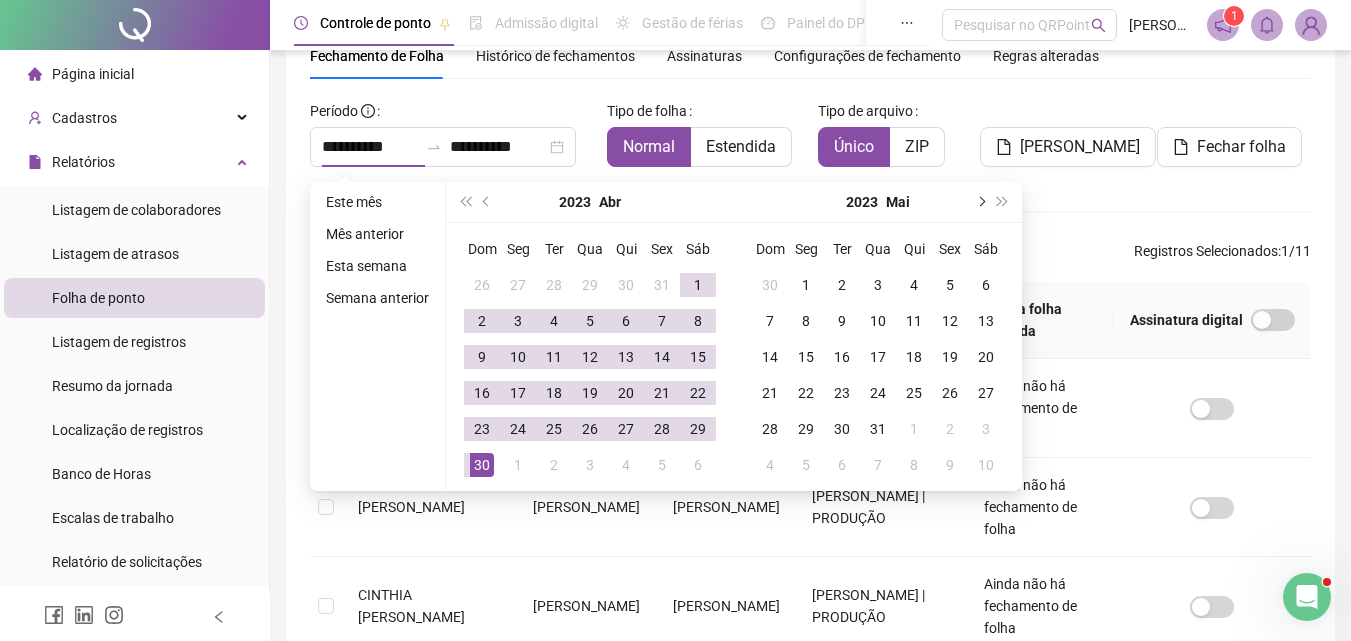 click at bounding box center [980, 202] 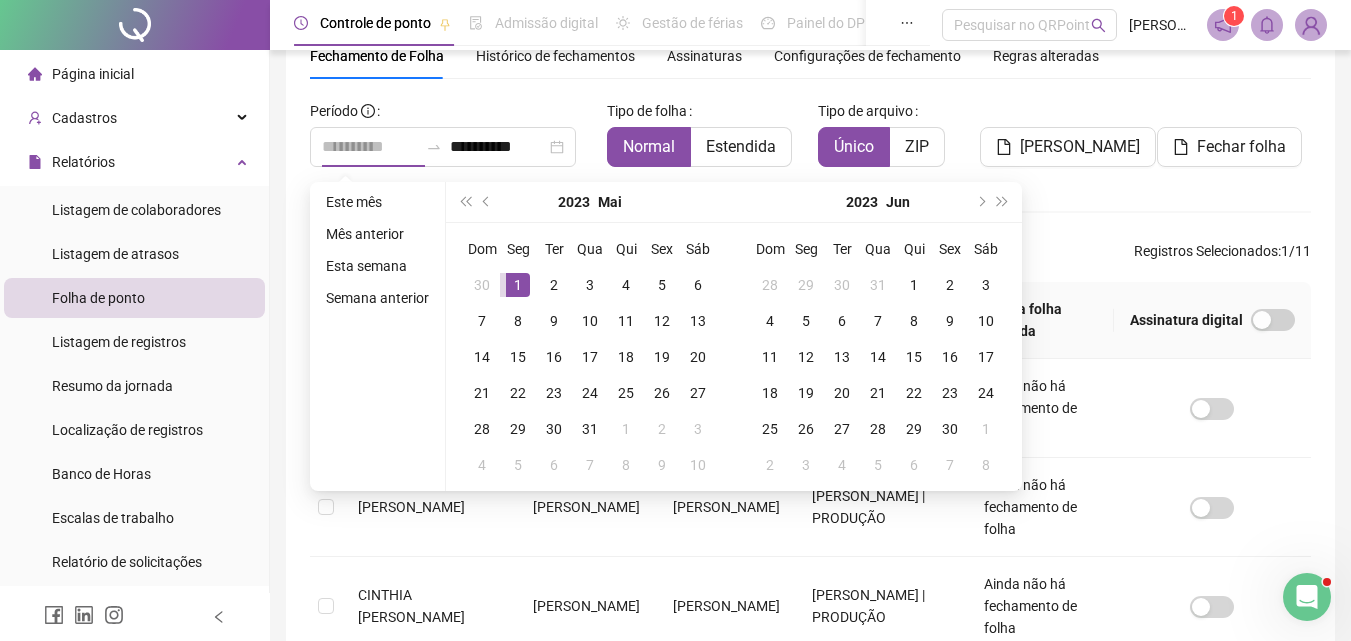 type on "**********" 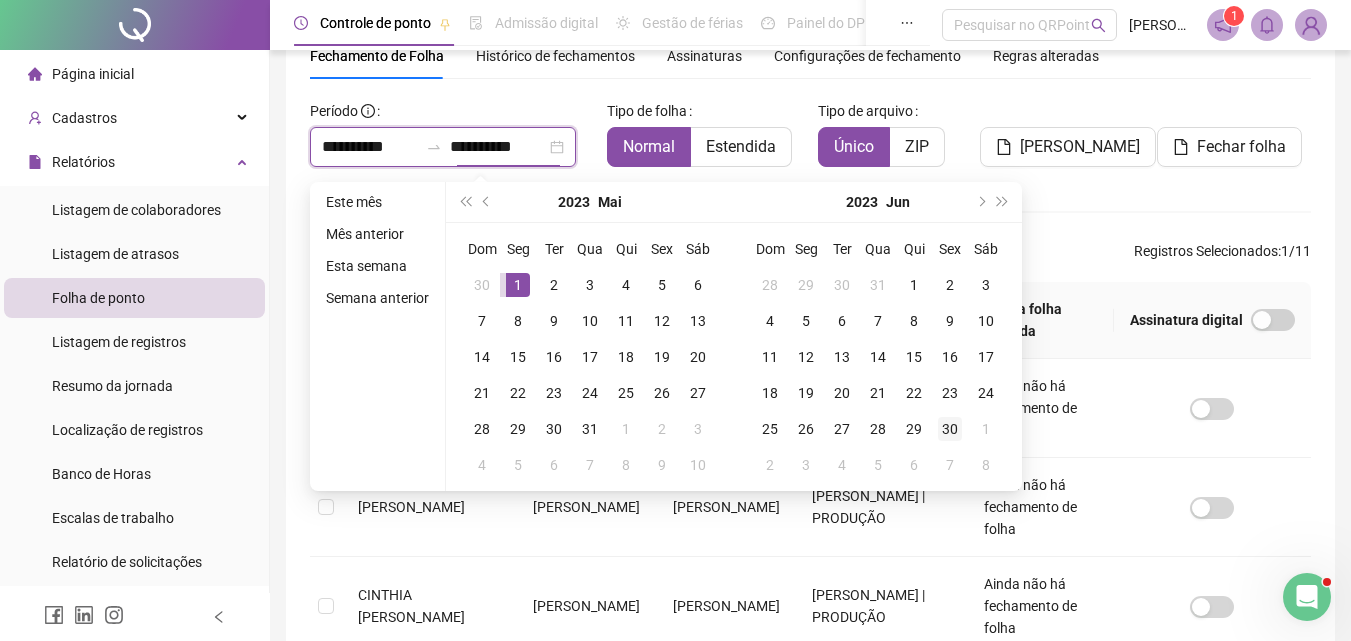 type on "**********" 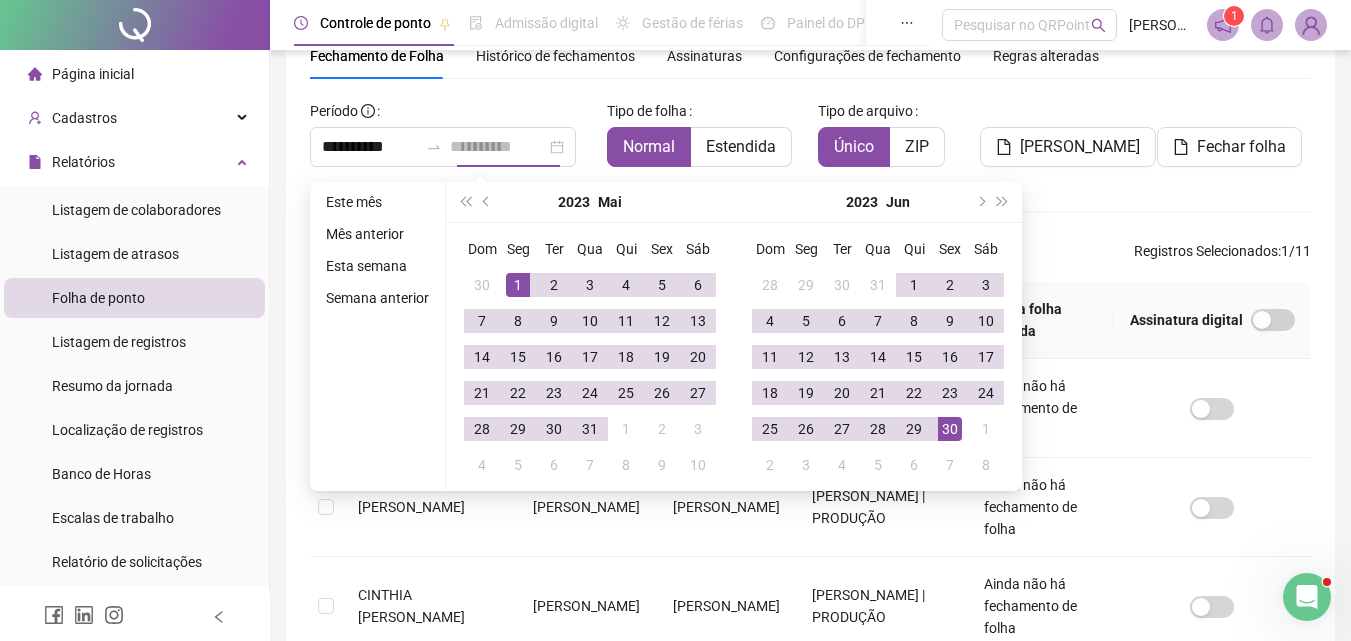 click on "30" at bounding box center (950, 429) 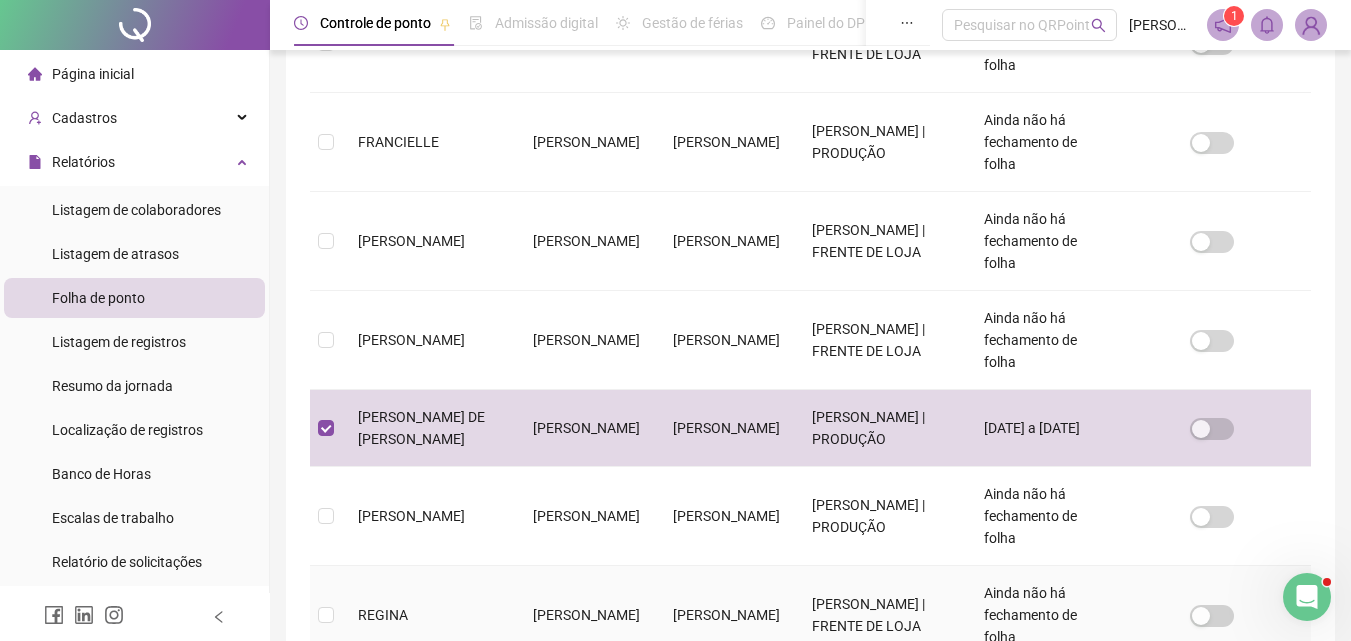 scroll, scrollTop: 0, scrollLeft: 0, axis: both 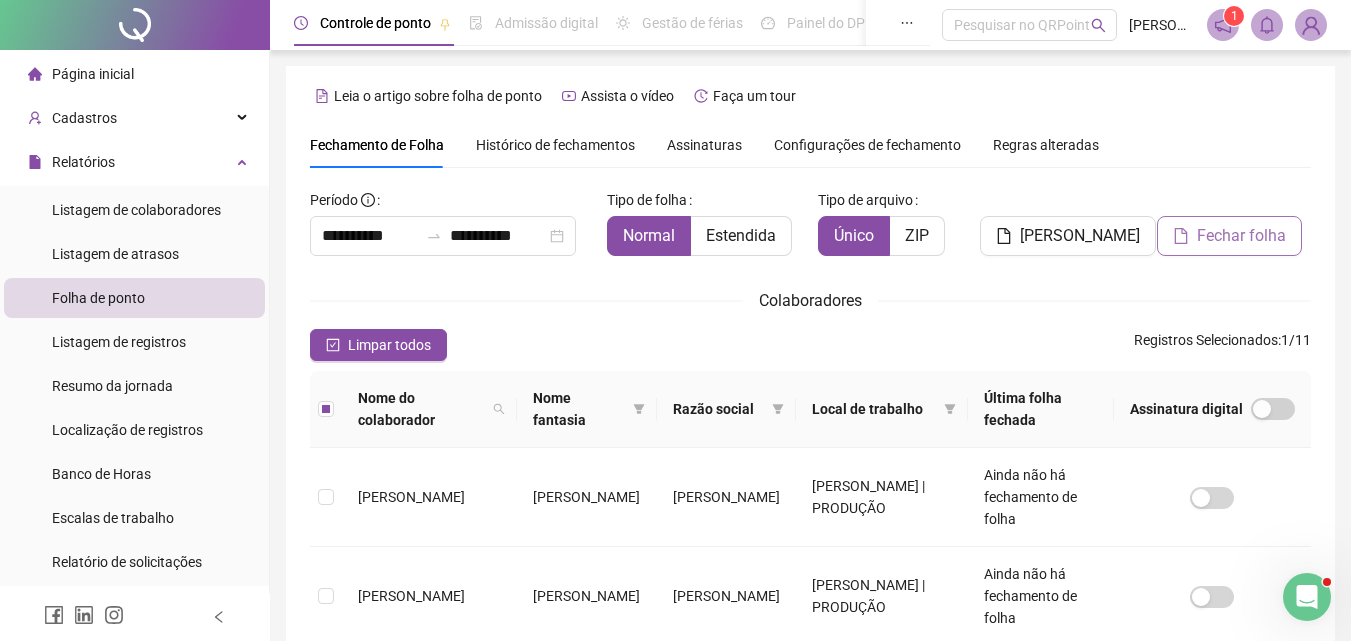click on "Fechar folha" at bounding box center (1241, 236) 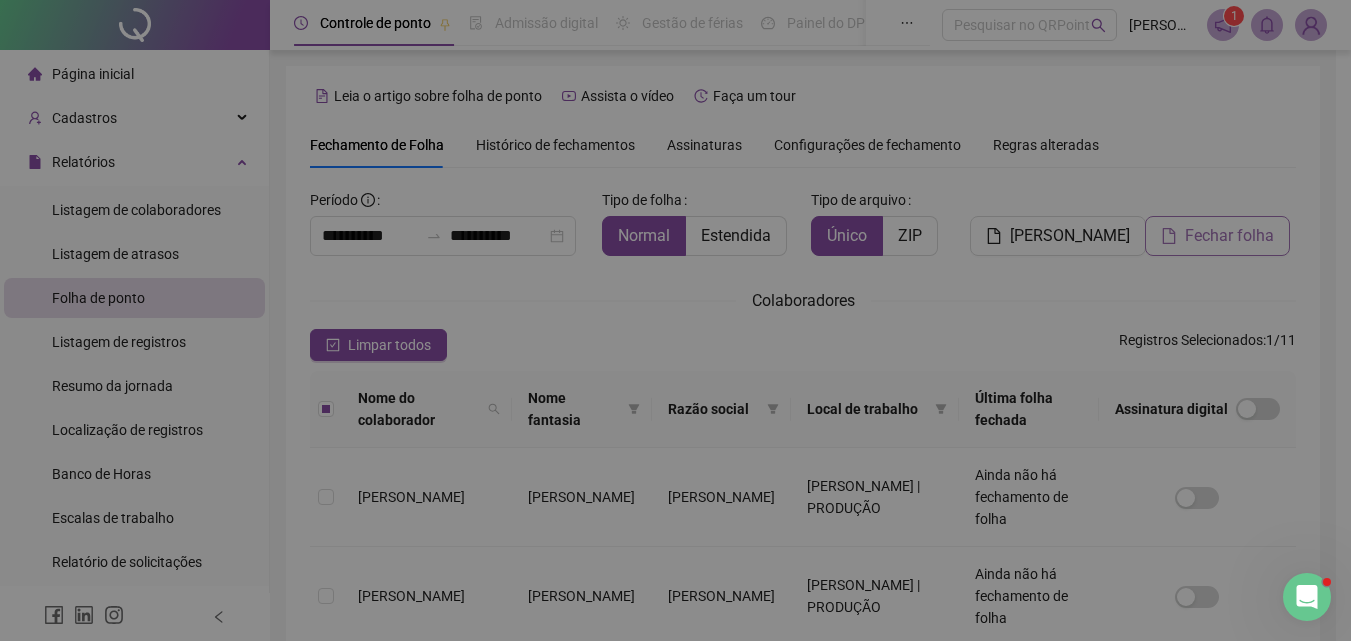scroll, scrollTop: 89, scrollLeft: 0, axis: vertical 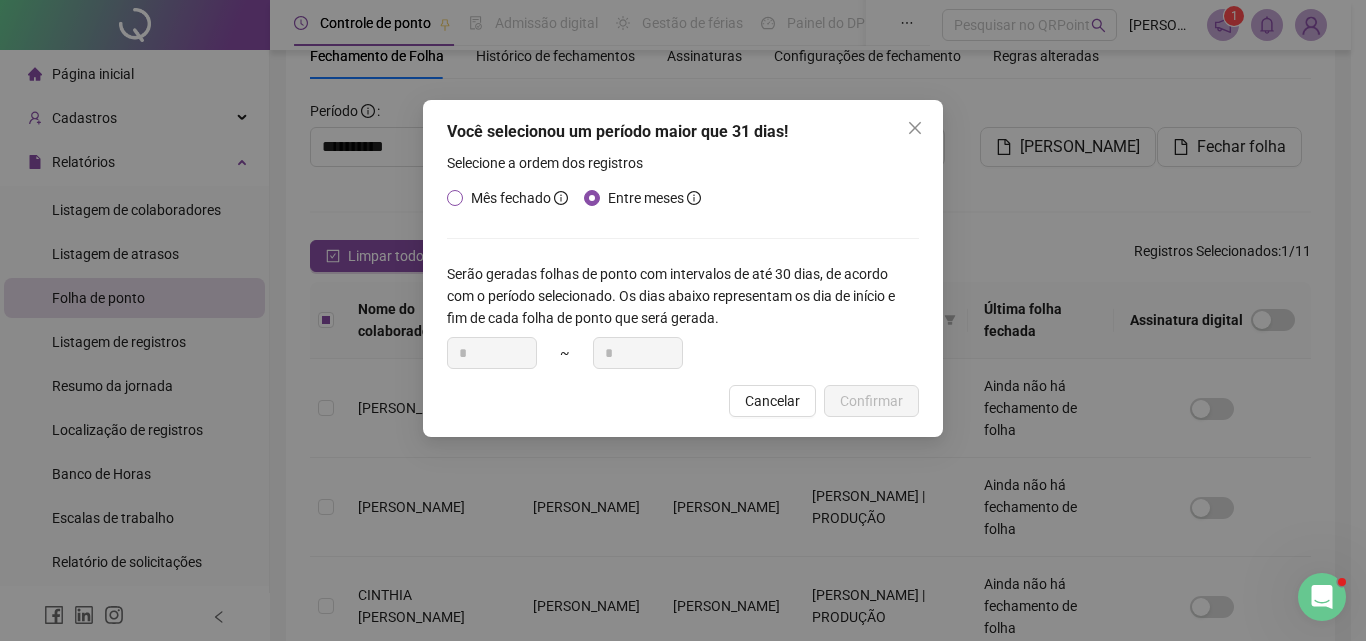 click on "Mês fechado" at bounding box center [519, 198] 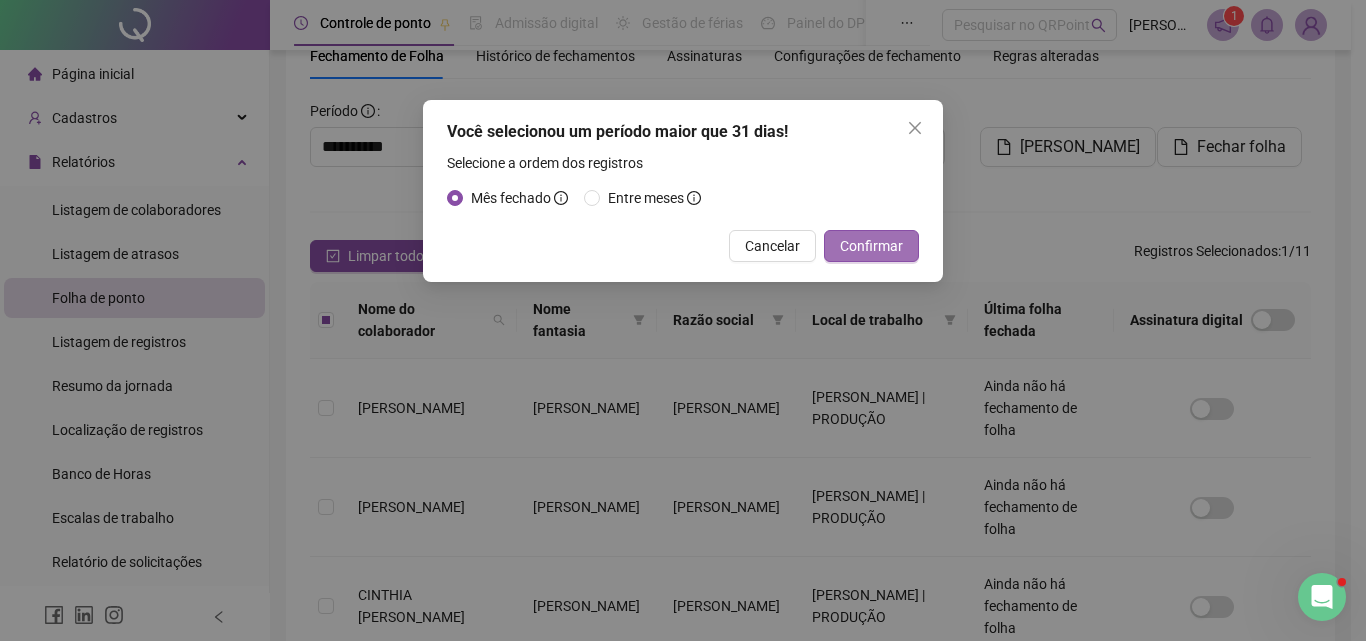 click on "Confirmar" at bounding box center [871, 246] 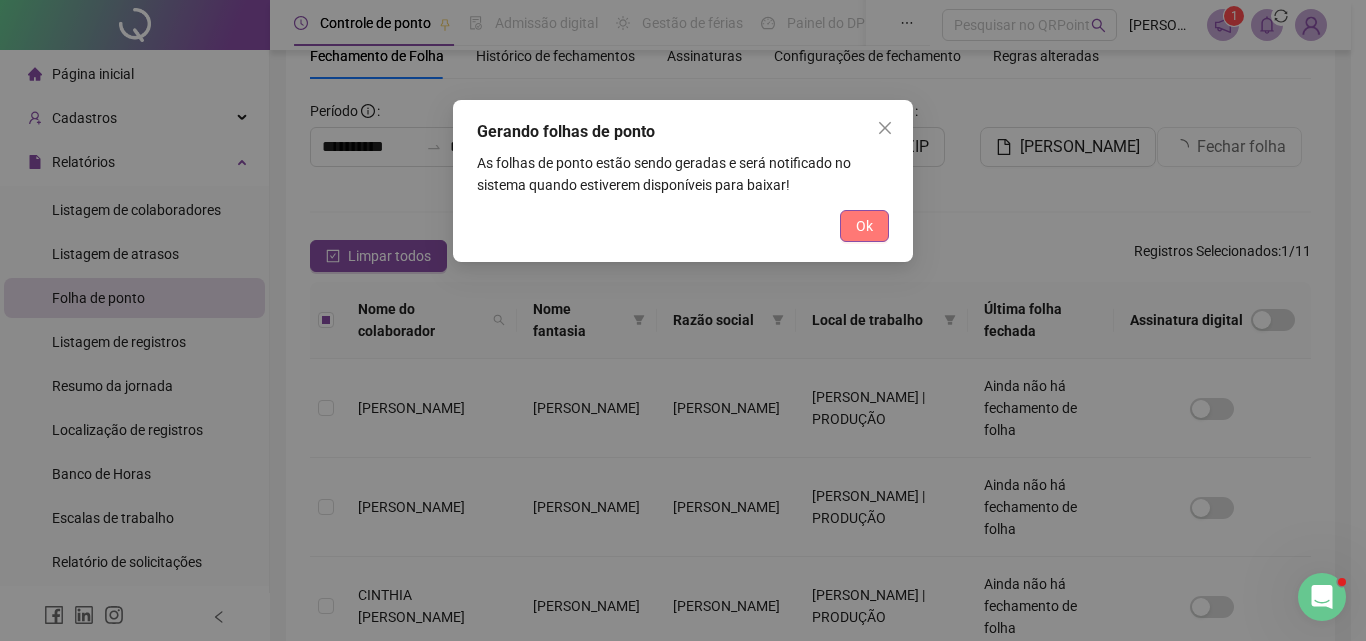 click on "Ok" at bounding box center (864, 226) 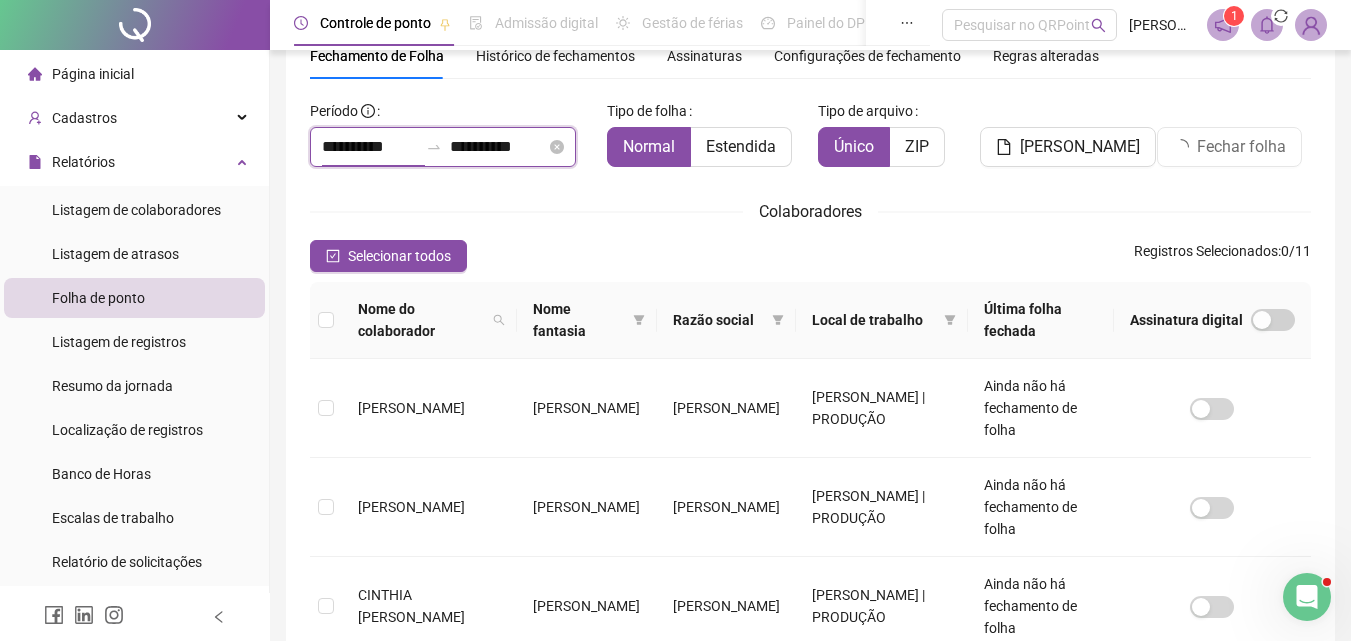 click on "**********" at bounding box center (370, 147) 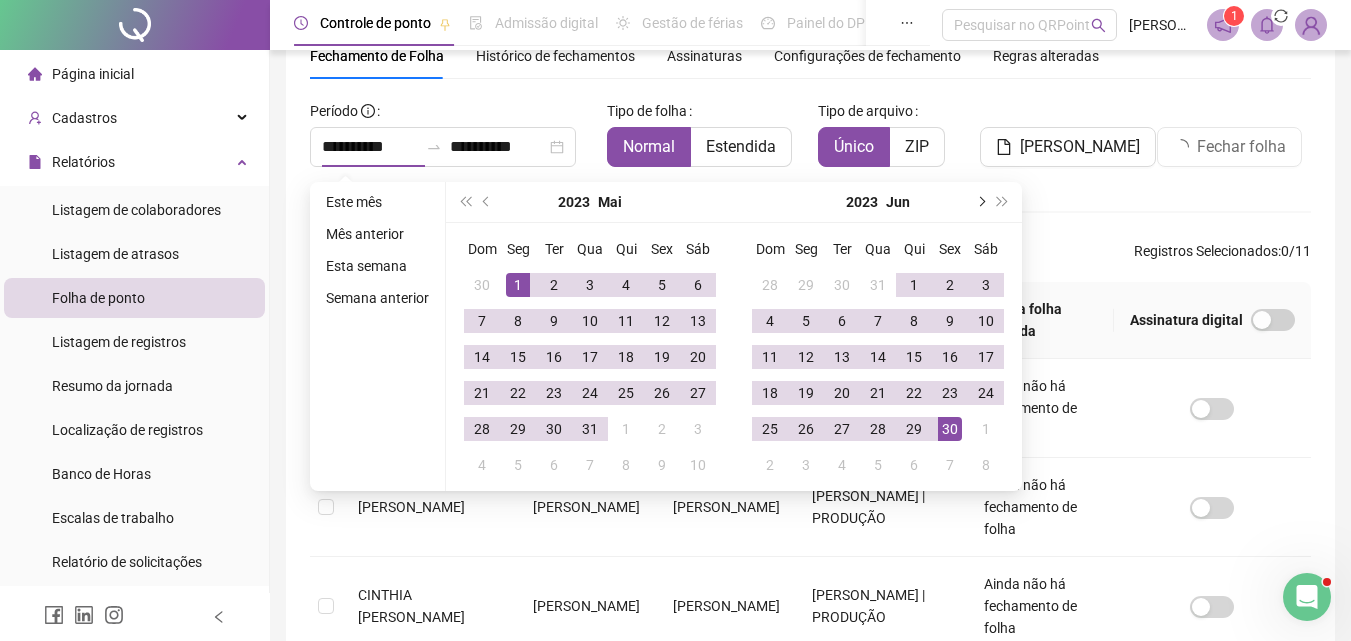click at bounding box center [980, 202] 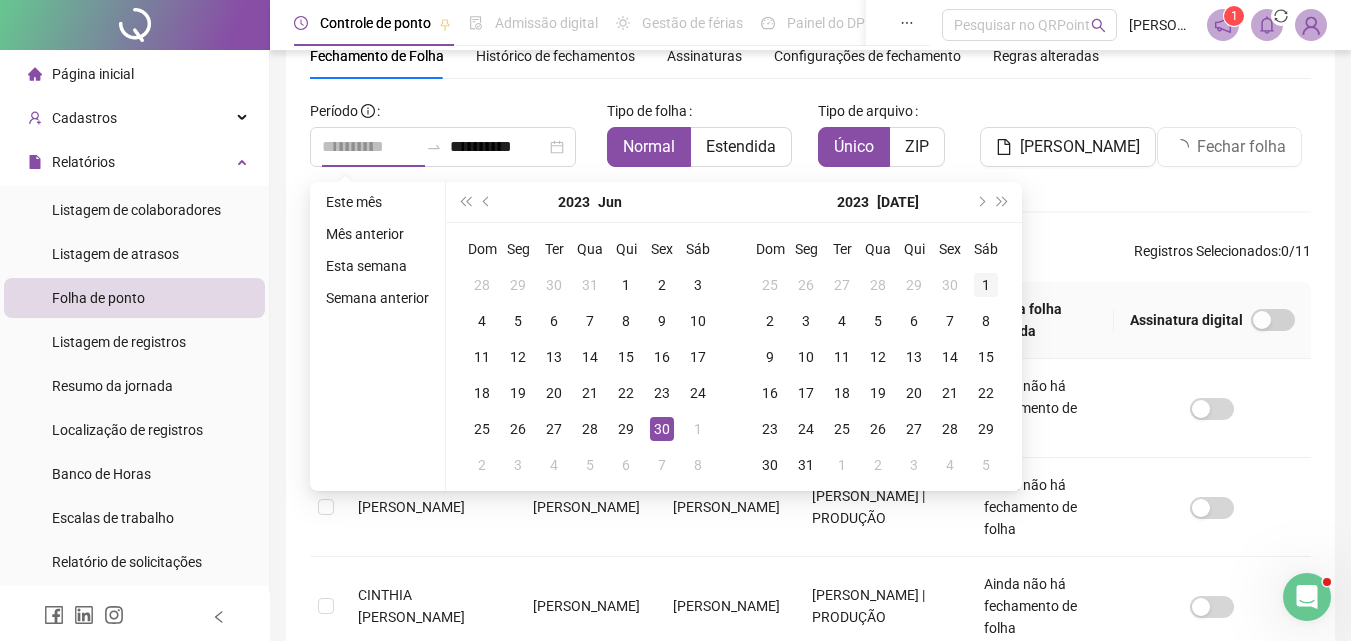 type on "**********" 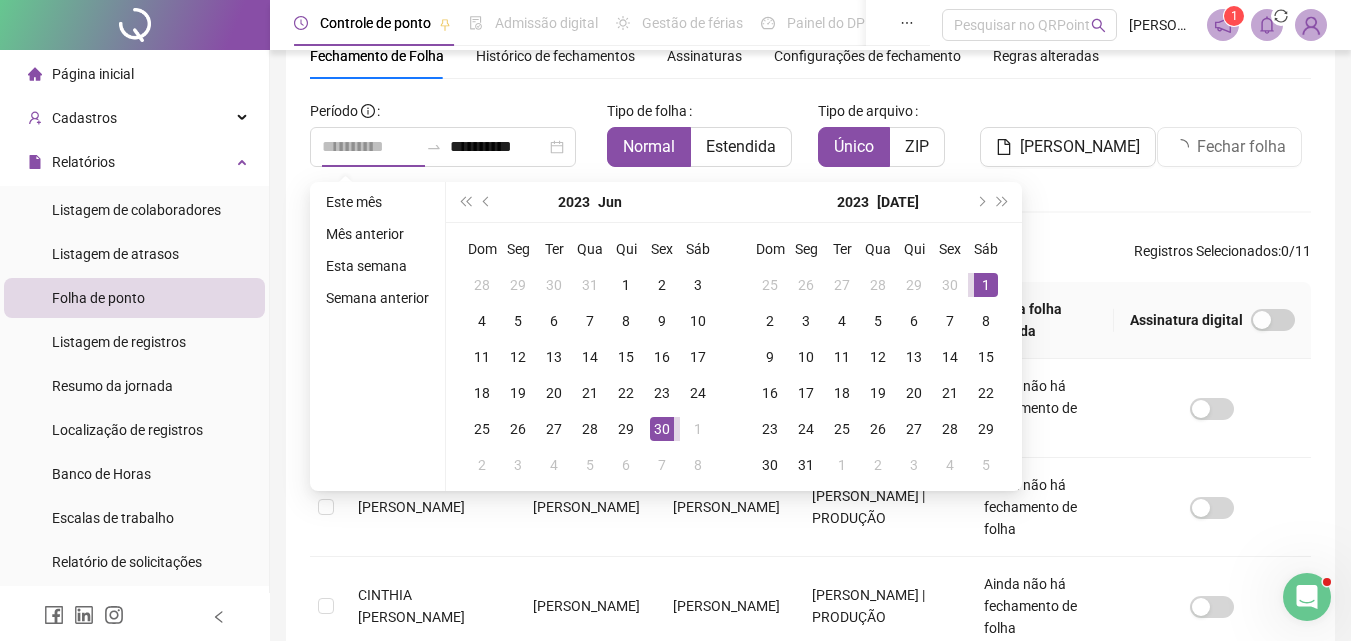 click on "1" at bounding box center (986, 285) 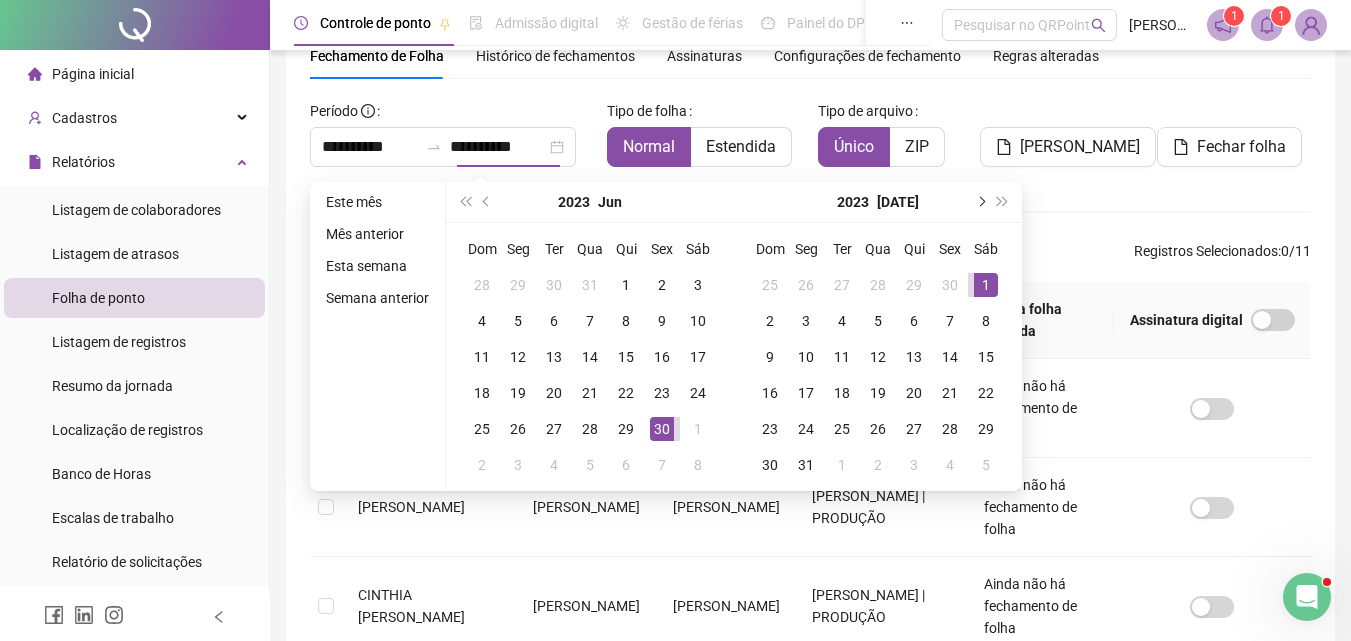 click at bounding box center (980, 202) 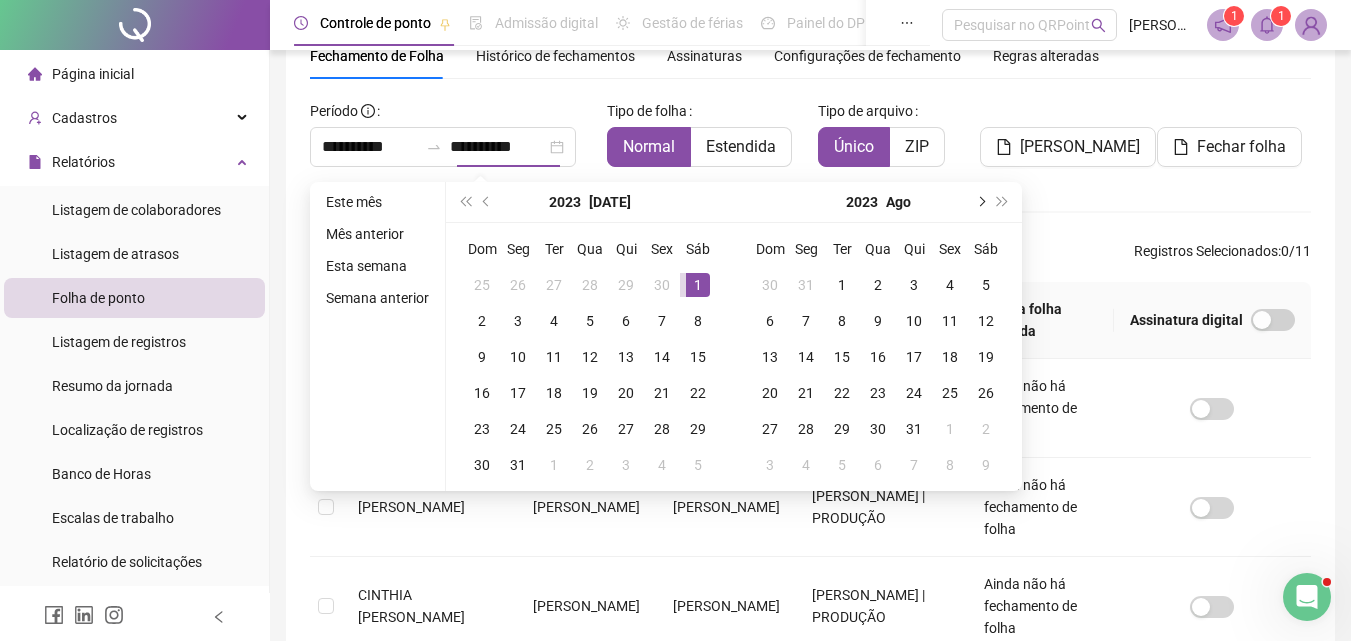 click at bounding box center (980, 202) 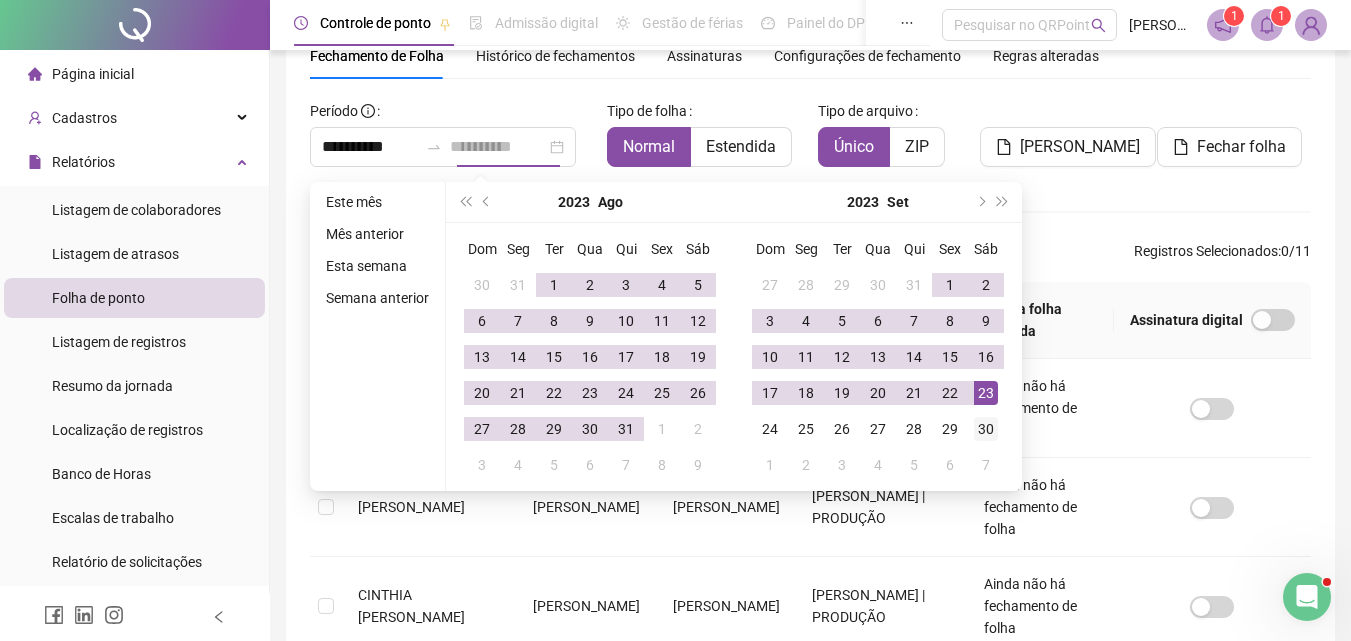 type on "**********" 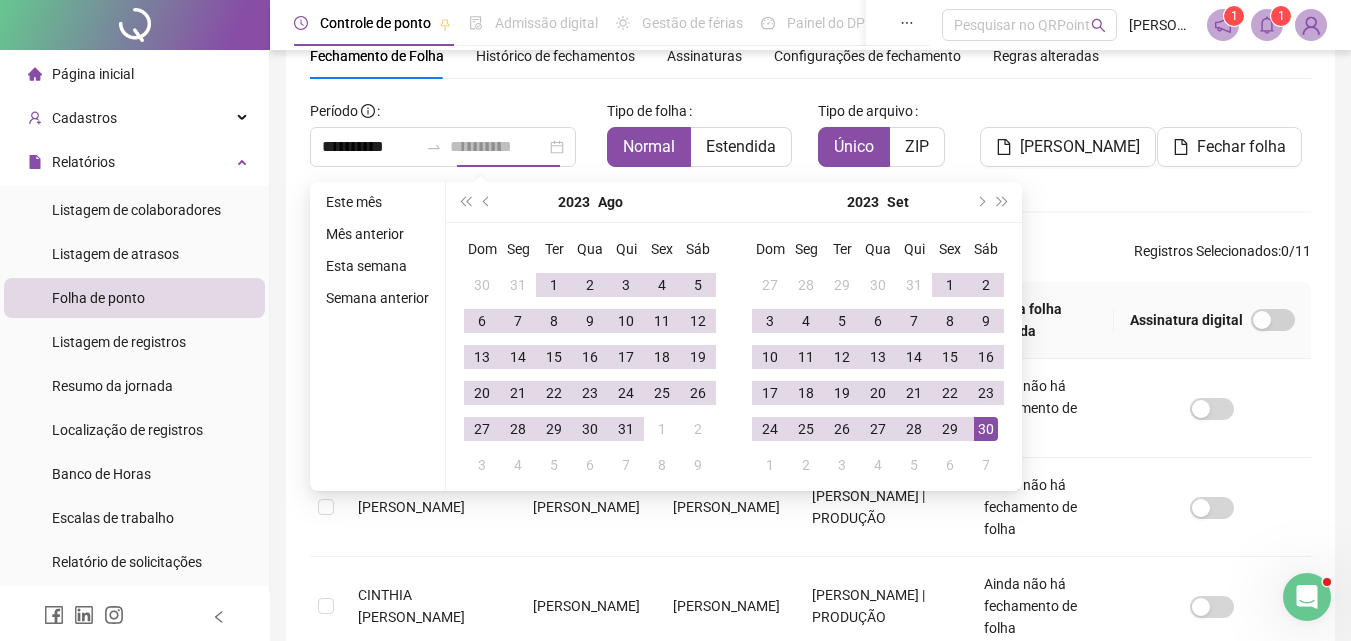 click on "30" at bounding box center [986, 429] 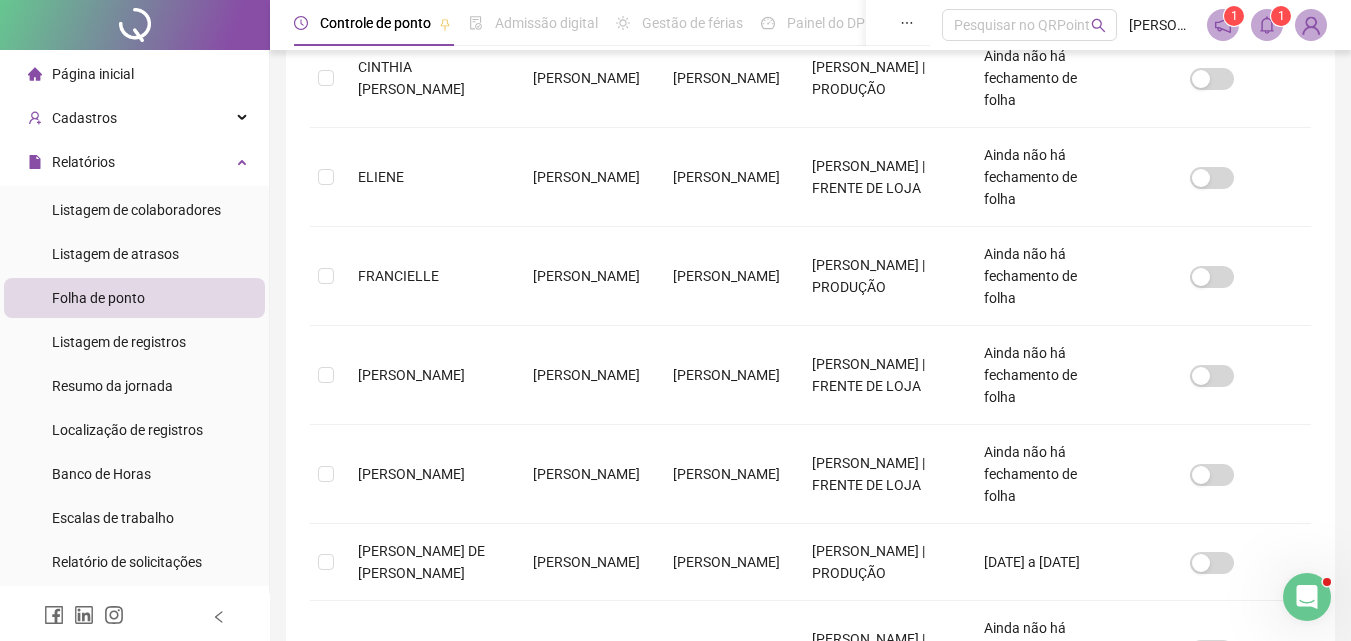 scroll, scrollTop: 622, scrollLeft: 0, axis: vertical 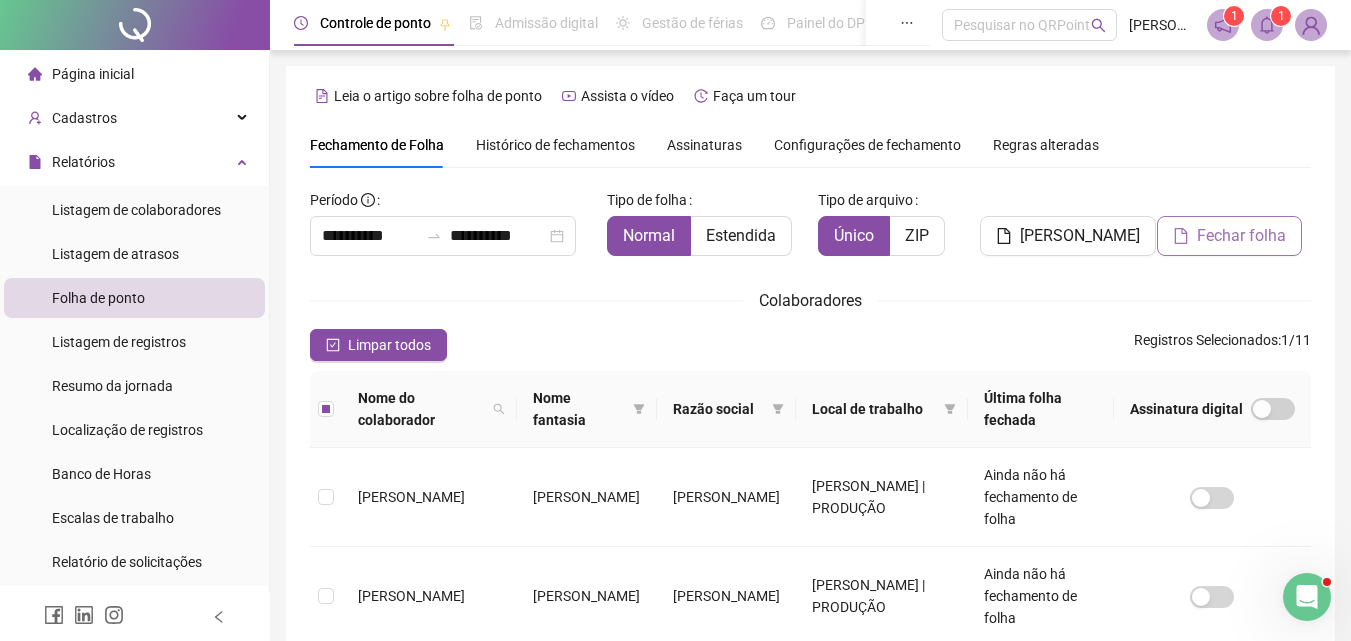 click on "Fechar folha" at bounding box center (1229, 236) 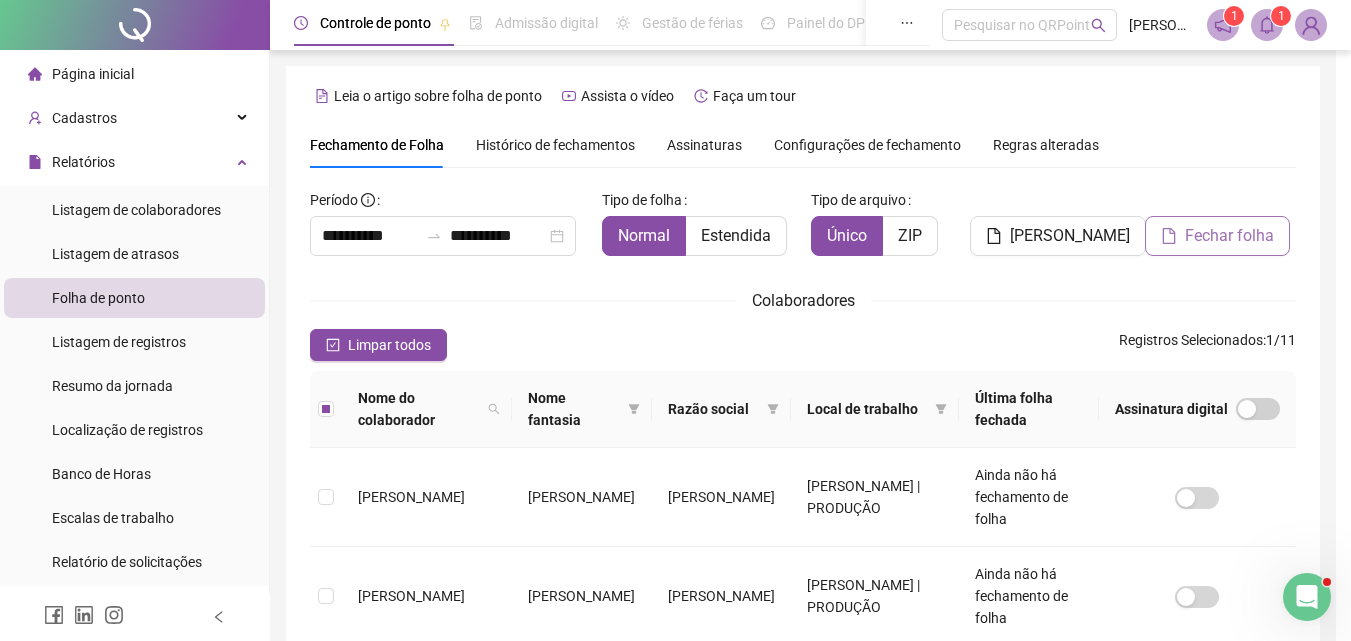 scroll, scrollTop: 89, scrollLeft: 0, axis: vertical 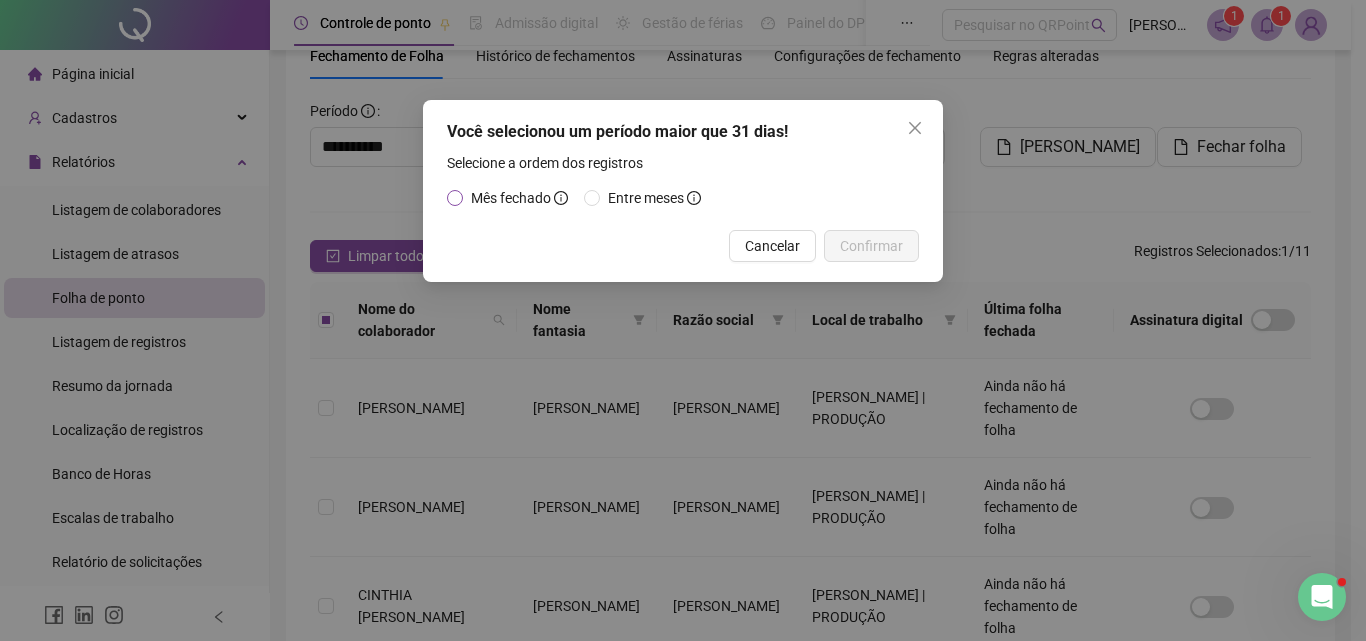 click on "Mês fechado" at bounding box center (511, 198) 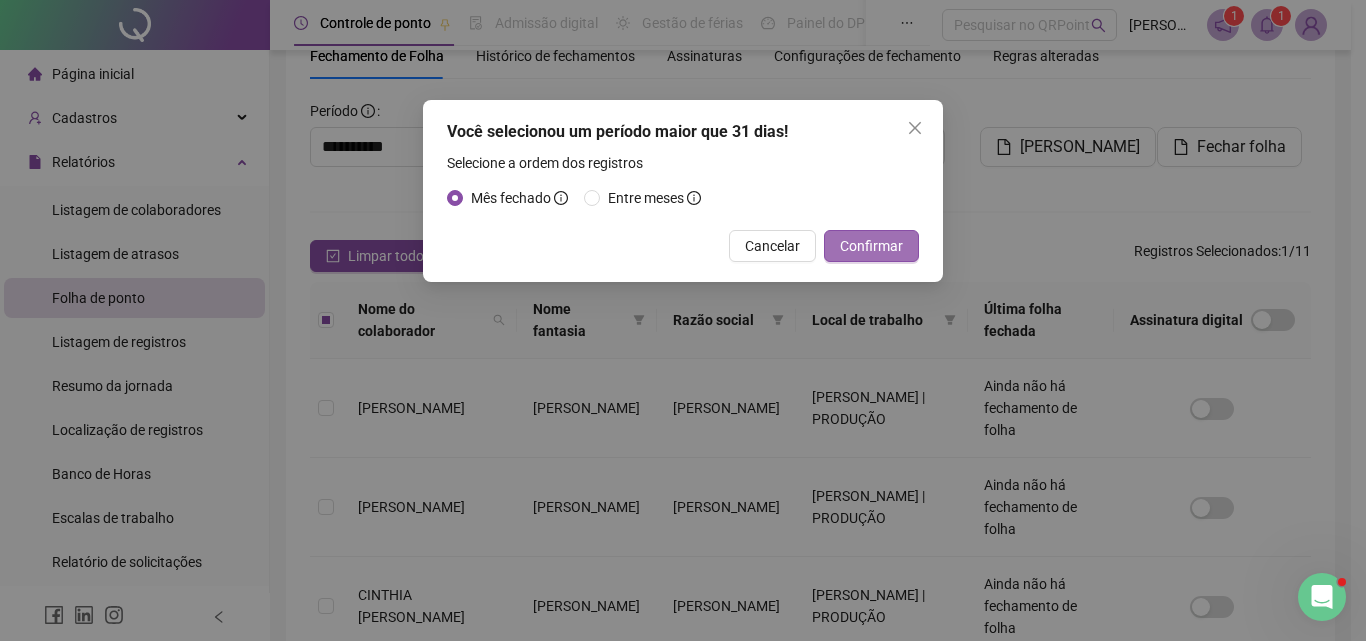 click on "Confirmar" at bounding box center (871, 246) 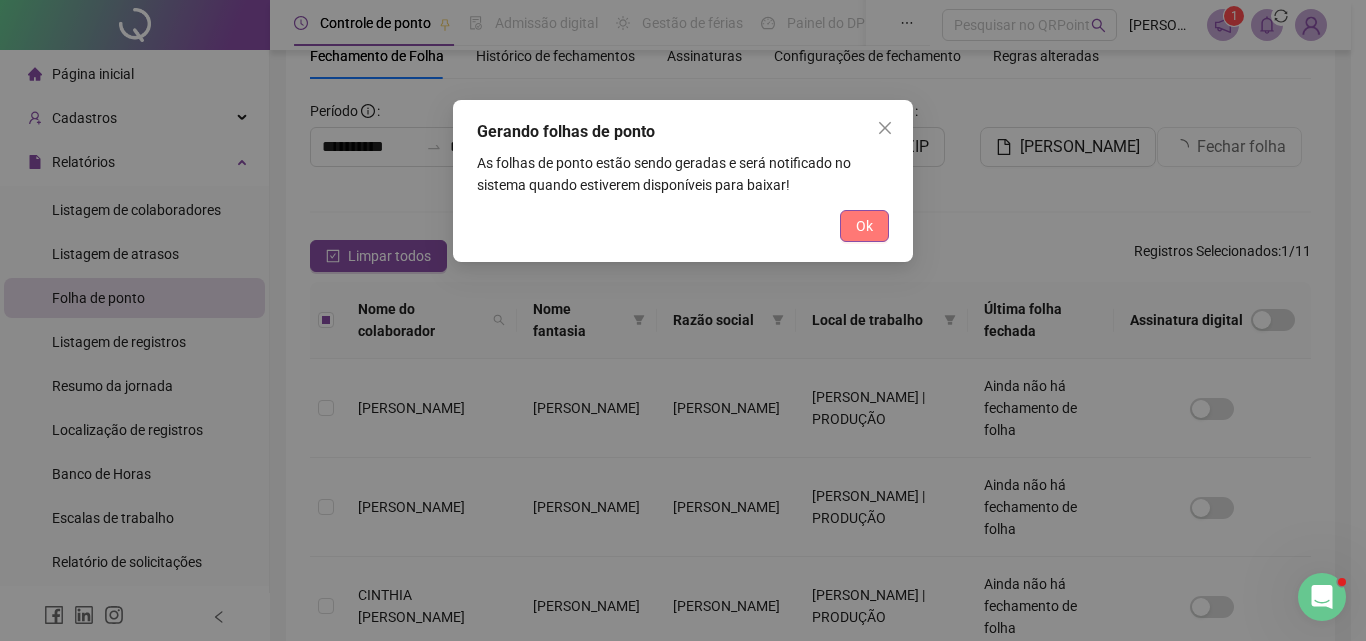 click on "Ok" at bounding box center [864, 226] 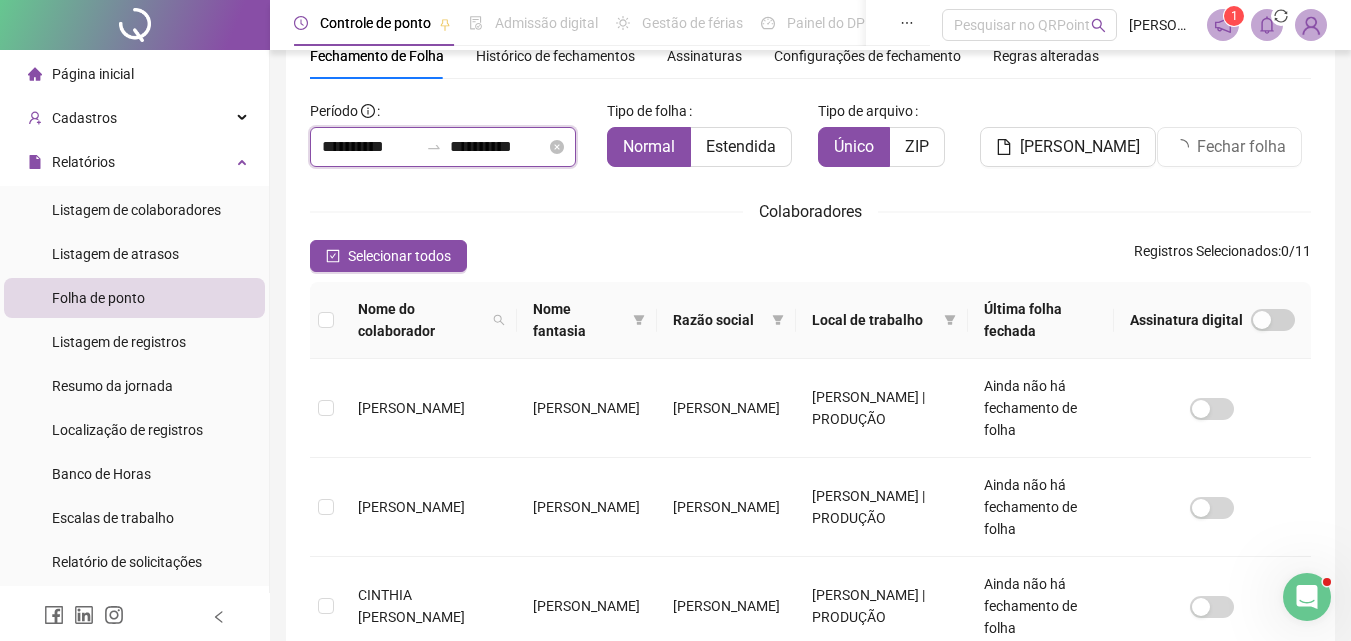 click on "**********" at bounding box center [370, 147] 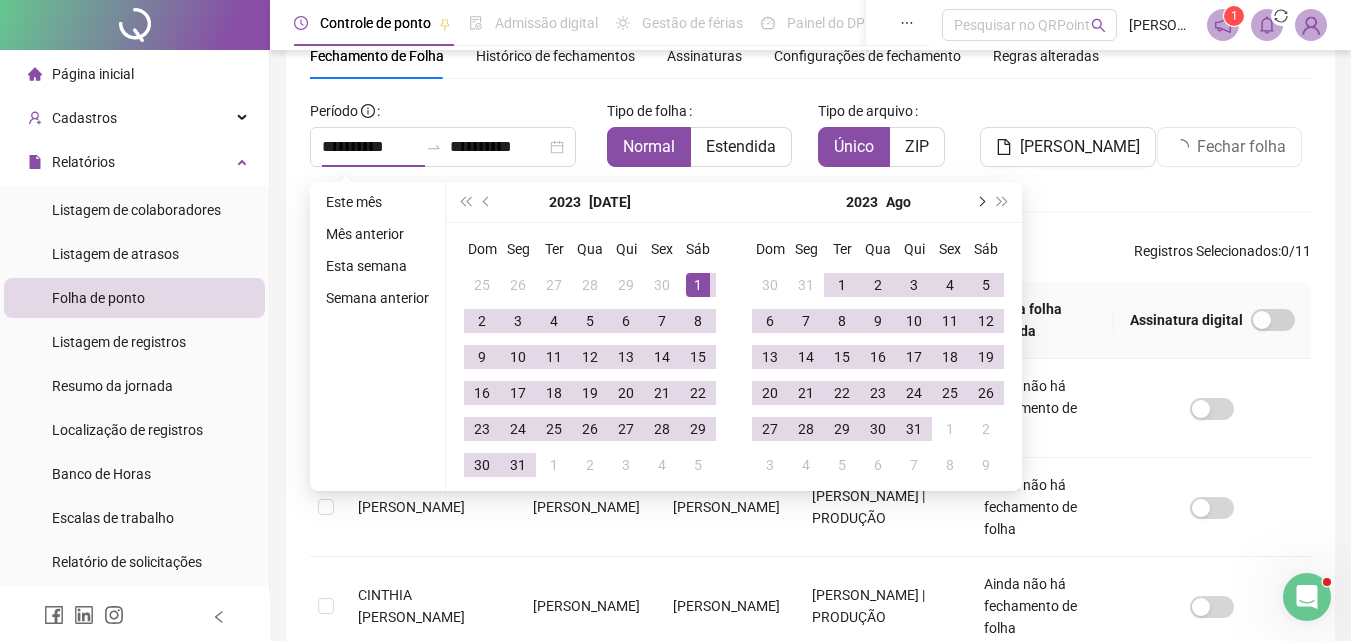 click at bounding box center [980, 202] 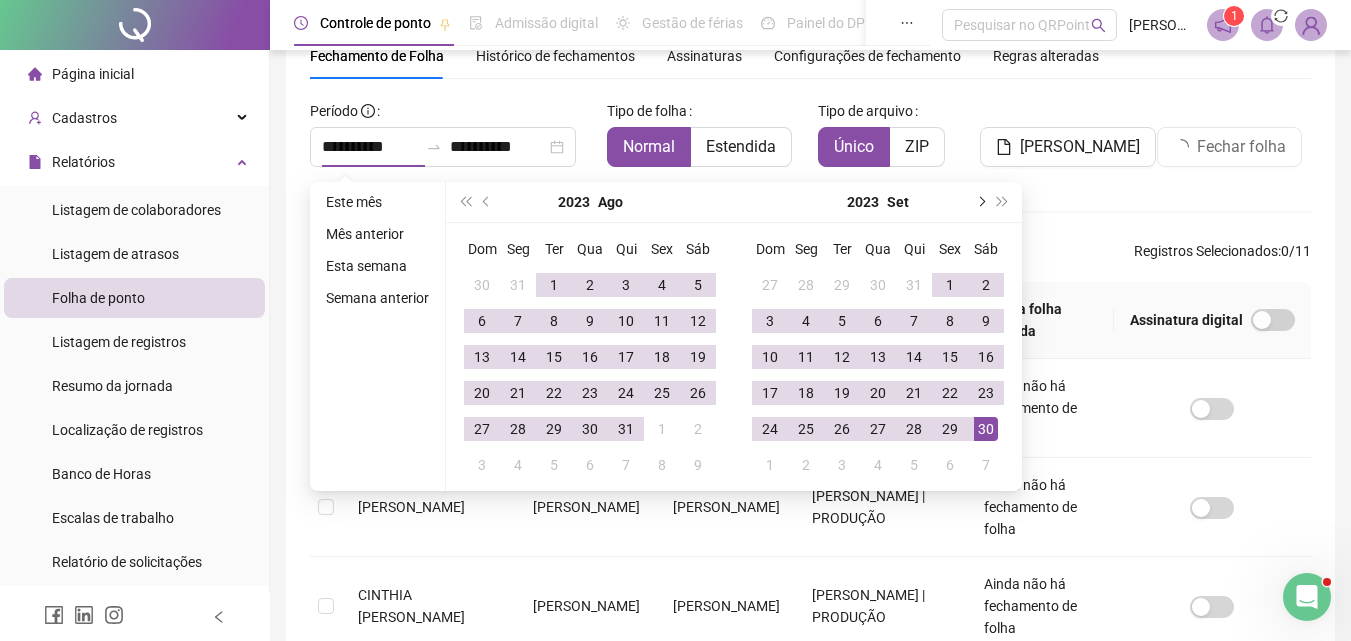 click at bounding box center (980, 202) 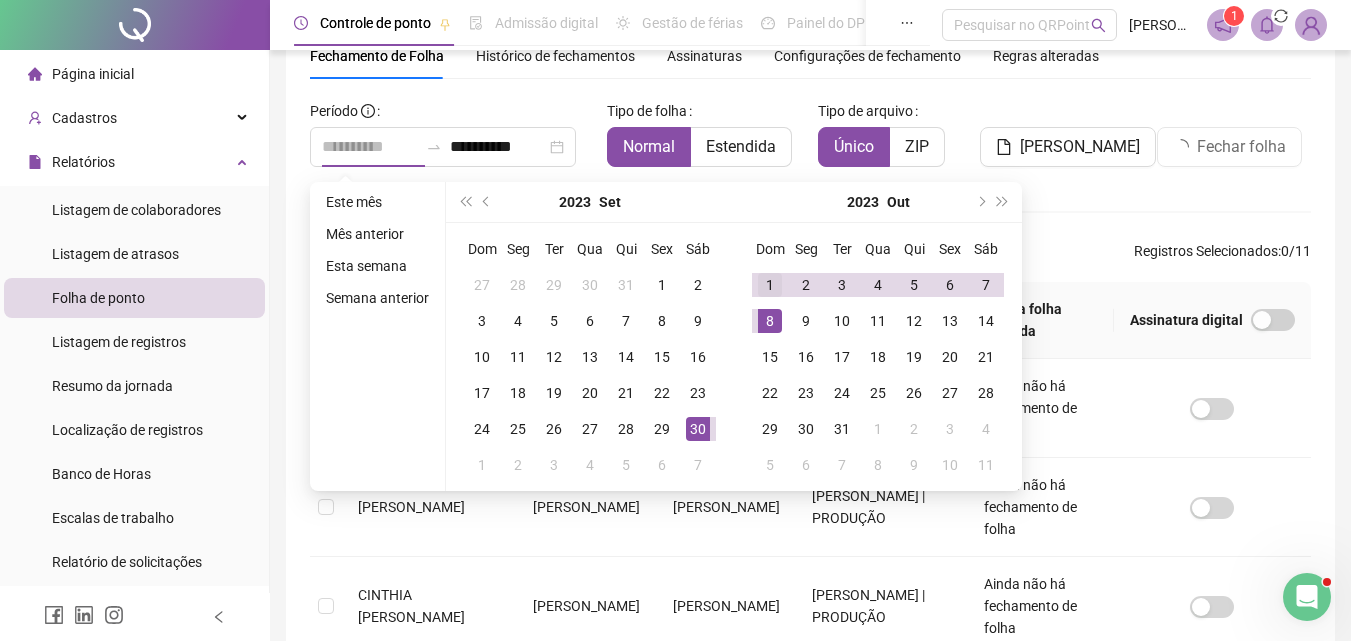 type on "**********" 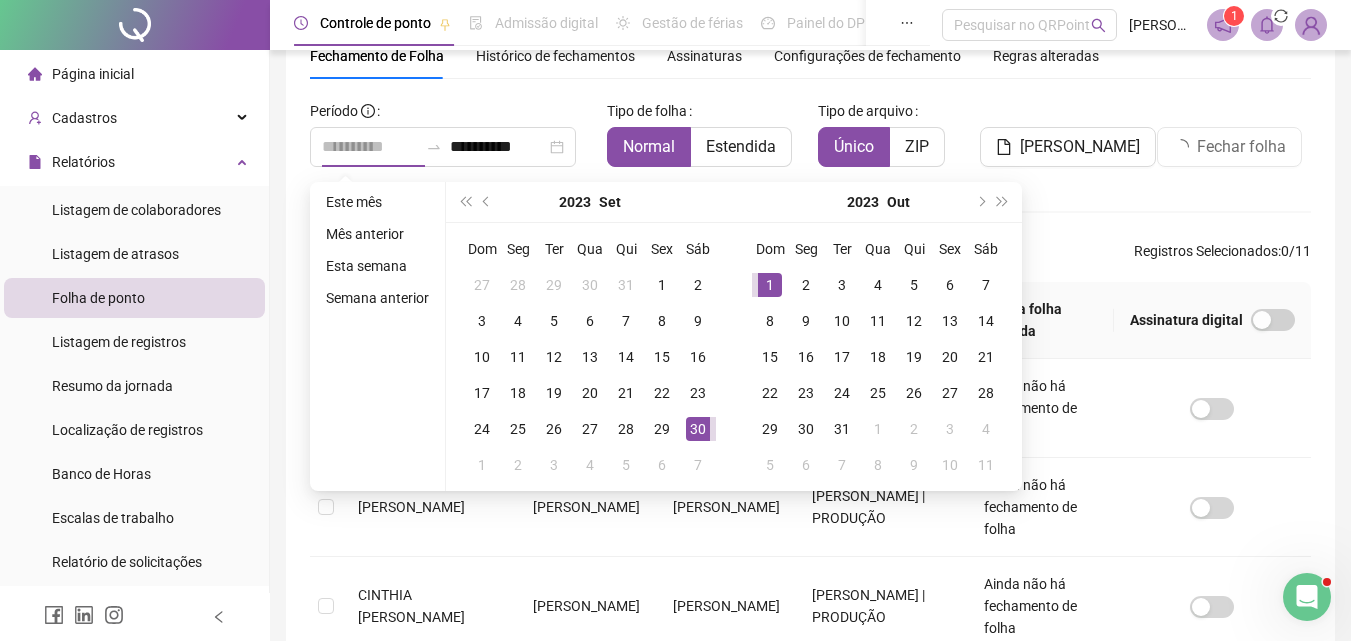 click on "1" at bounding box center [770, 285] 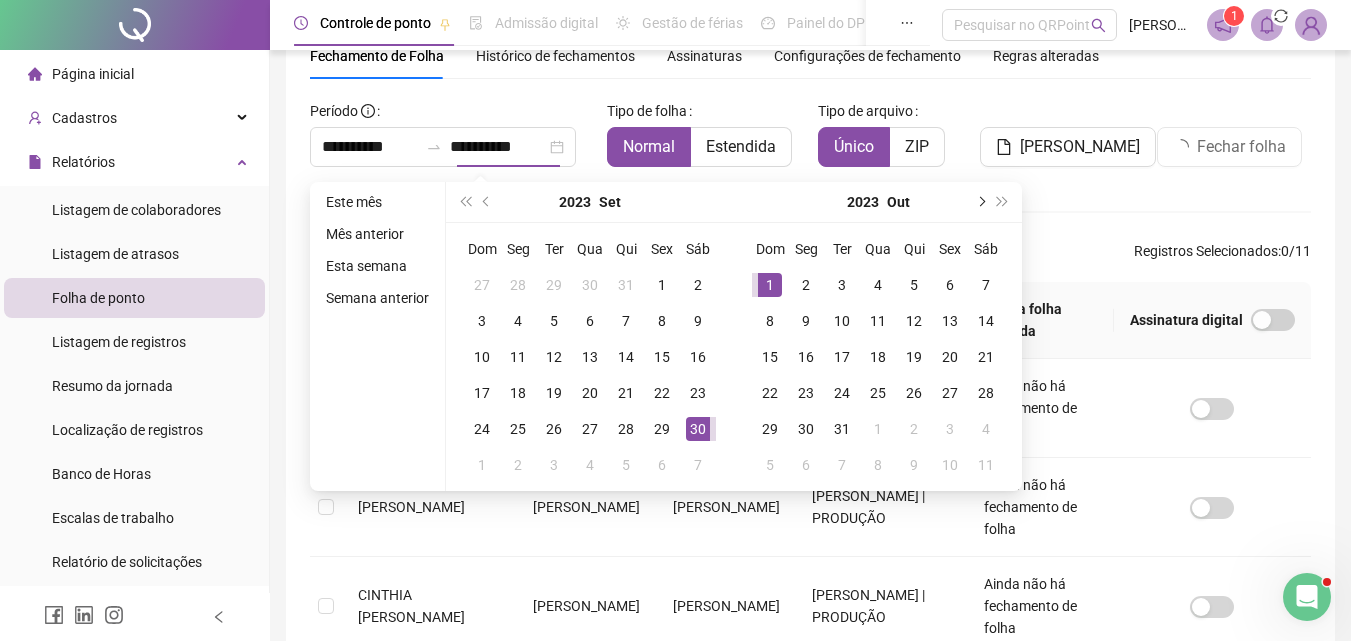 click at bounding box center (980, 202) 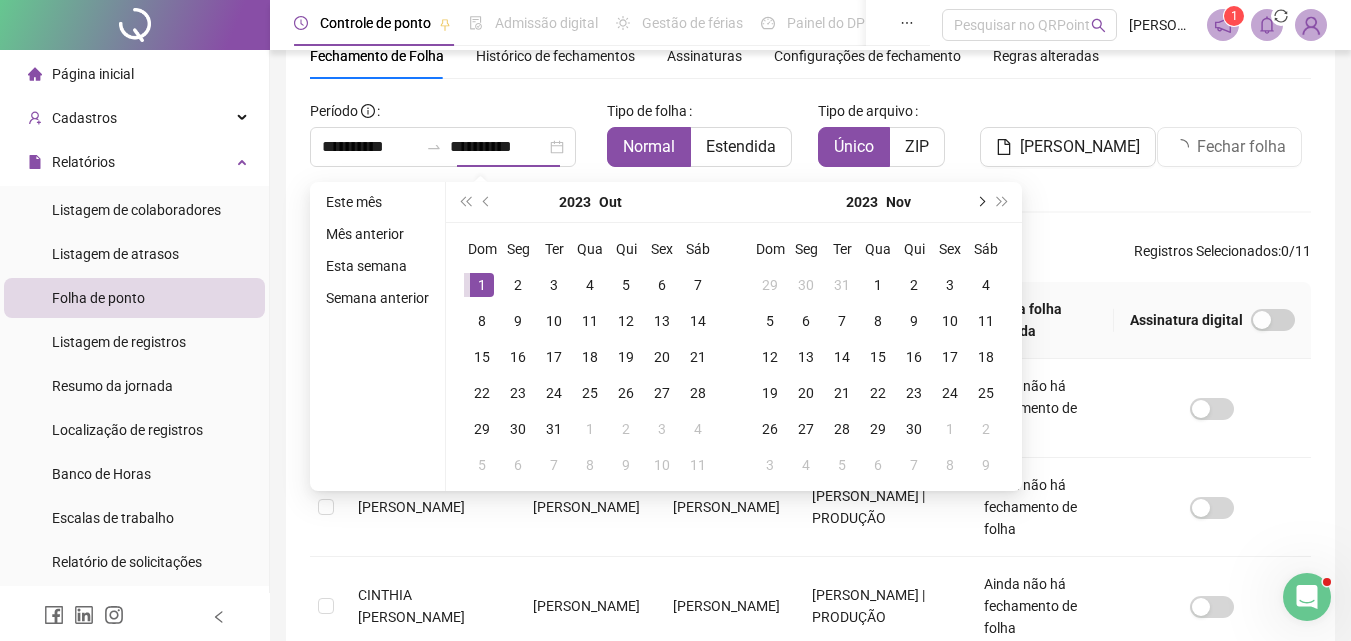 click at bounding box center [980, 202] 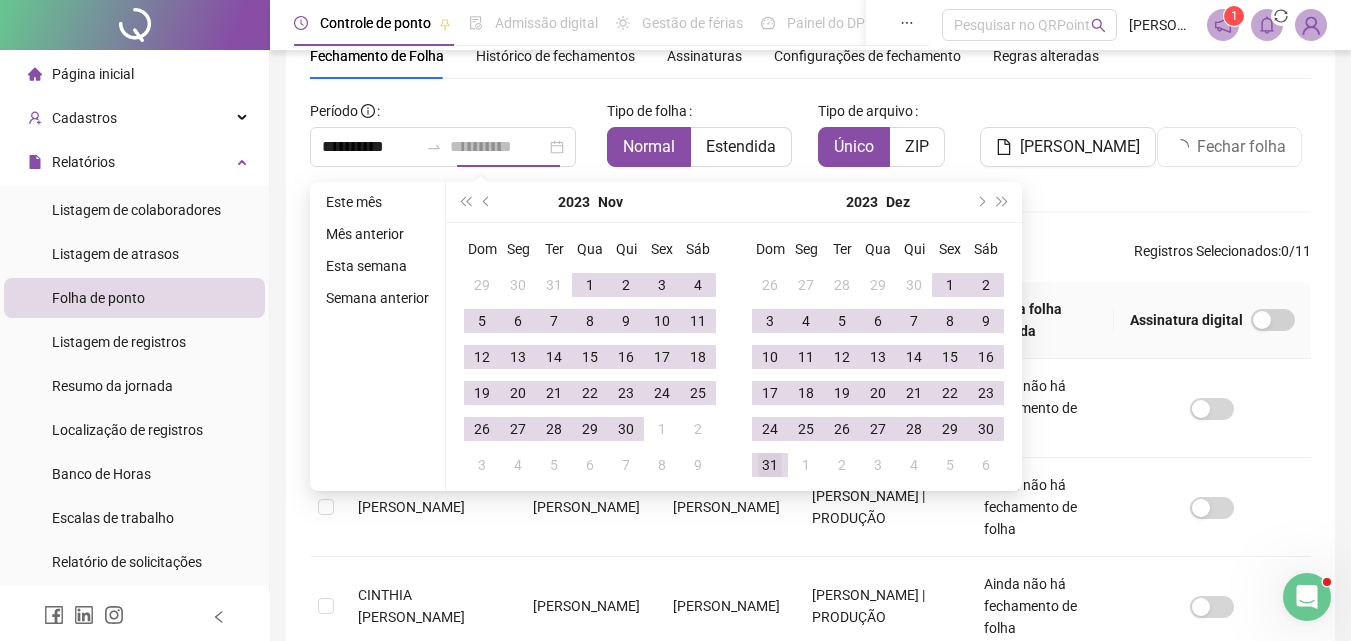 type on "**********" 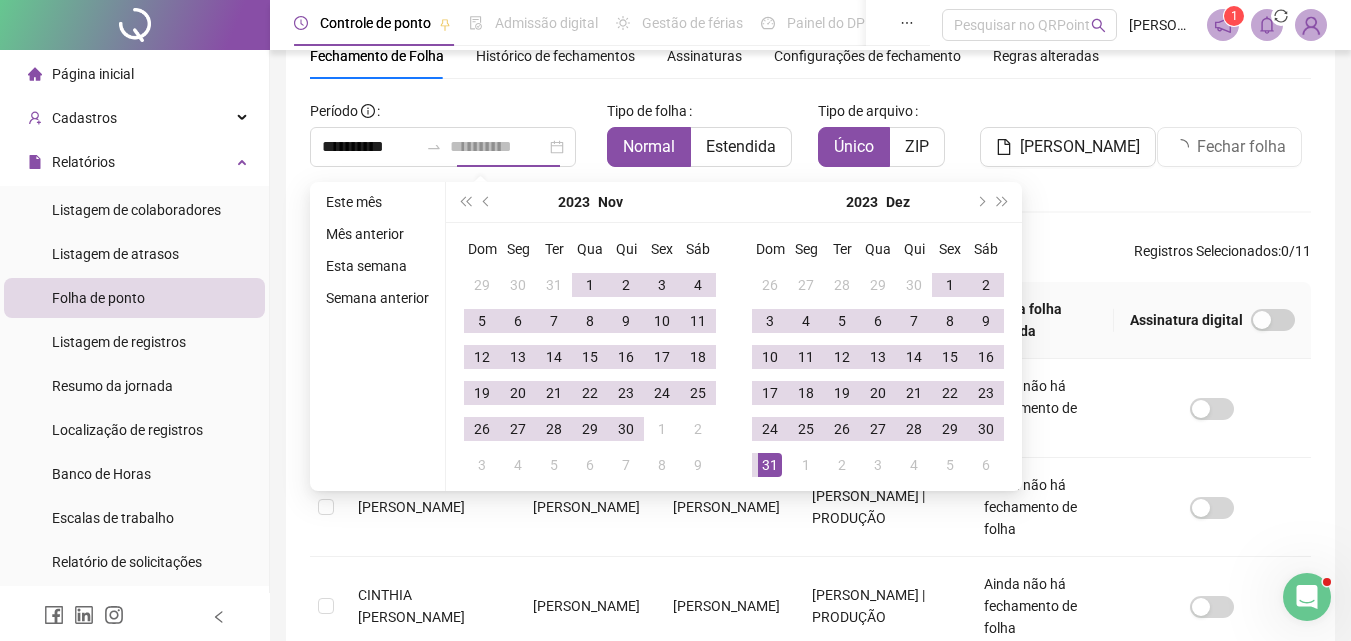 click on "31" at bounding box center [770, 465] 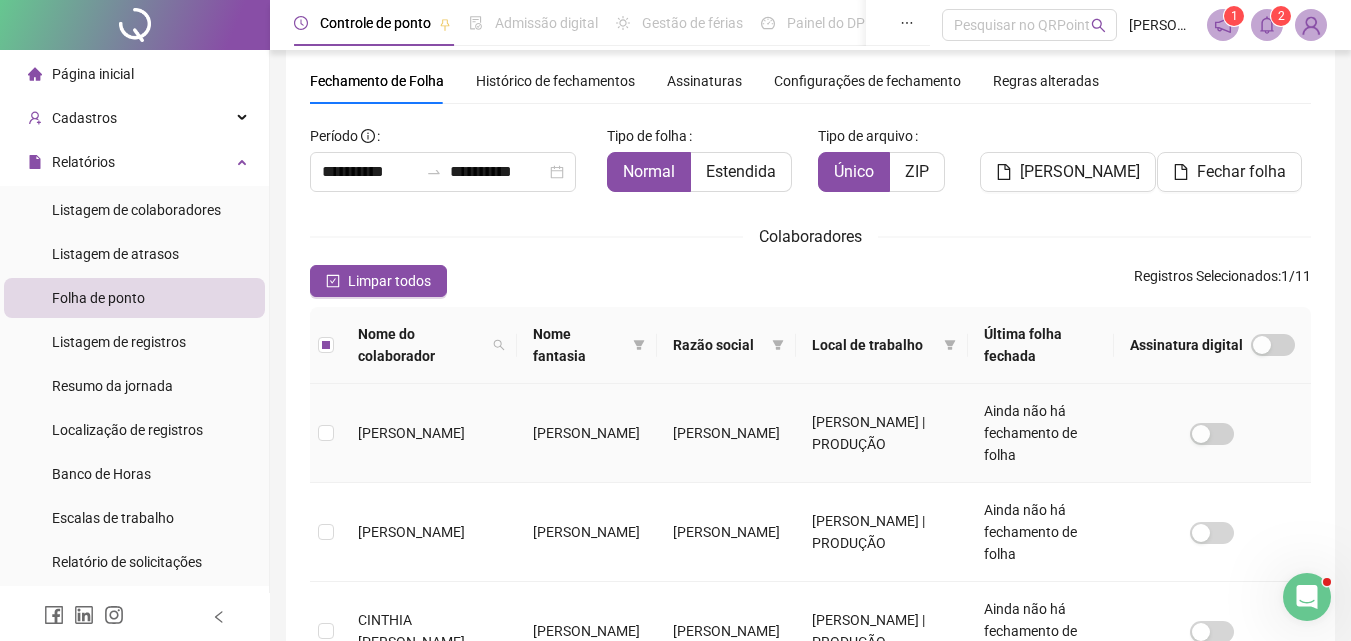 scroll, scrollTop: 89, scrollLeft: 0, axis: vertical 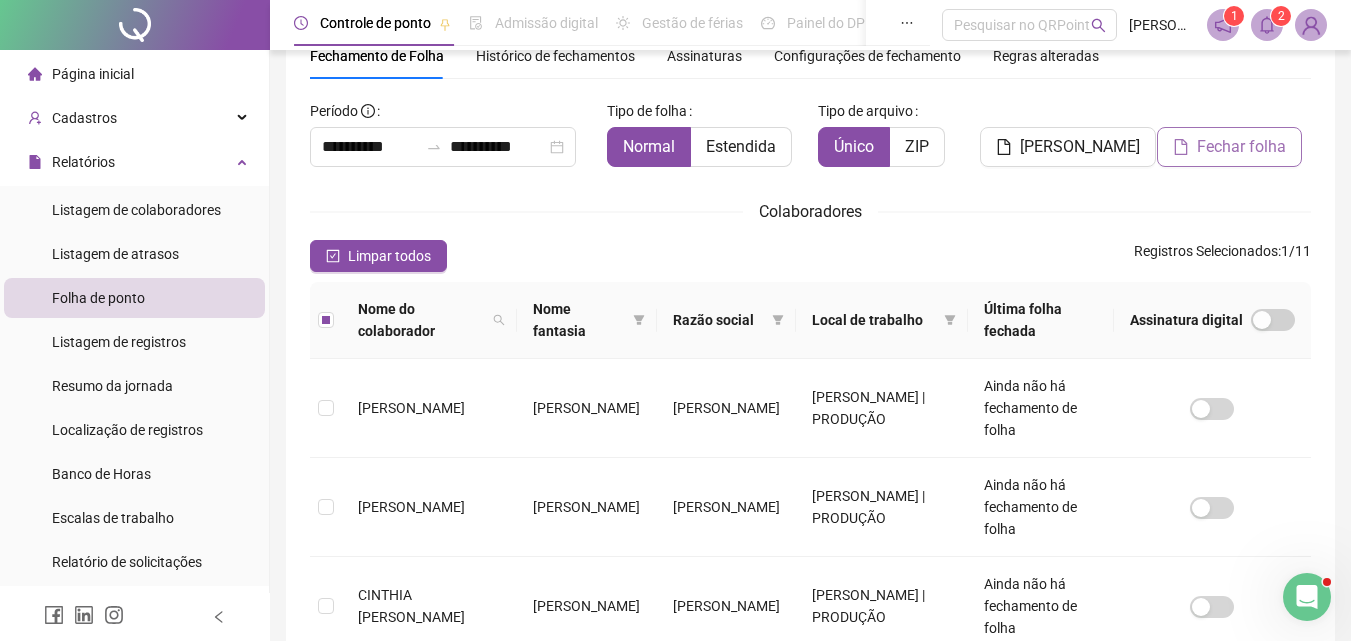click on "Fechar folha" at bounding box center [1241, 147] 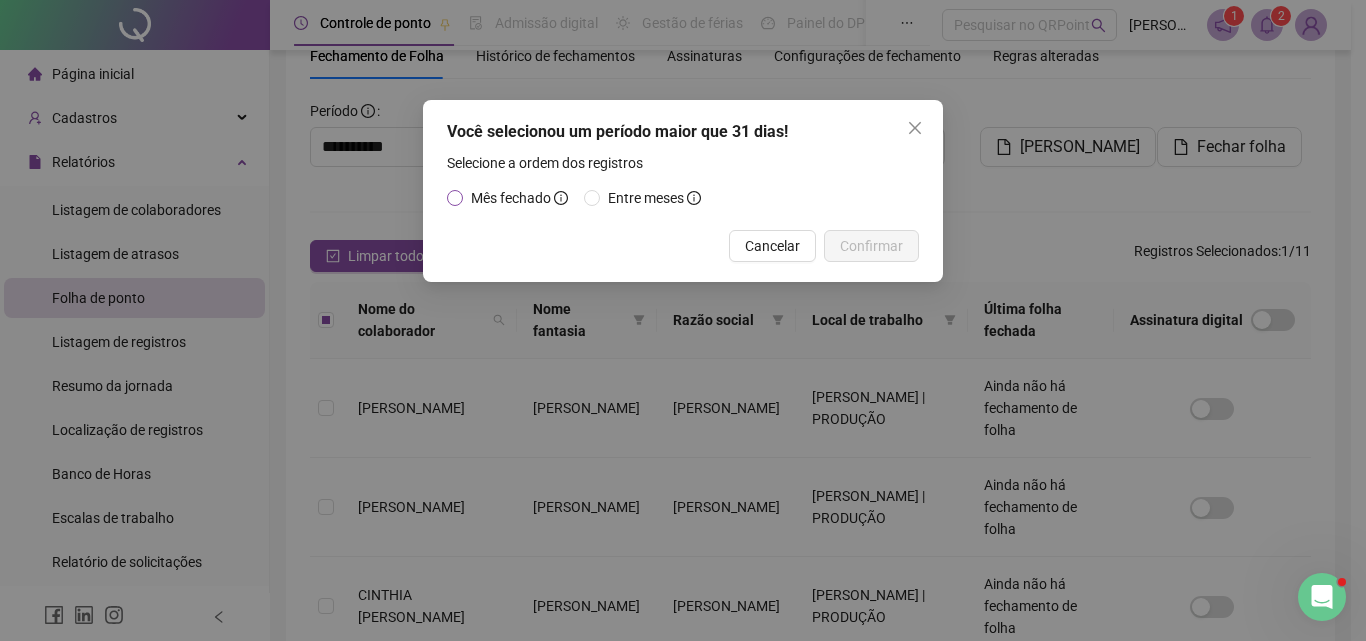 click on "Mês fechado" at bounding box center [511, 198] 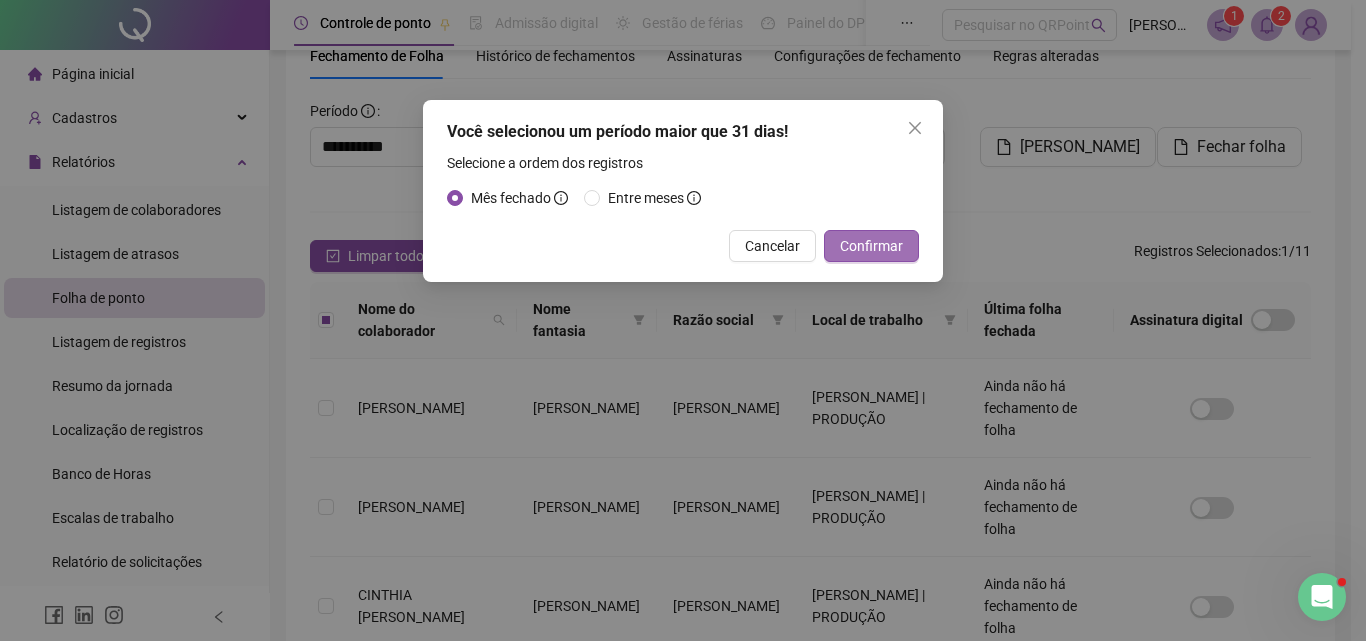 click on "Confirmar" at bounding box center (871, 246) 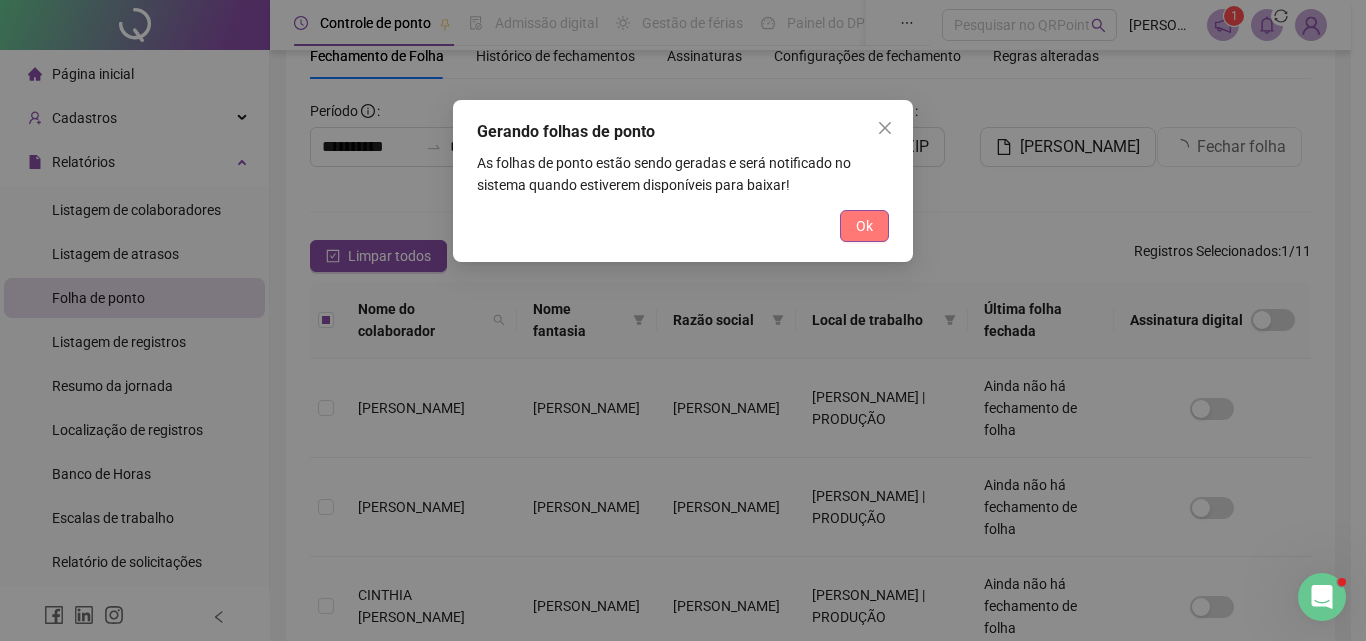 click on "Ok" at bounding box center (864, 226) 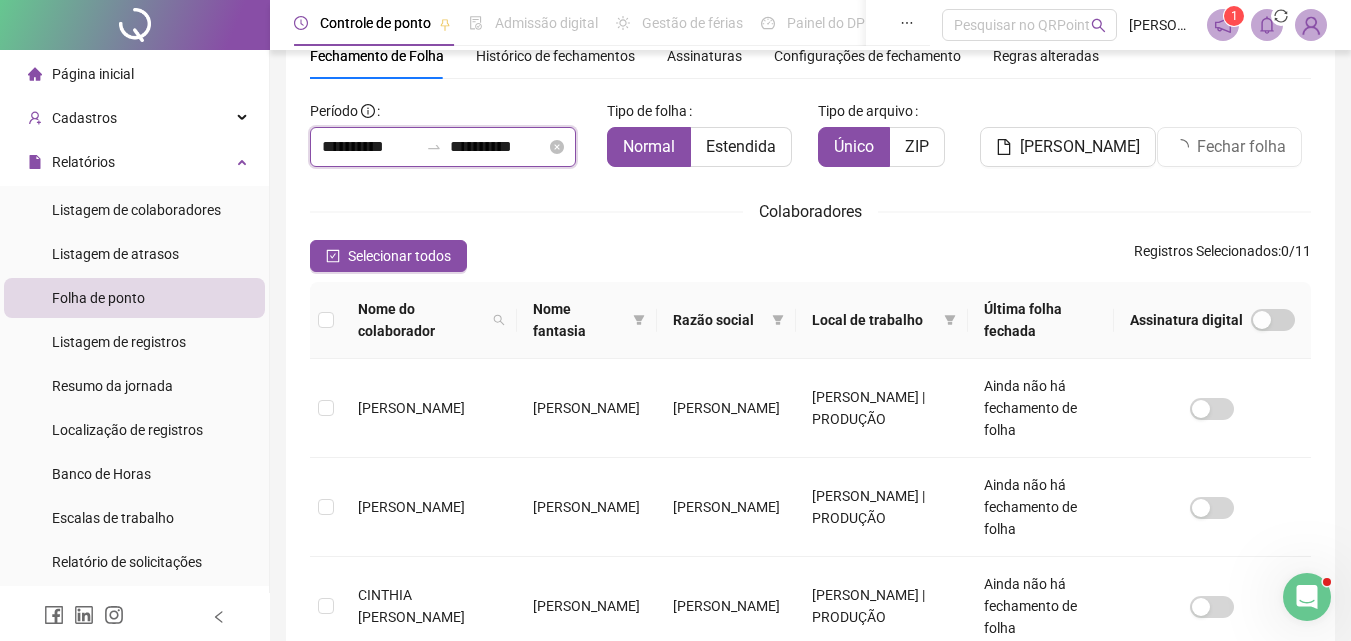 click on "**********" at bounding box center (370, 147) 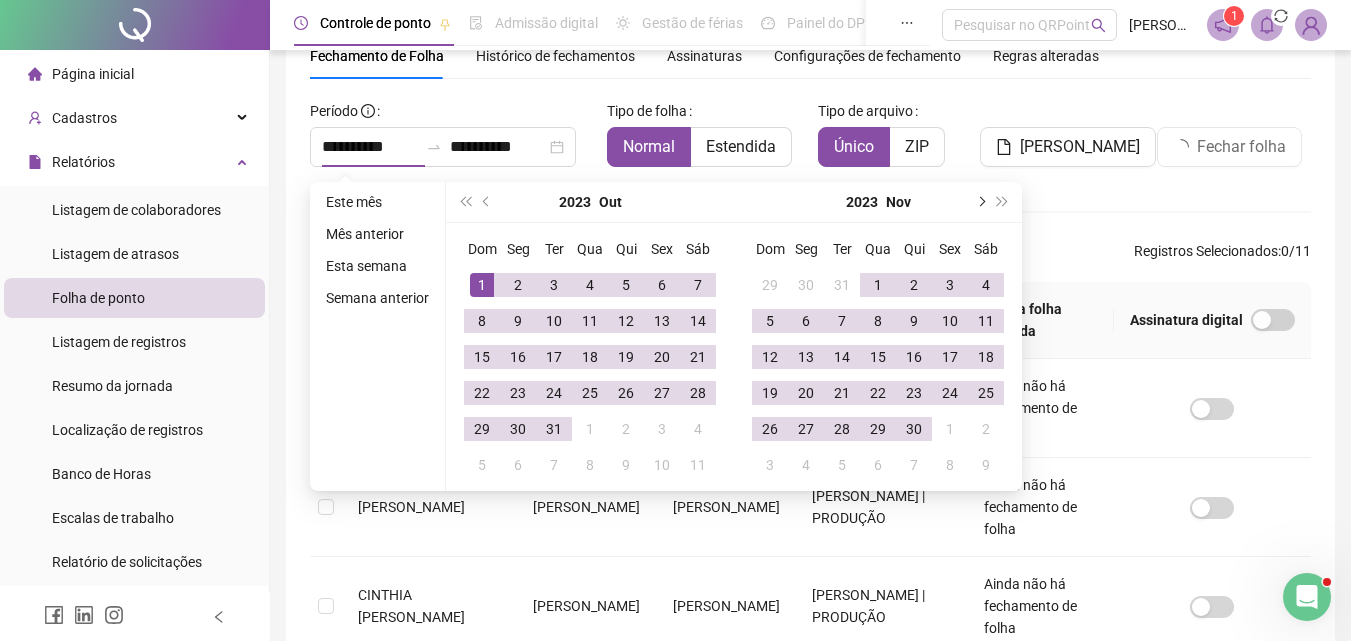 click at bounding box center (980, 202) 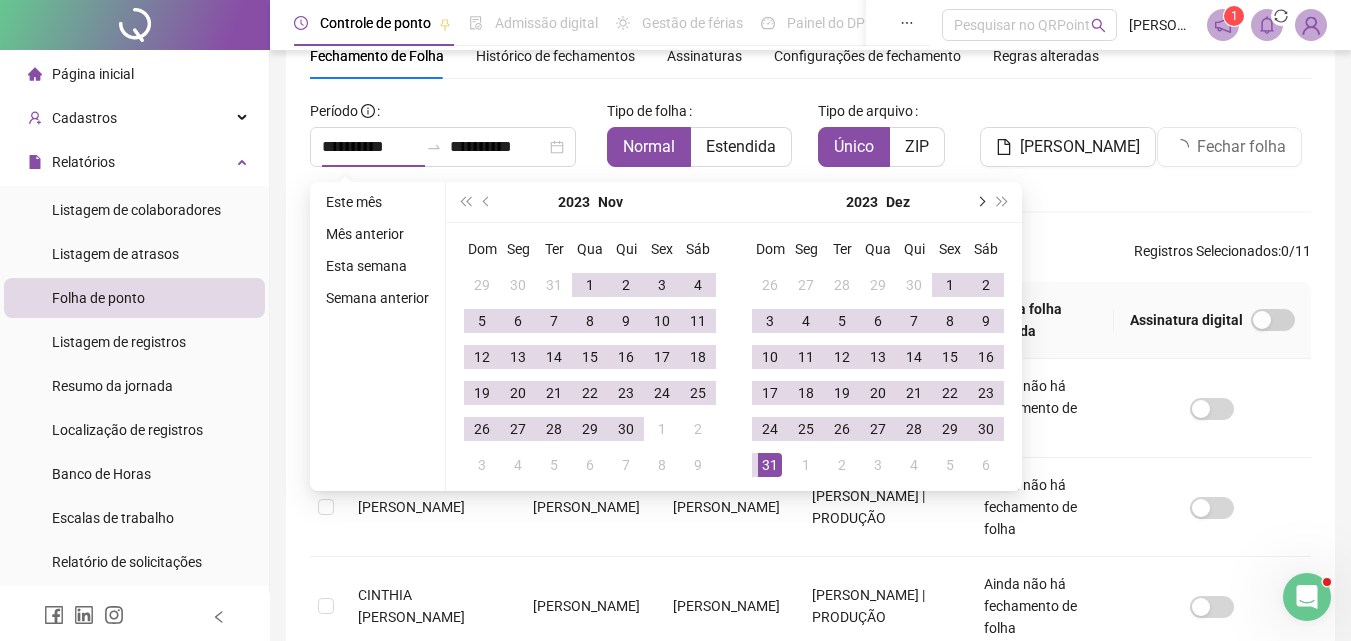 click at bounding box center (980, 202) 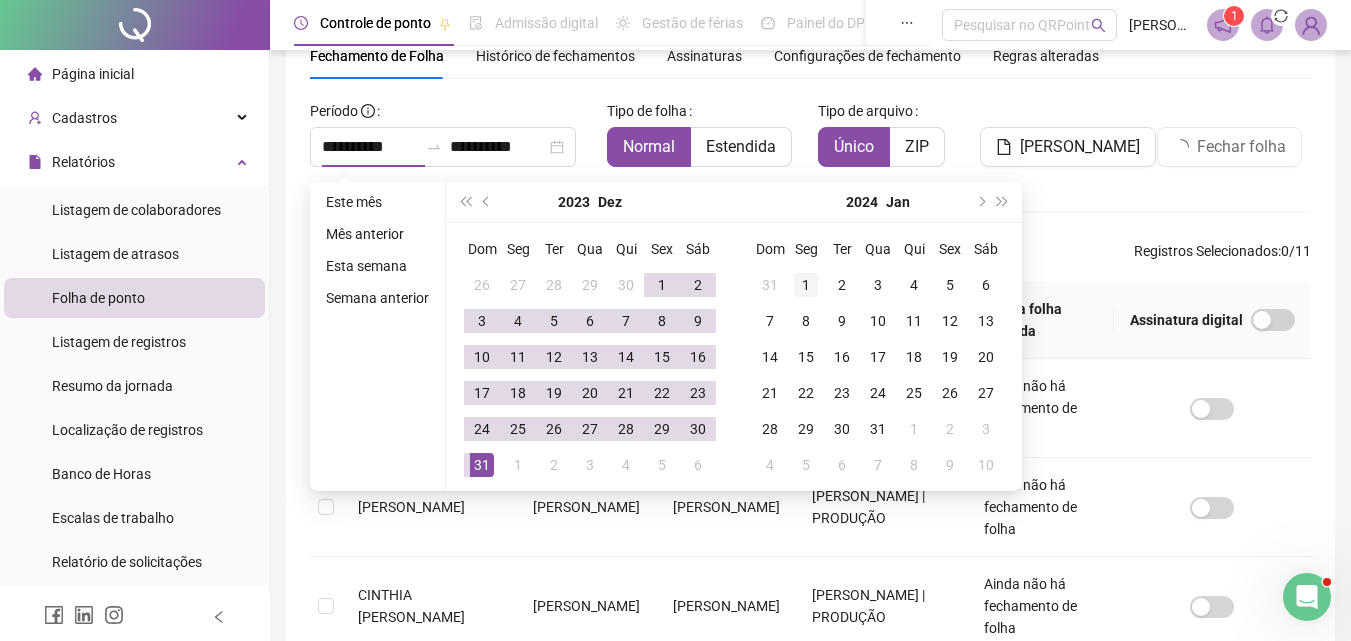 type on "**********" 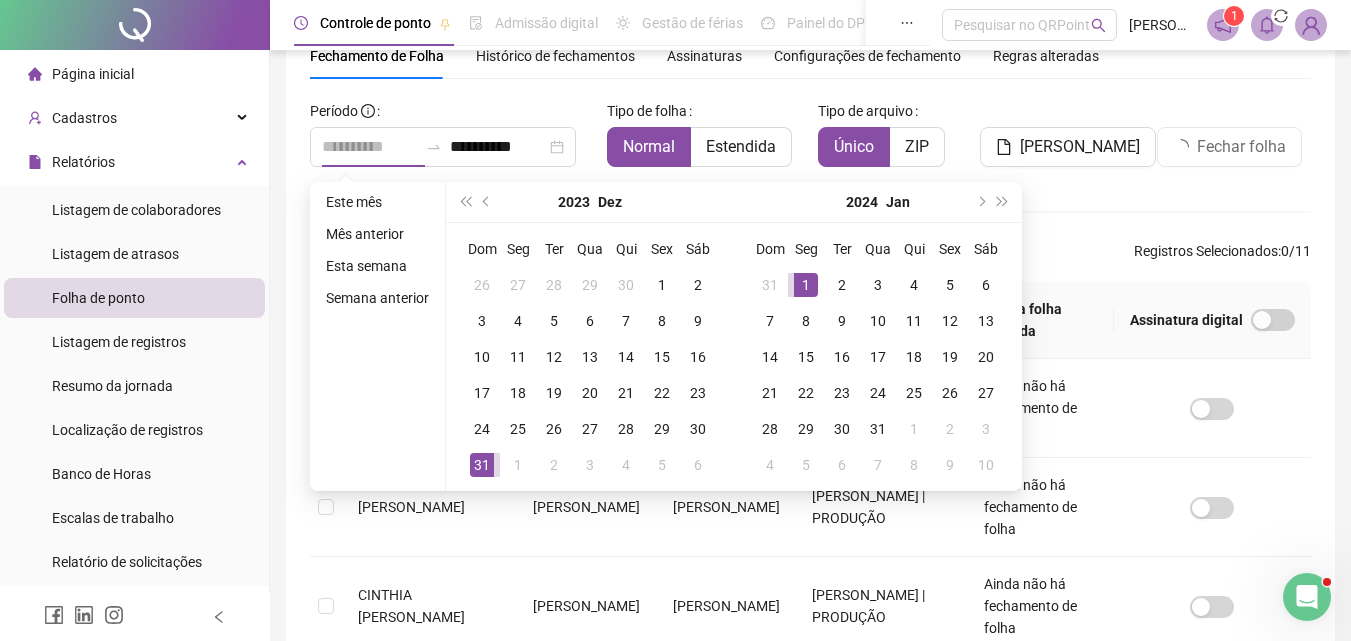 click on "1" at bounding box center (806, 285) 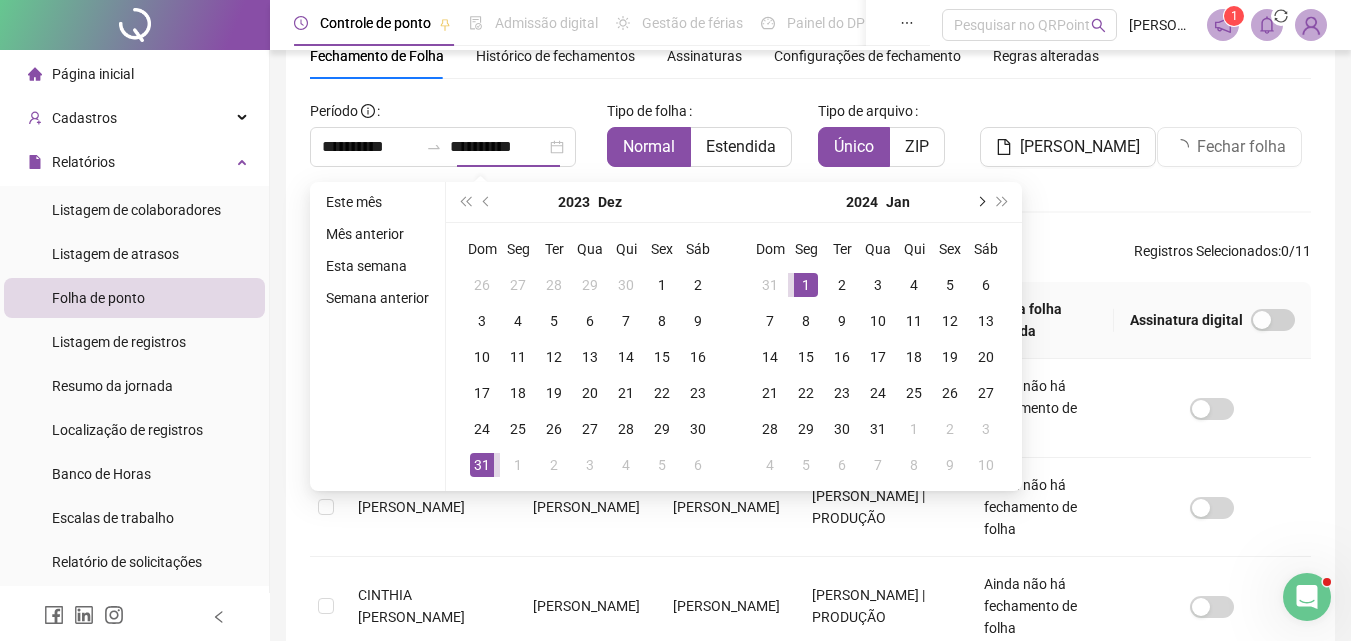 click at bounding box center [980, 202] 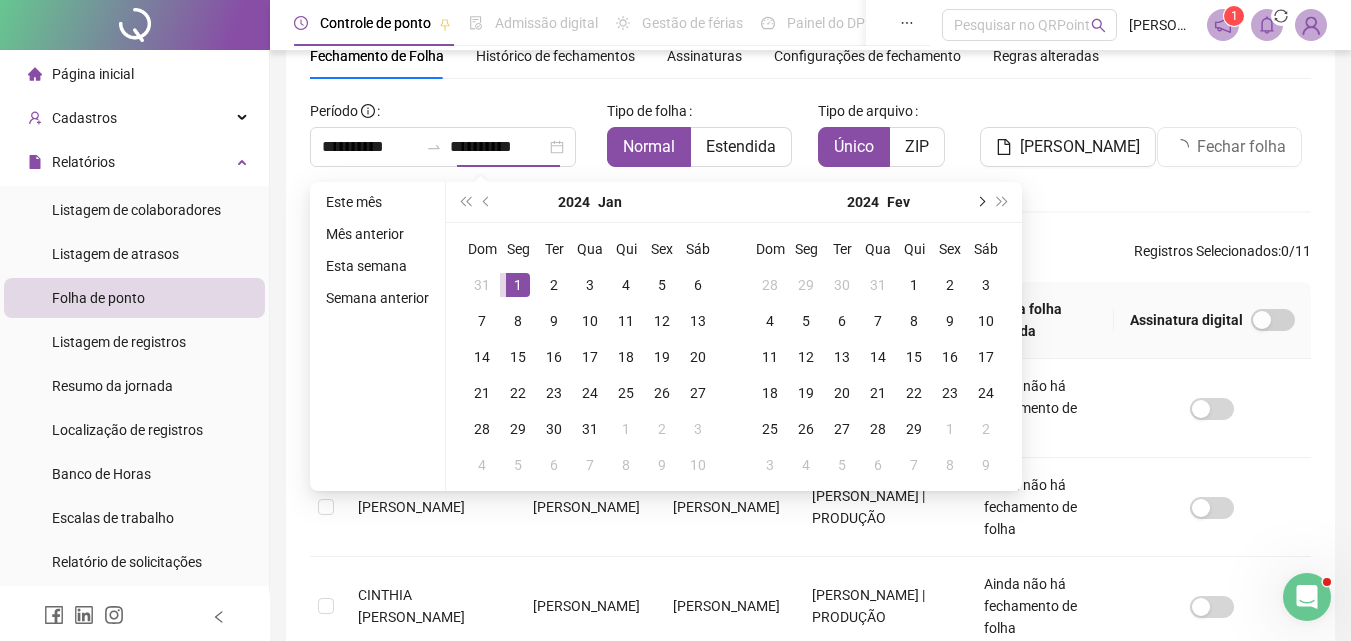 click at bounding box center [980, 202] 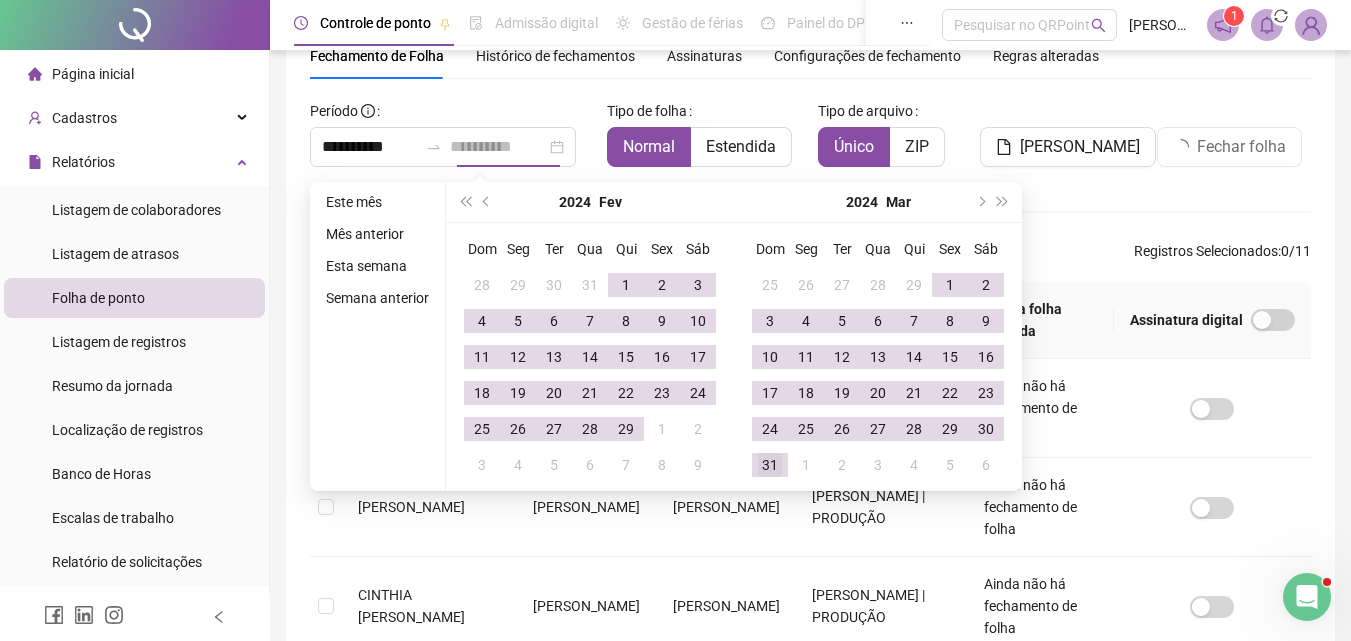 type on "**********" 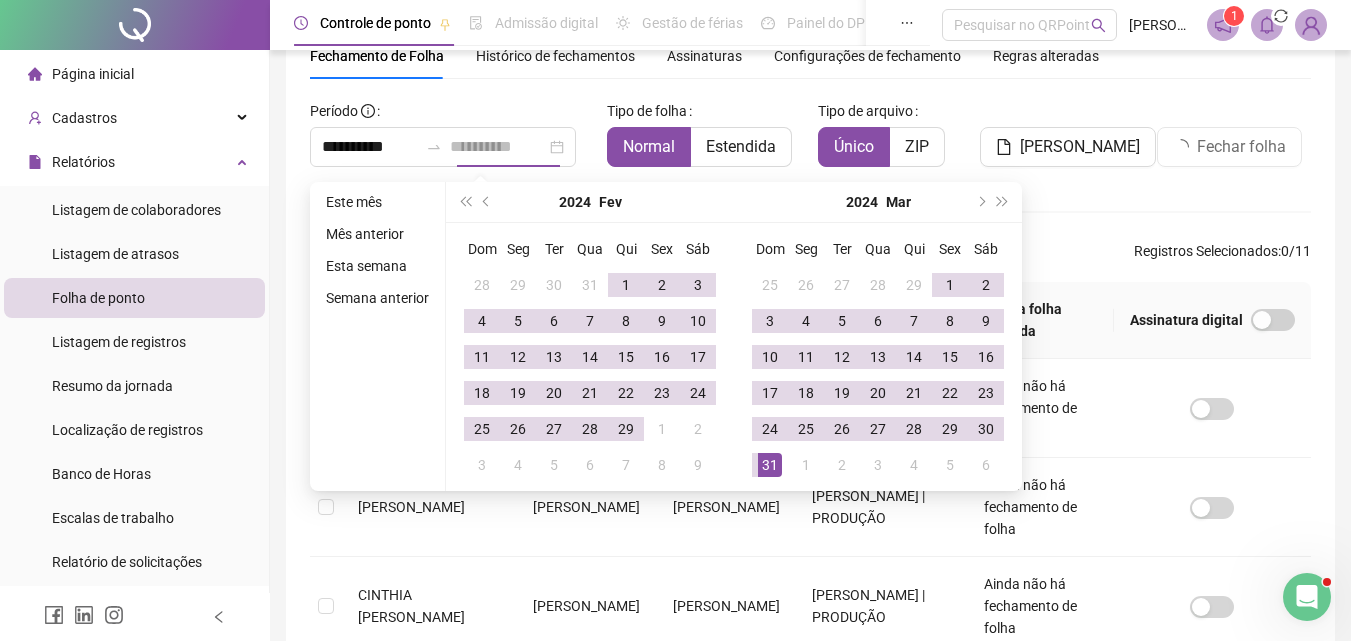 click on "31" at bounding box center [770, 465] 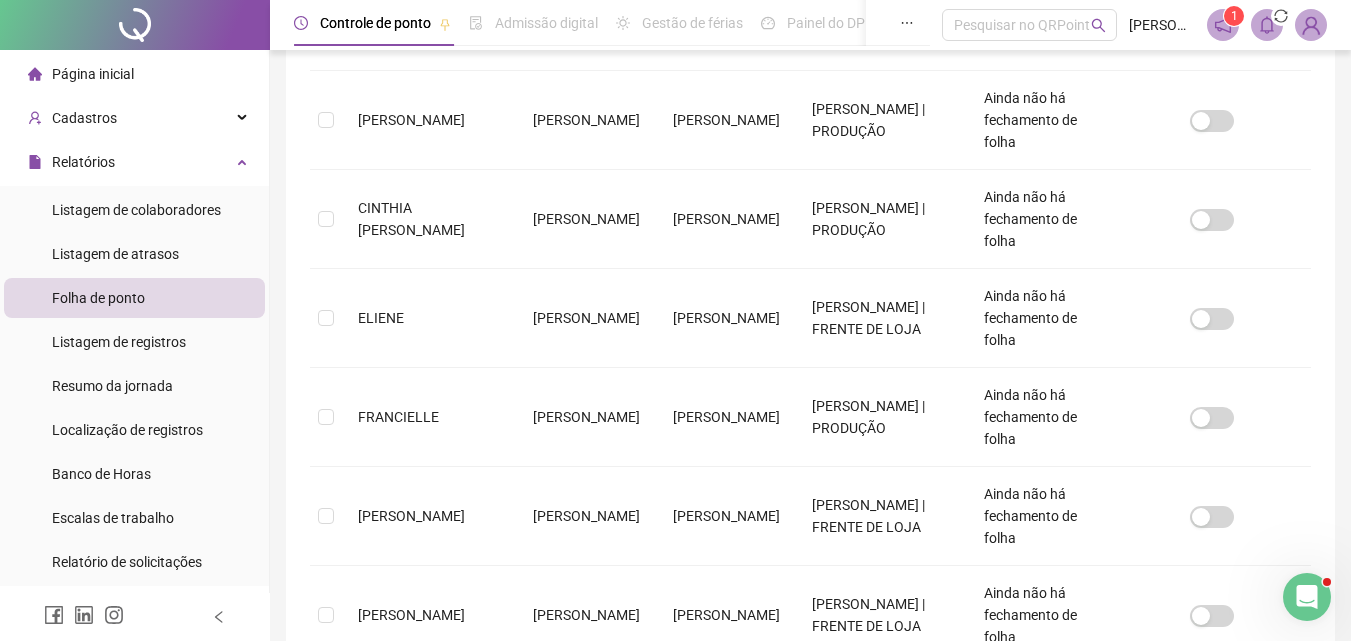 scroll, scrollTop: 751, scrollLeft: 0, axis: vertical 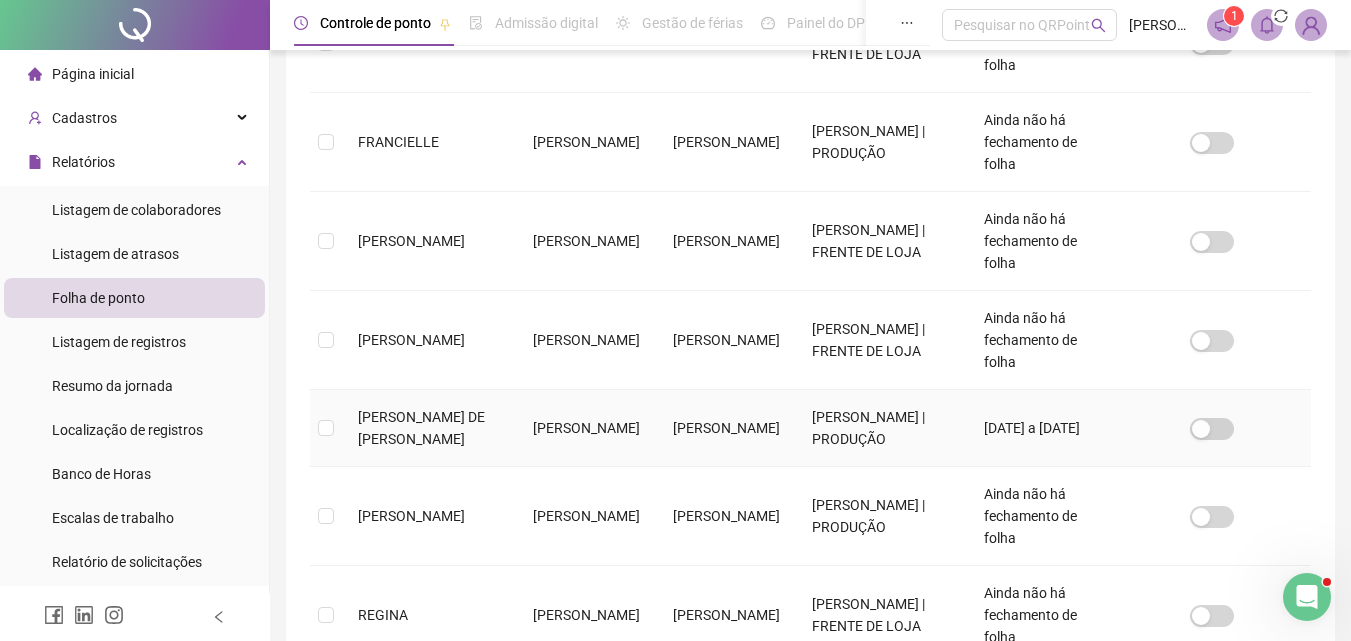 click at bounding box center [326, 428] 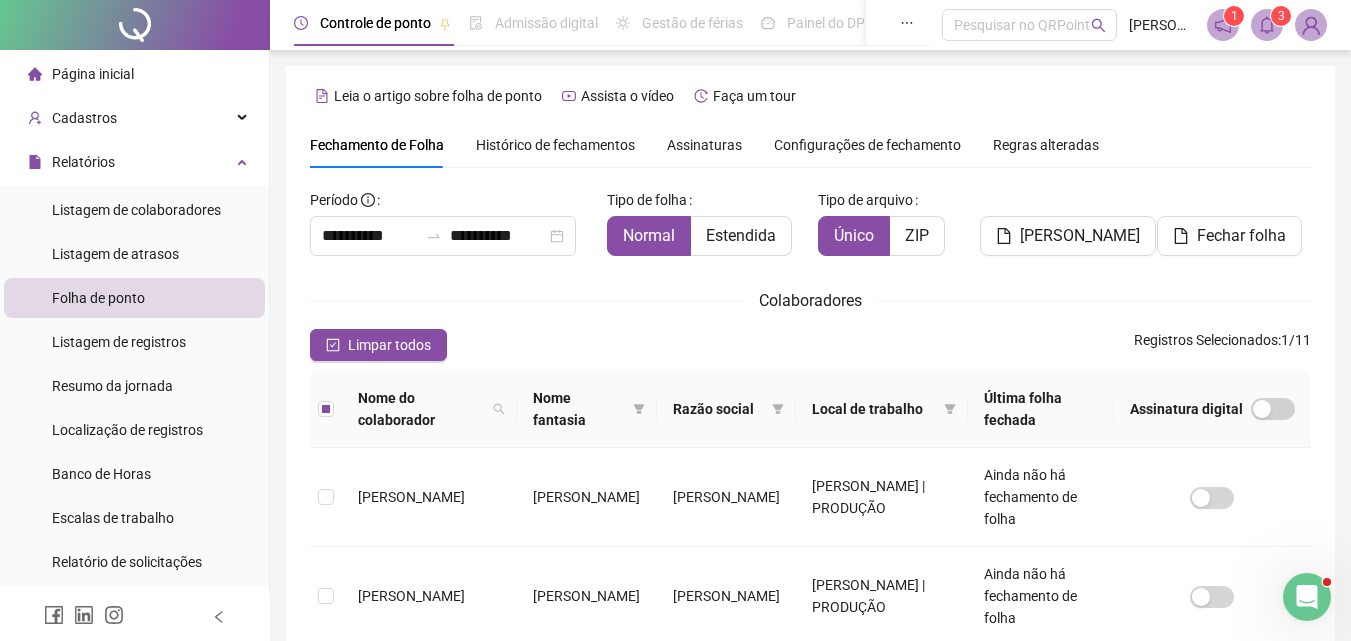 scroll, scrollTop: 89, scrollLeft: 0, axis: vertical 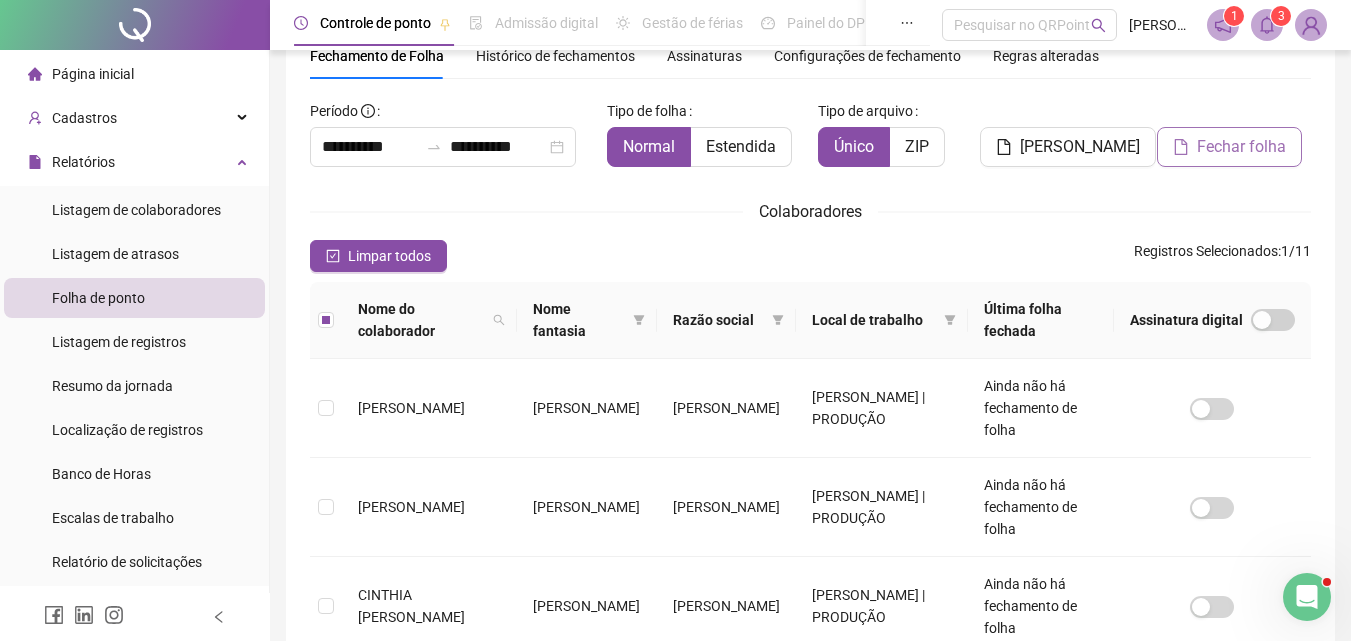 click on "Fechar folha" at bounding box center (1241, 147) 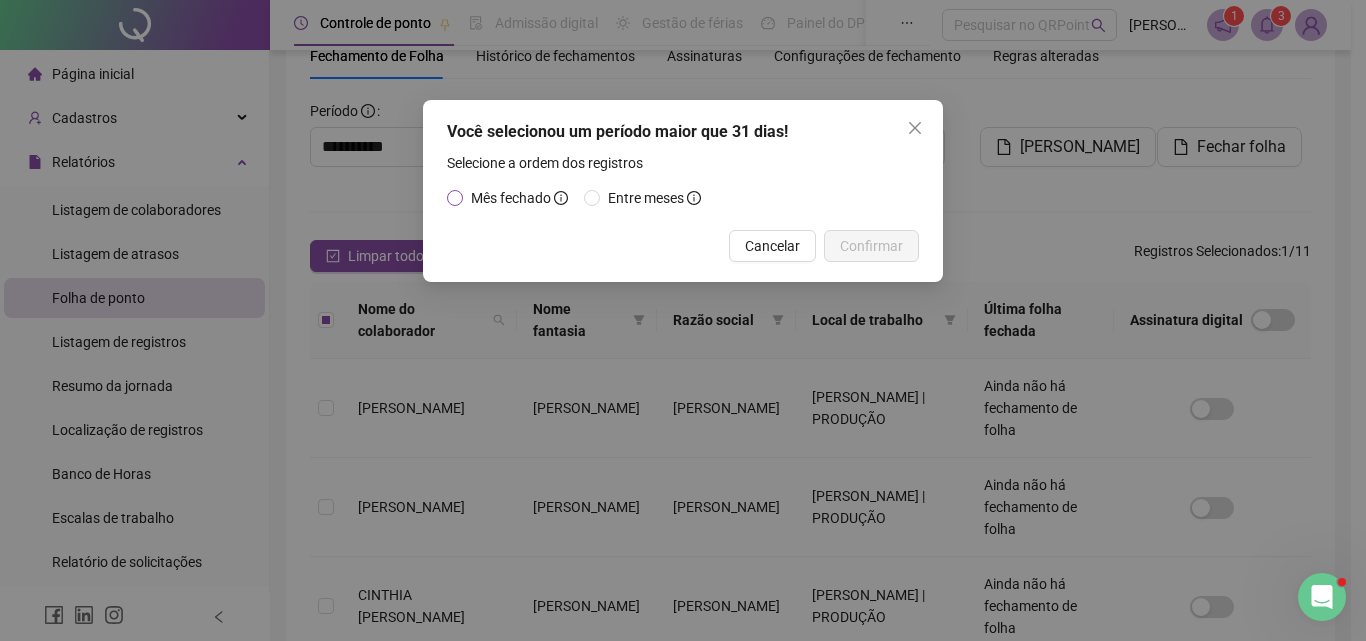 click on "Mês fechado" at bounding box center (511, 198) 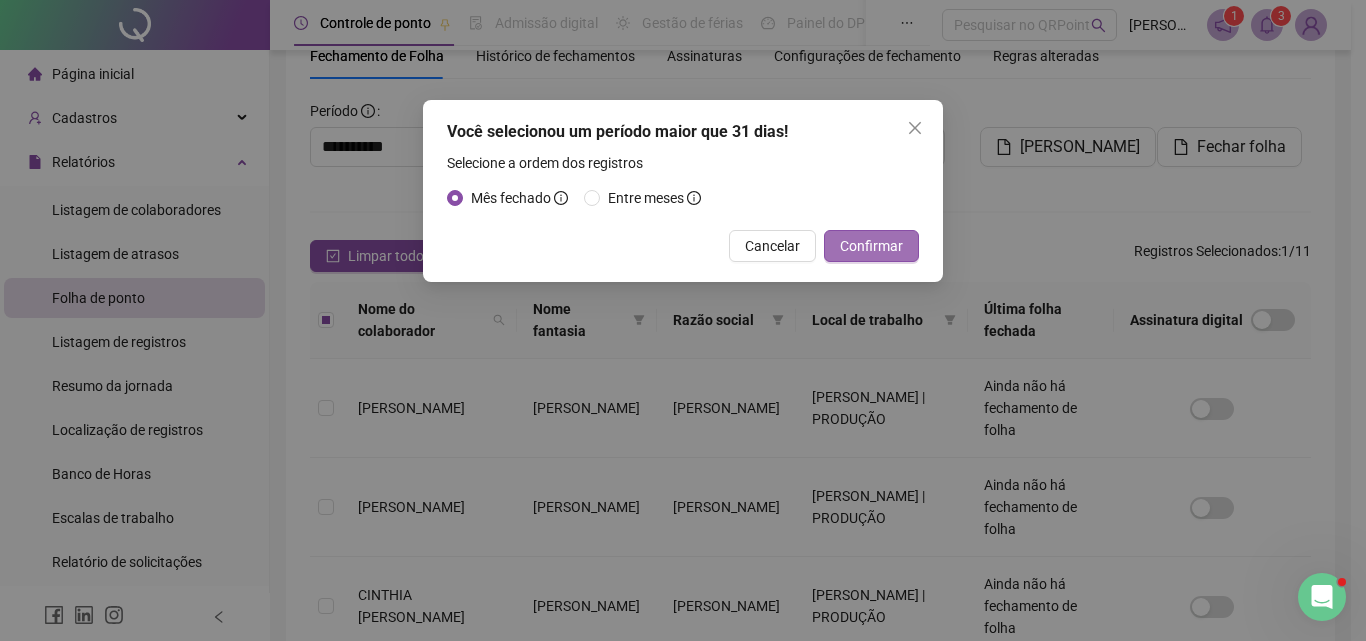 click on "Confirmar" at bounding box center [871, 246] 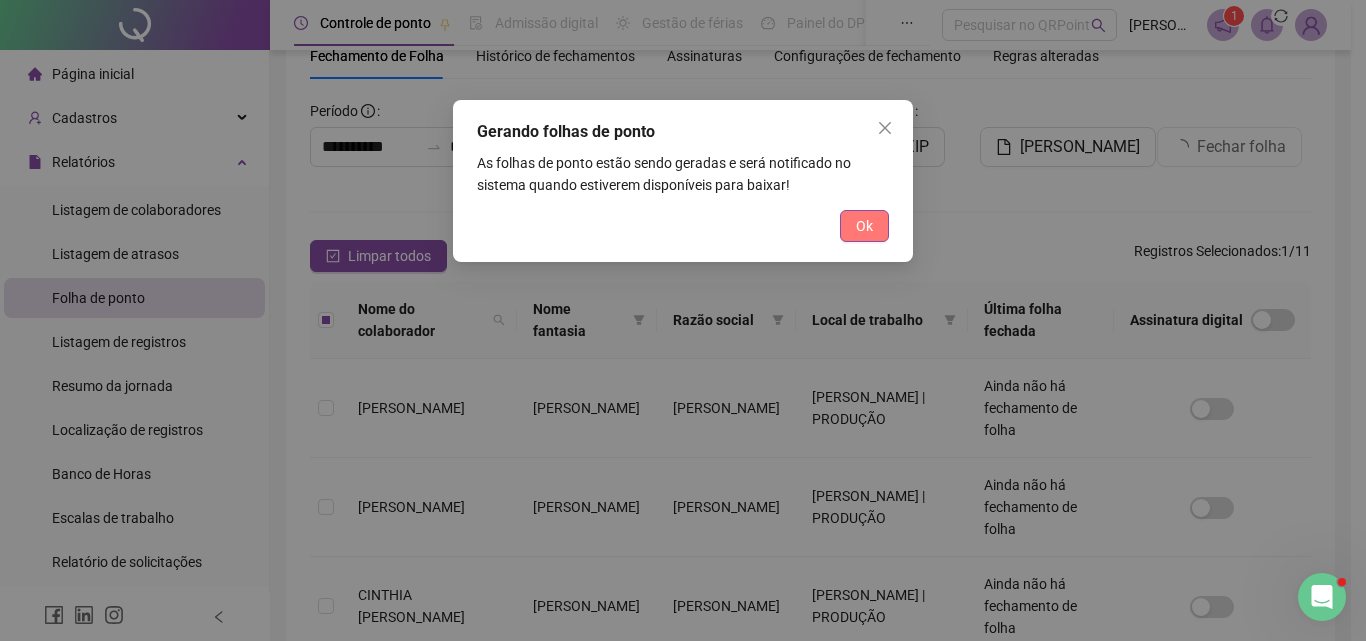click on "Ok" at bounding box center (864, 226) 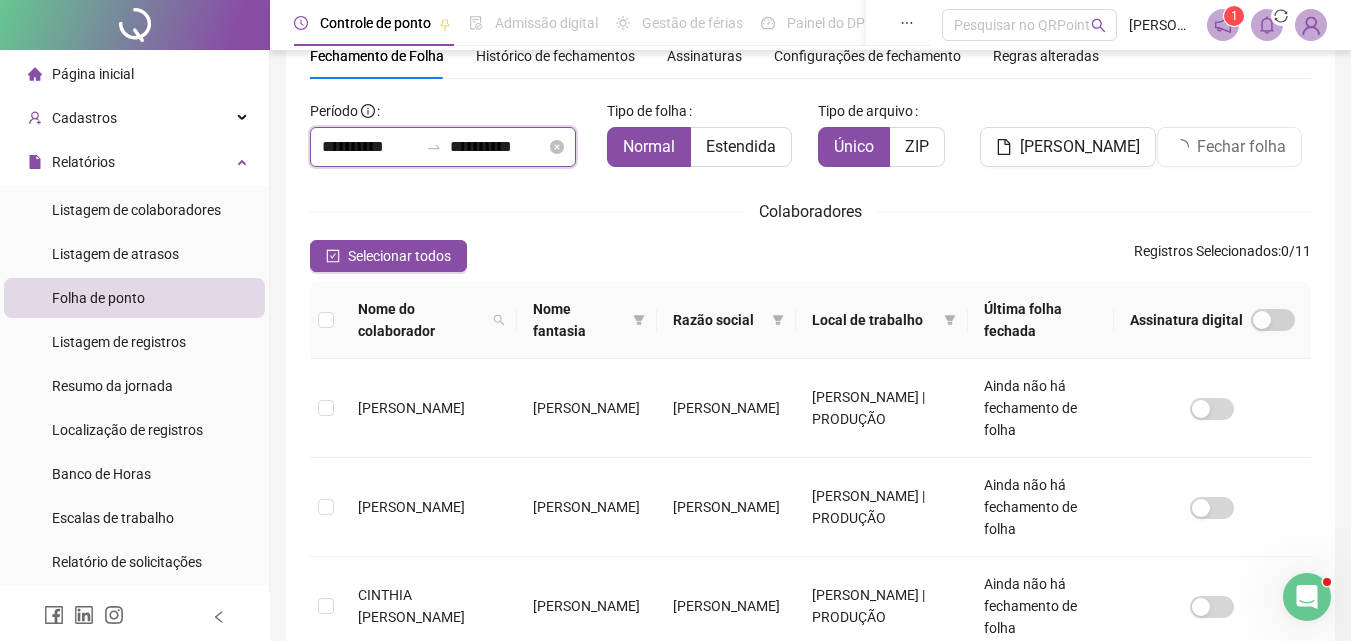click on "**********" at bounding box center (370, 147) 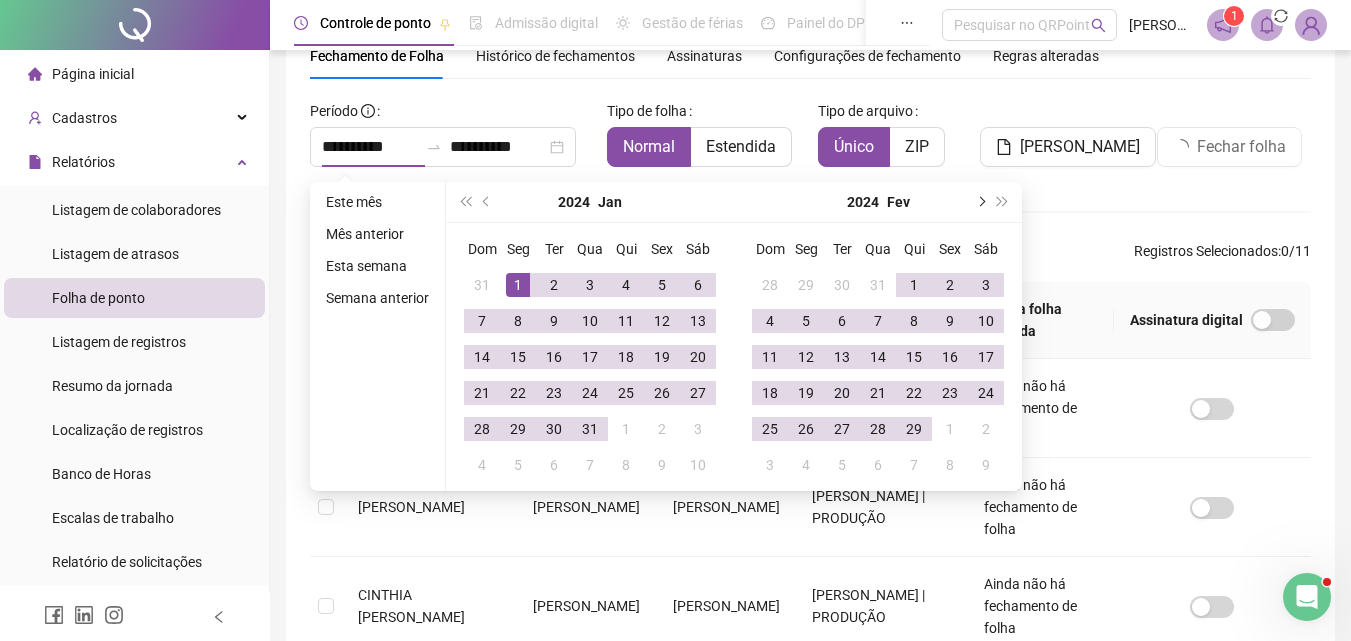 click at bounding box center (980, 202) 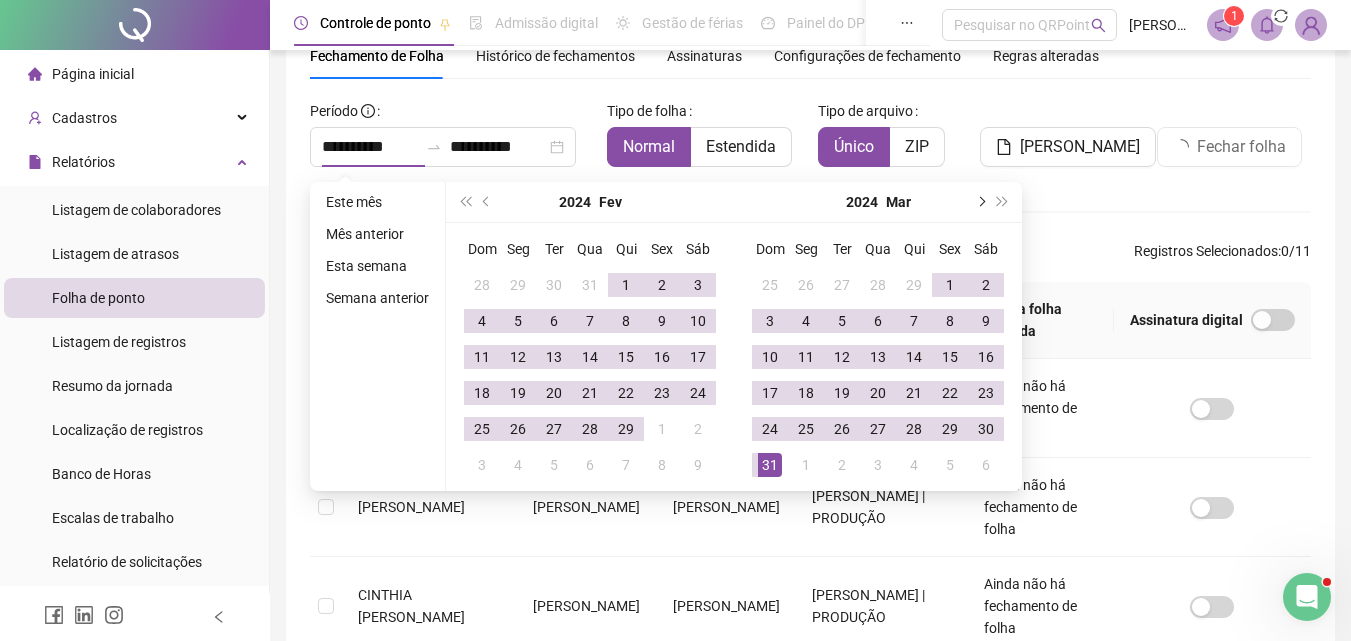 click at bounding box center [980, 202] 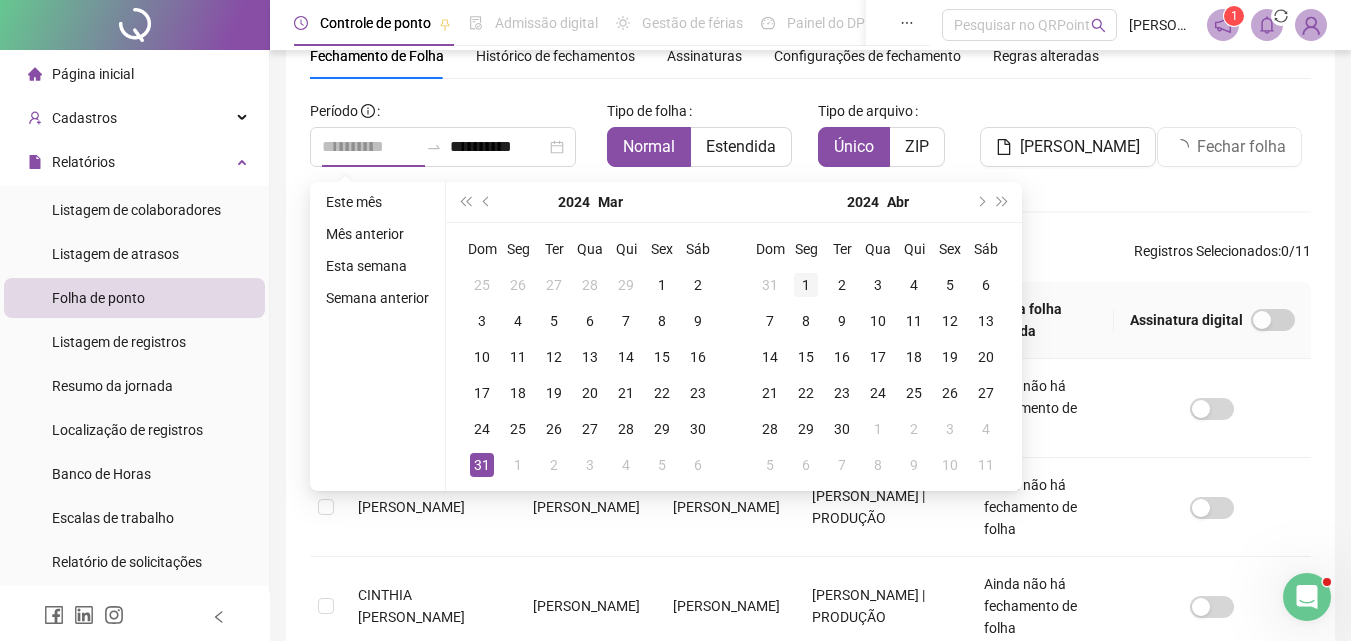 type on "**********" 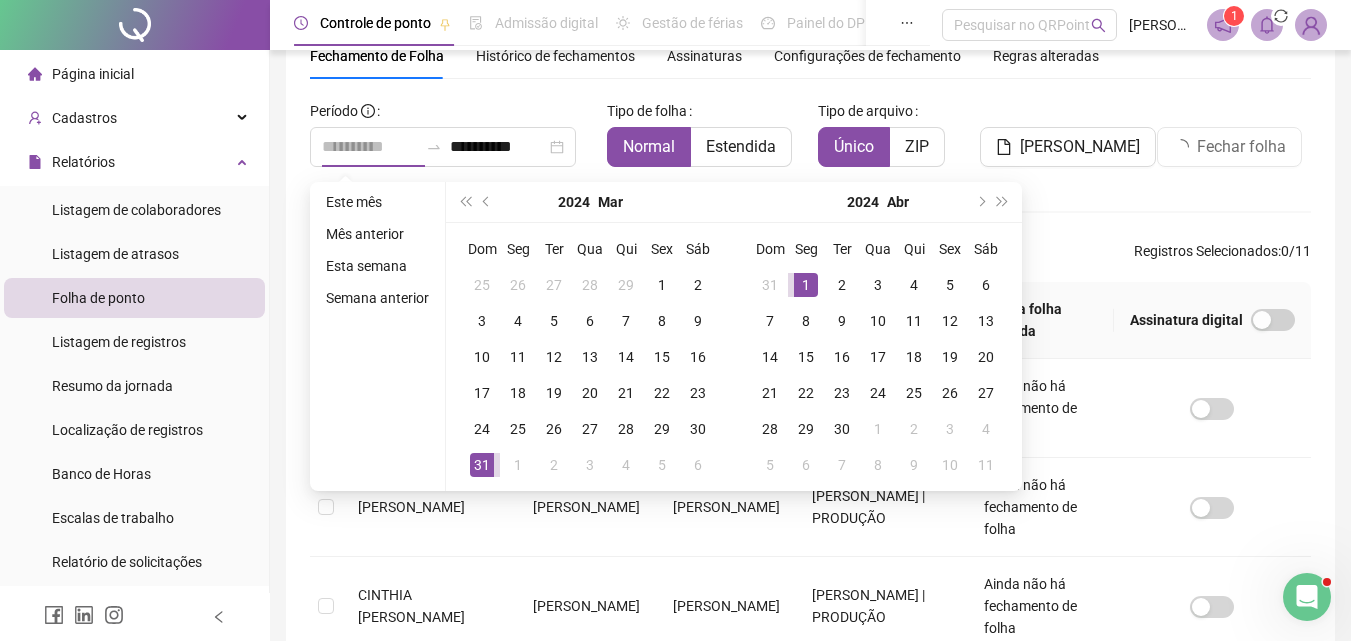 click on "1" at bounding box center (806, 285) 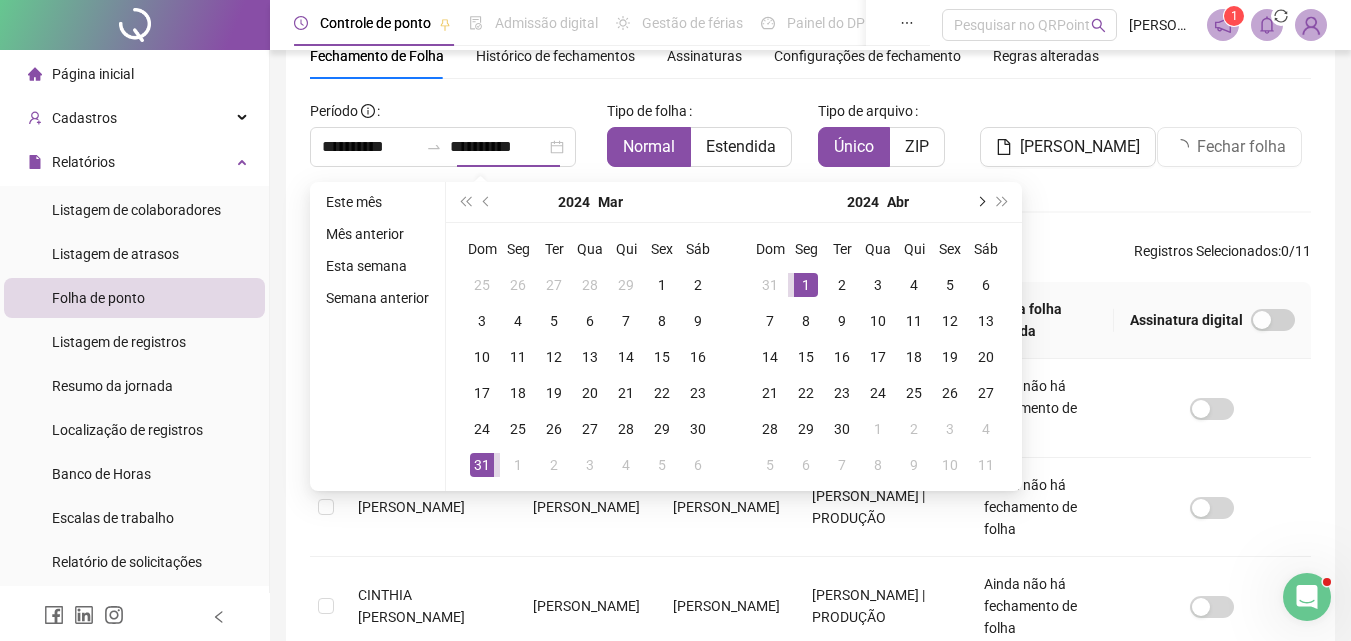 click at bounding box center [980, 202] 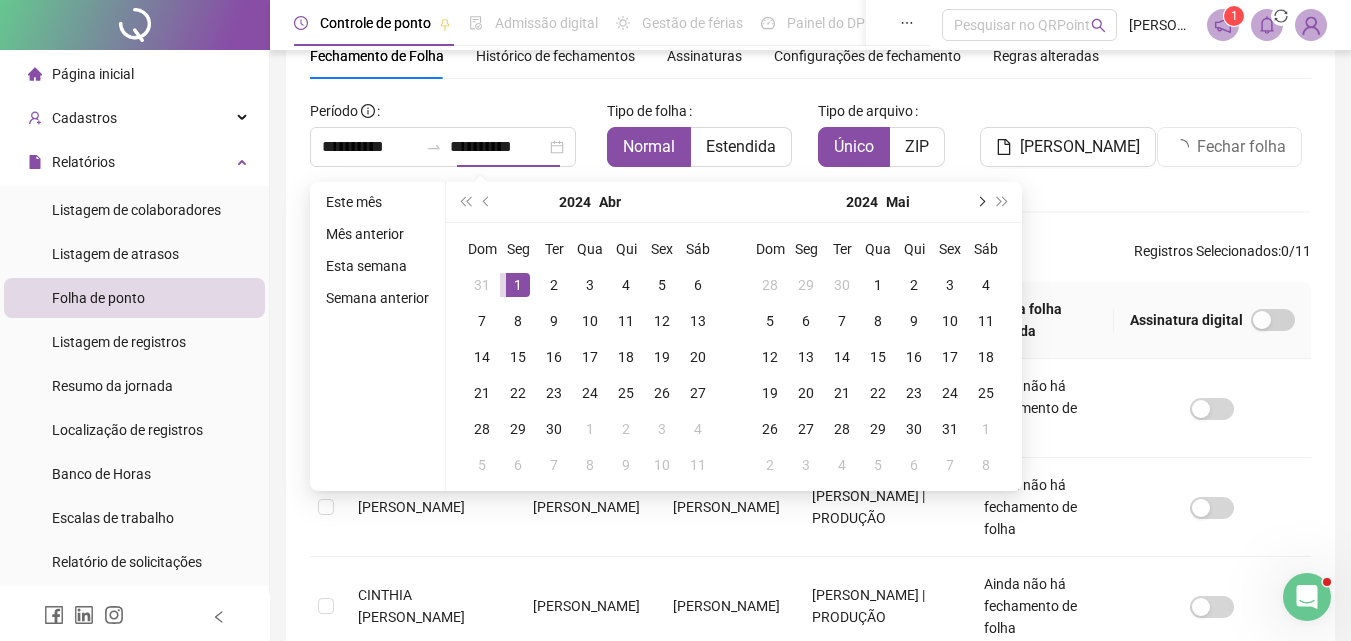 click at bounding box center [980, 202] 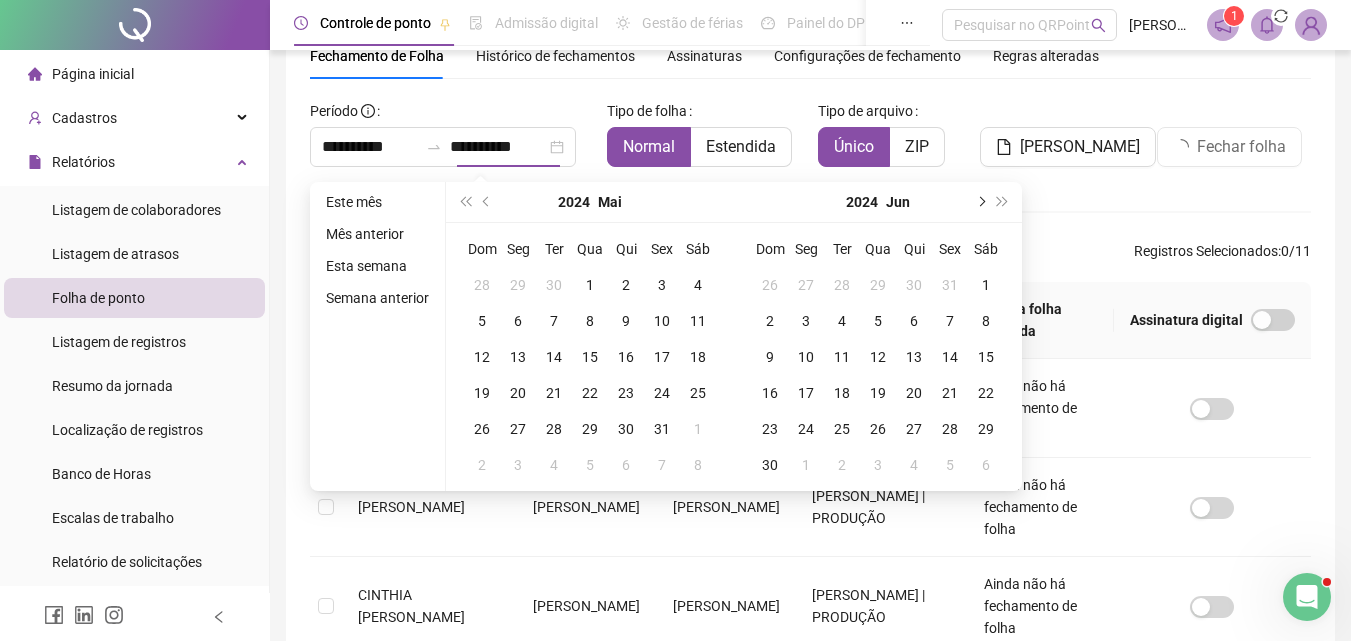 click at bounding box center [980, 202] 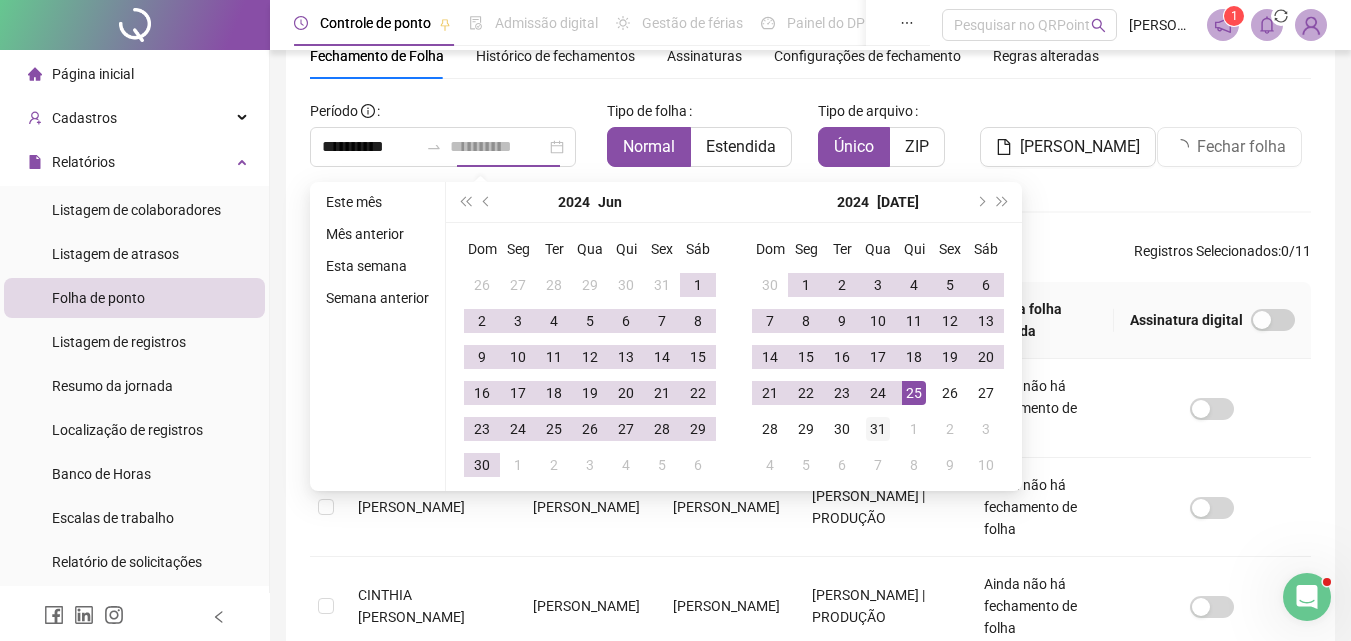 type on "**********" 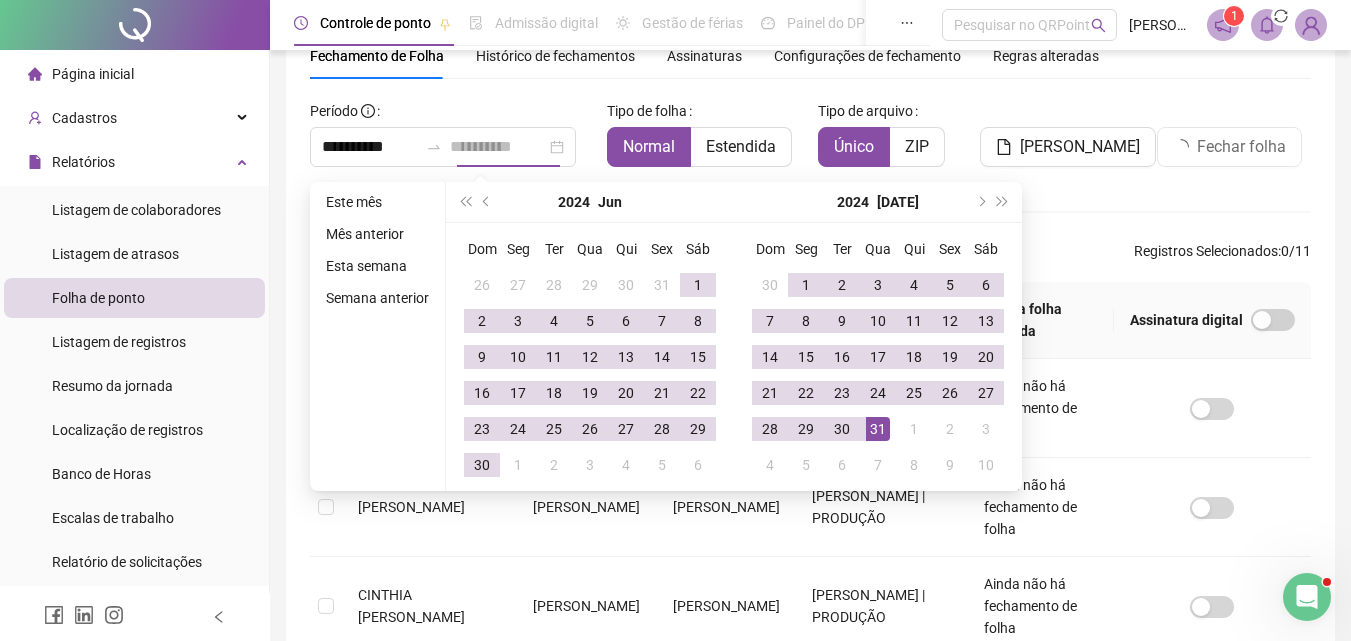 click on "31" at bounding box center [878, 429] 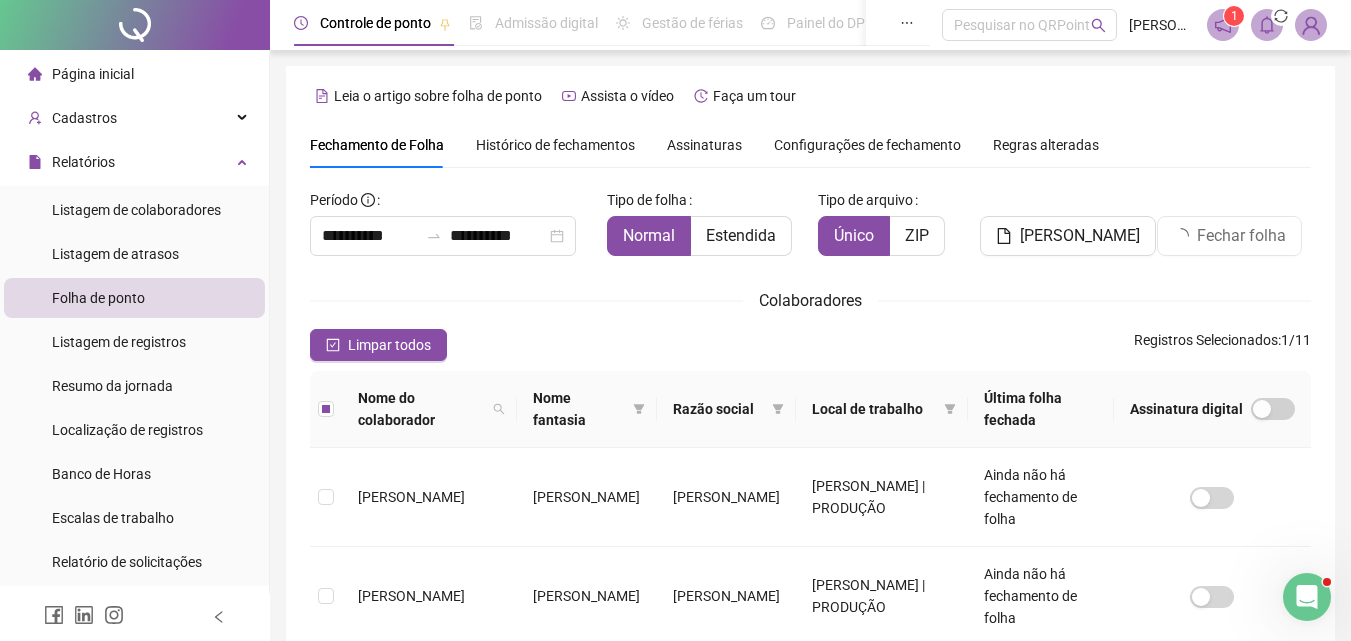 scroll, scrollTop: 89, scrollLeft: 0, axis: vertical 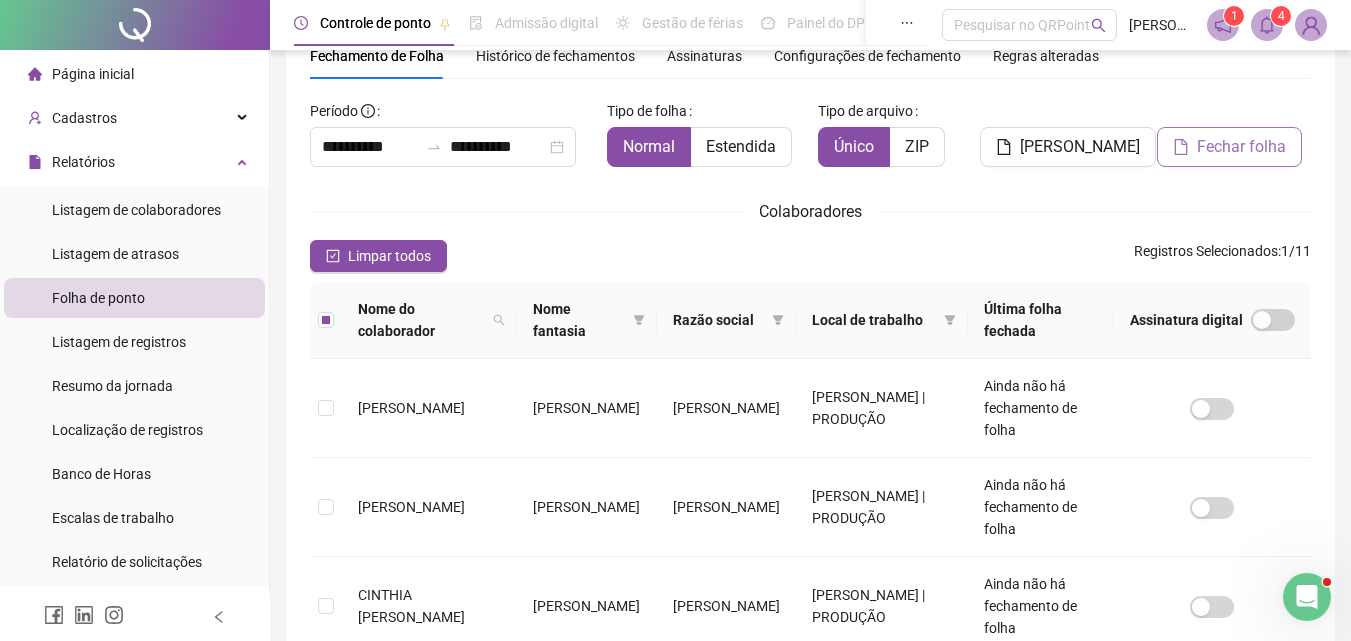 click on "Fechar folha" at bounding box center (1229, 147) 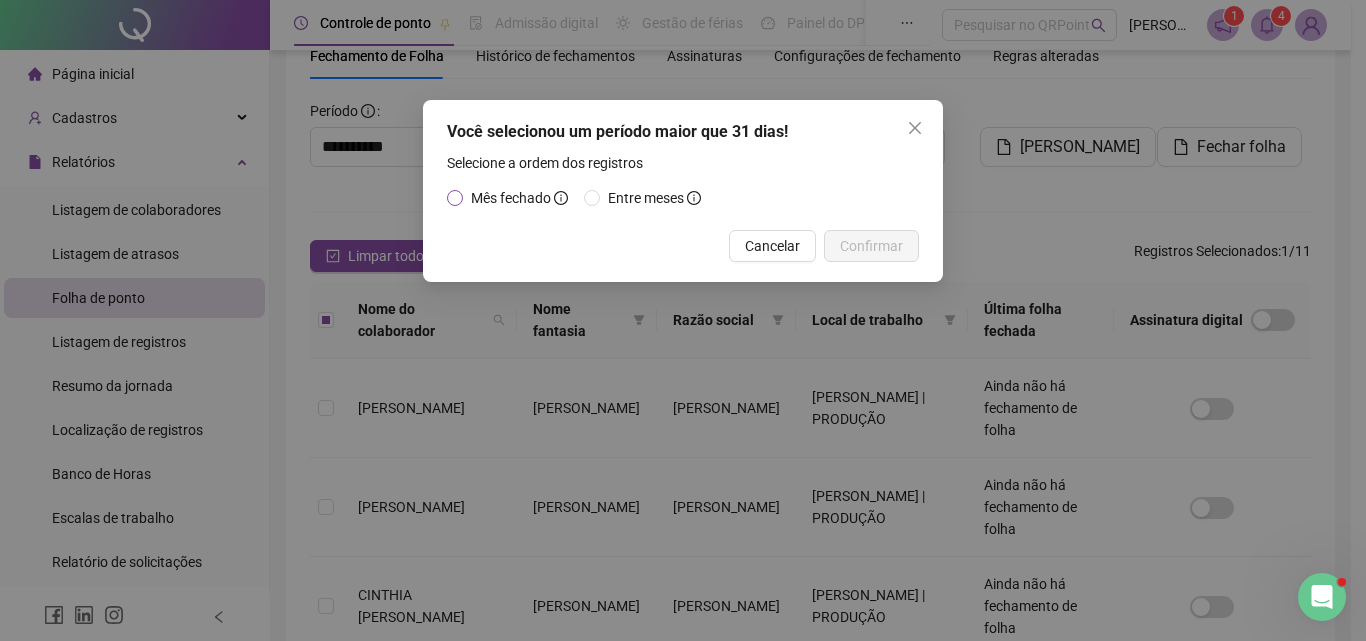 click on "Mês fechado" at bounding box center (511, 198) 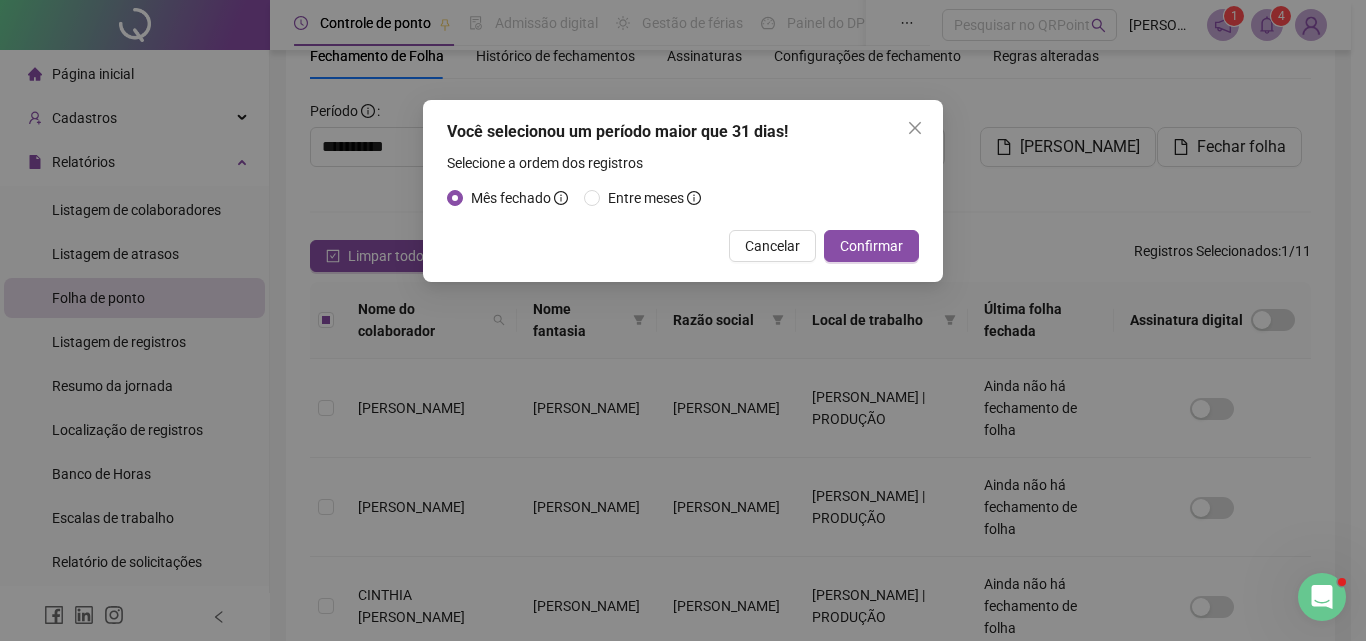 click on "Você selecionou um período maior que 31 dias! Selecione a ordem dos registros Mês fechado   Entre meses   Cancelar Confirmar" at bounding box center (683, 191) 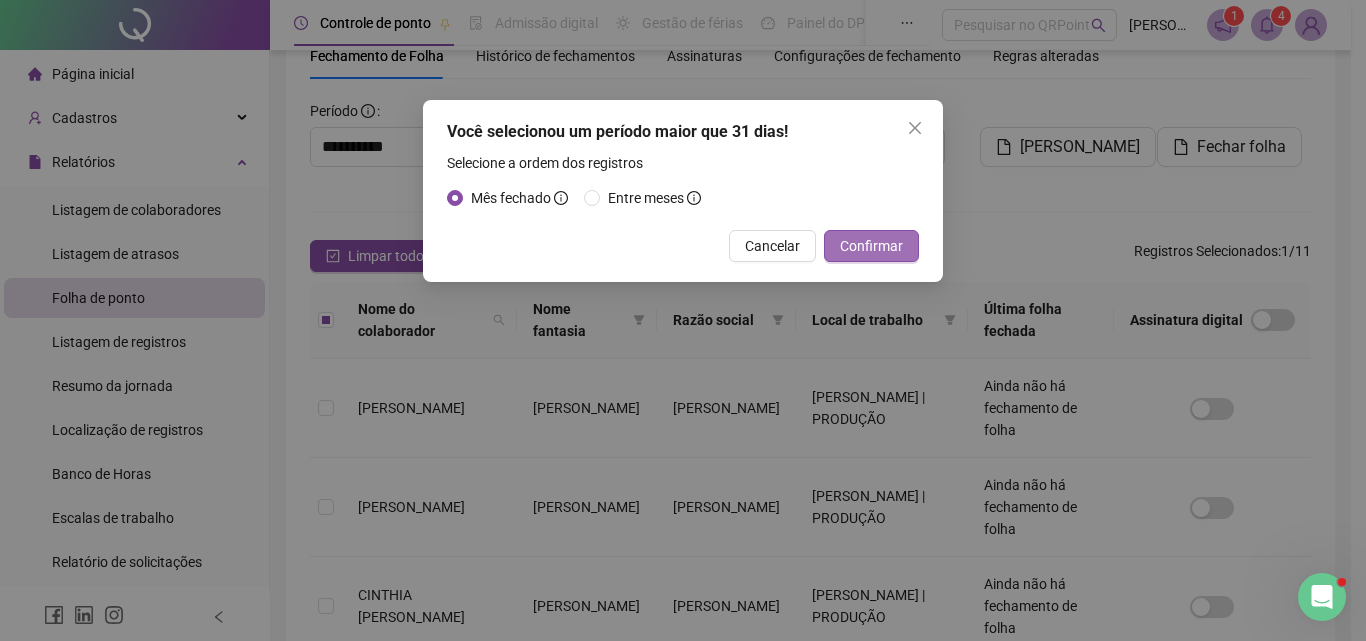 click on "Confirmar" at bounding box center [871, 246] 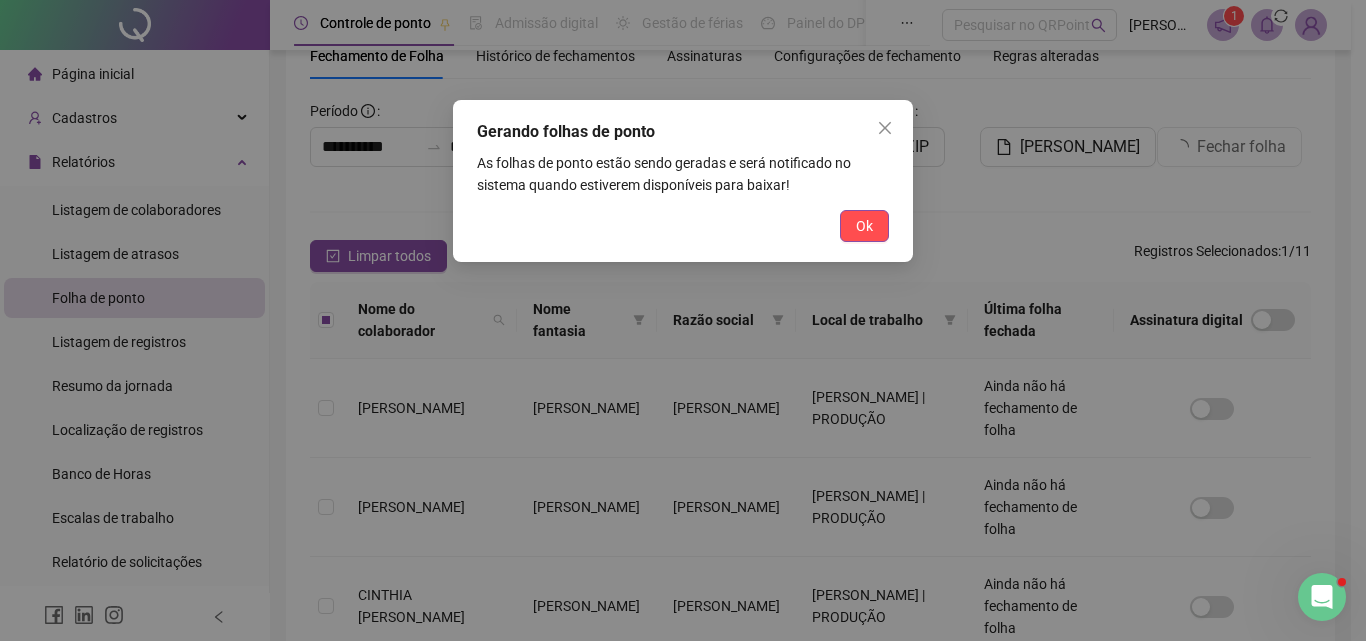 click on "As folhas de ponto estão sendo geradas e será notificado no
sistema quando estiverem disponíveis para baixar!" at bounding box center [683, 174] 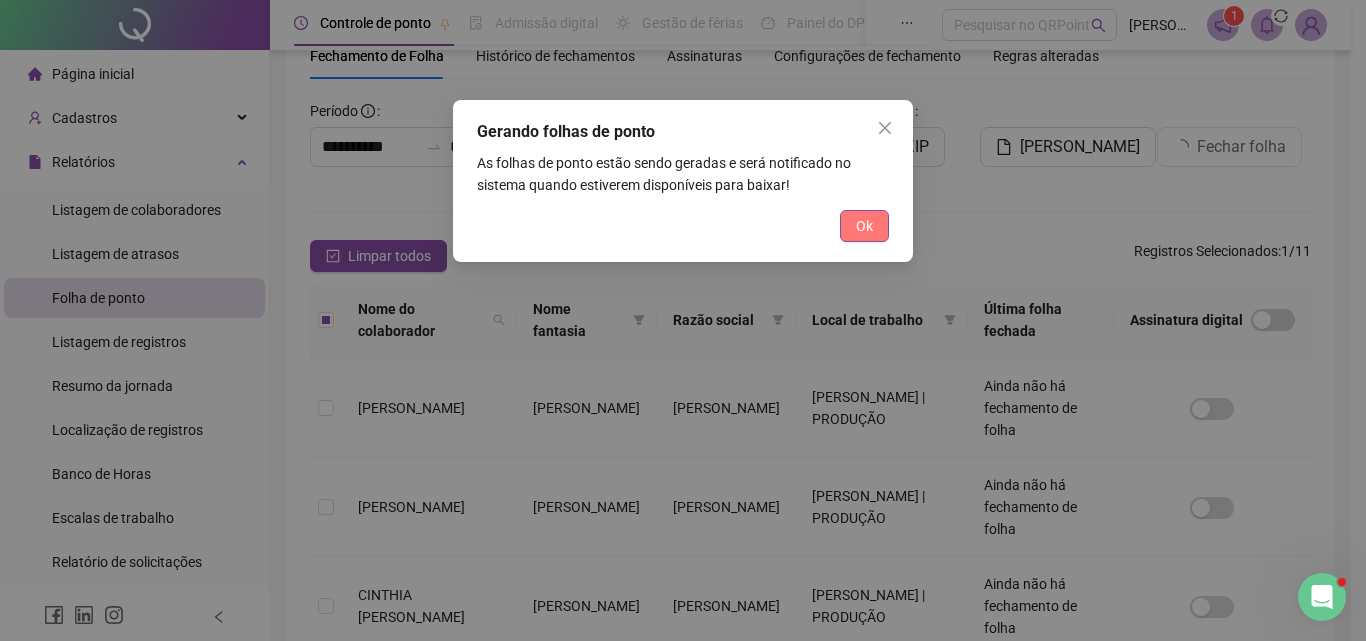 click on "Ok" at bounding box center [864, 226] 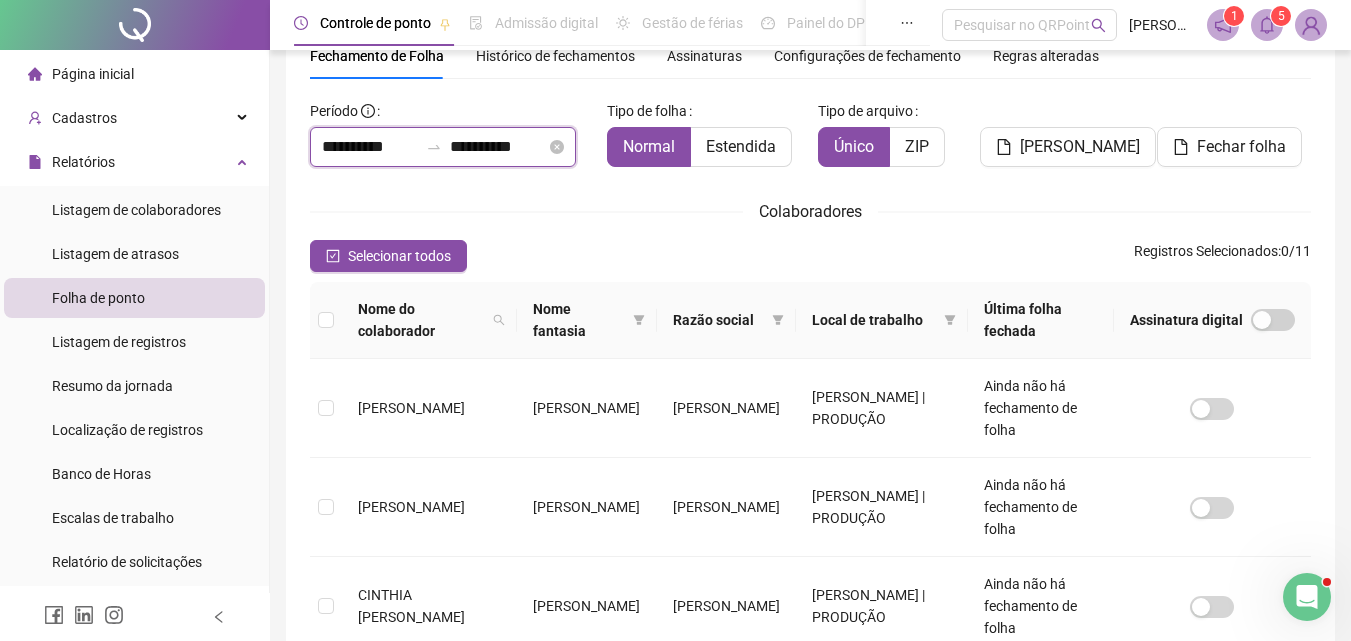 click on "**********" at bounding box center (370, 147) 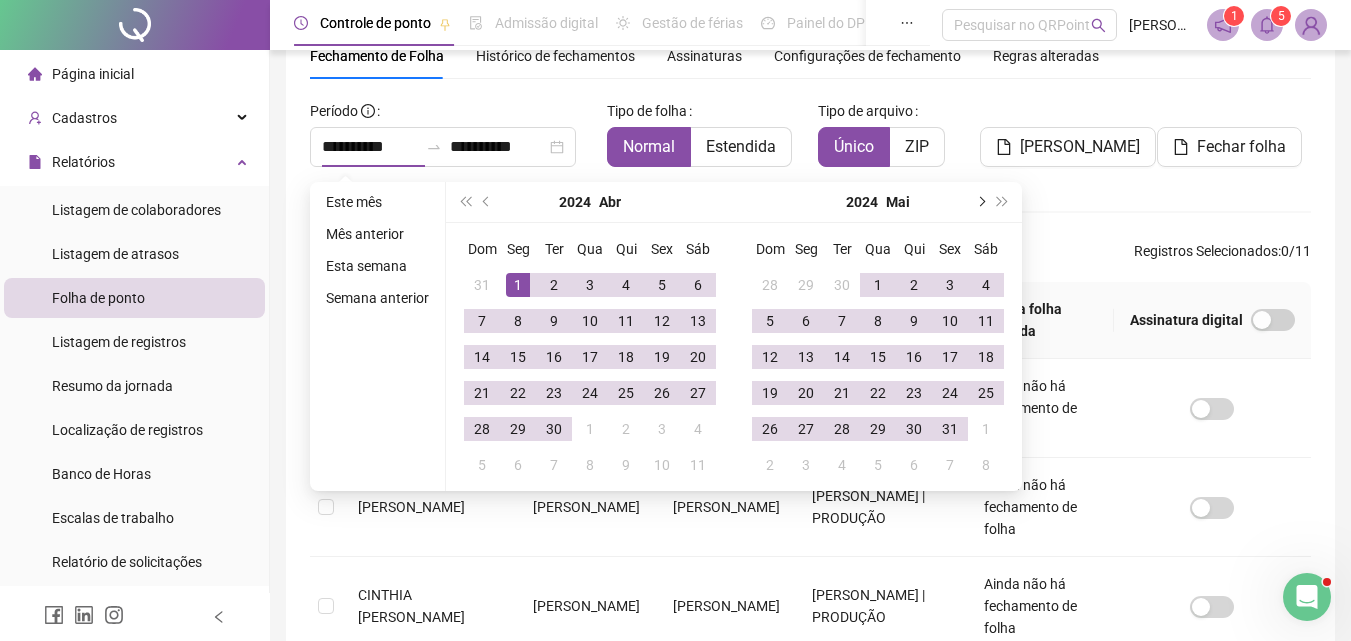 click at bounding box center (980, 202) 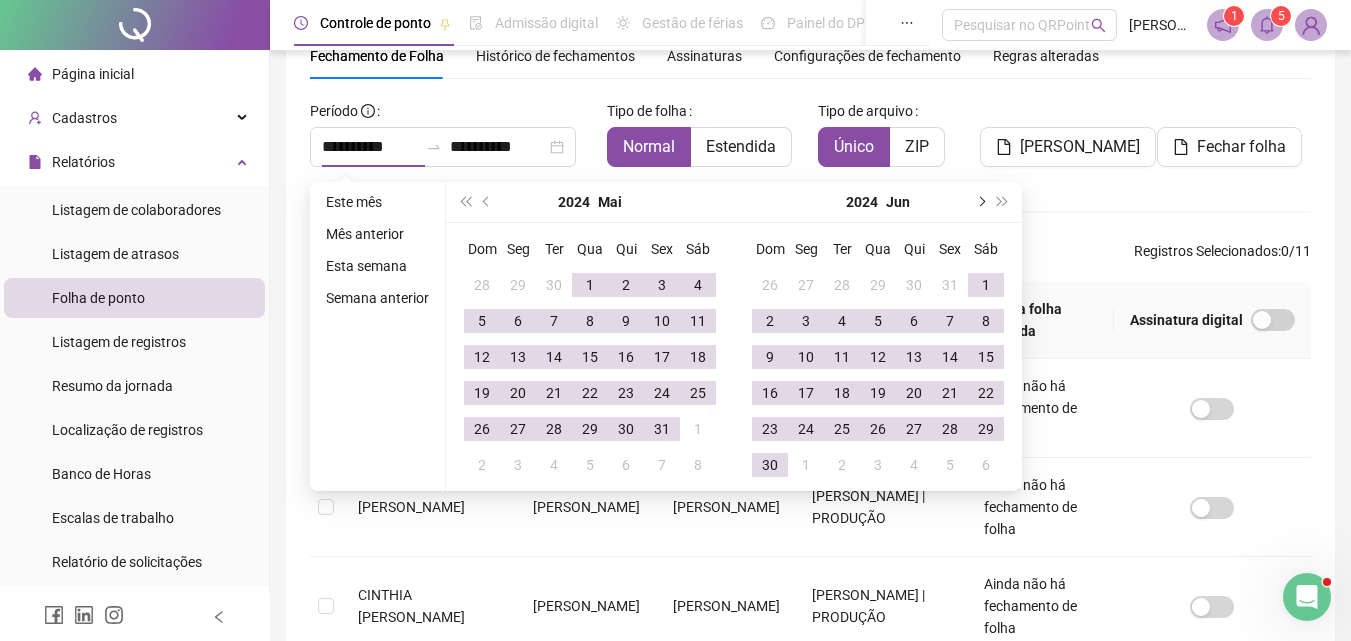 click at bounding box center [980, 202] 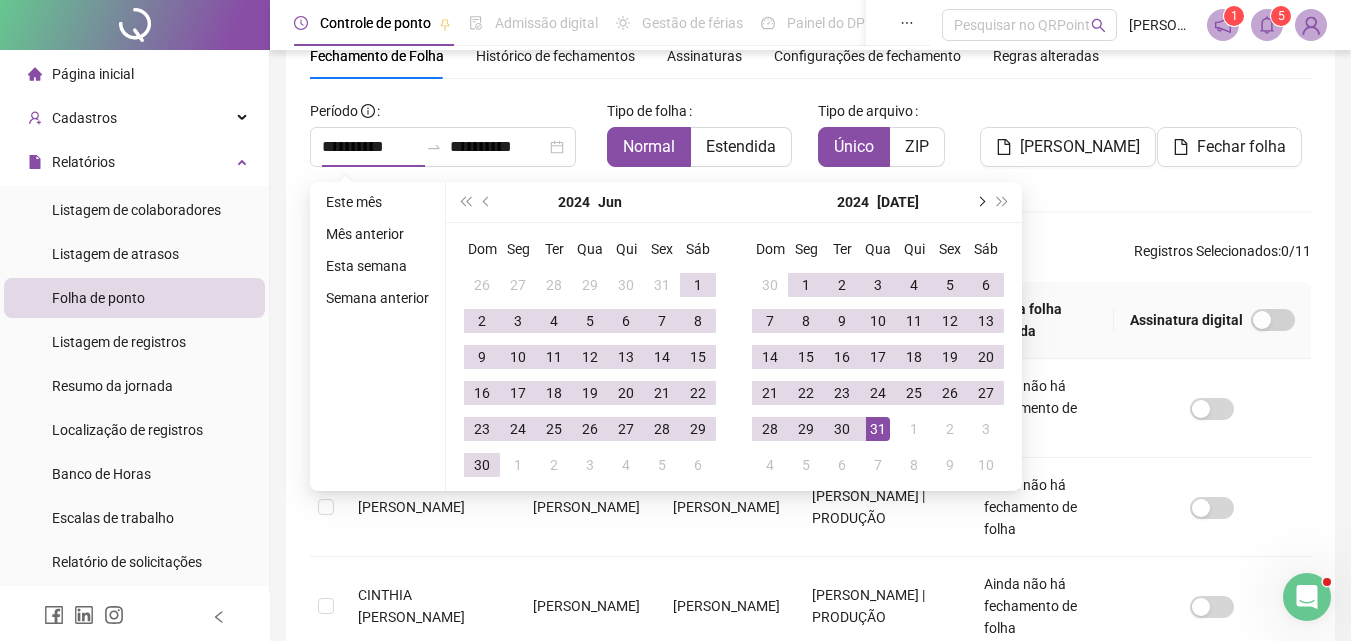 click at bounding box center (980, 202) 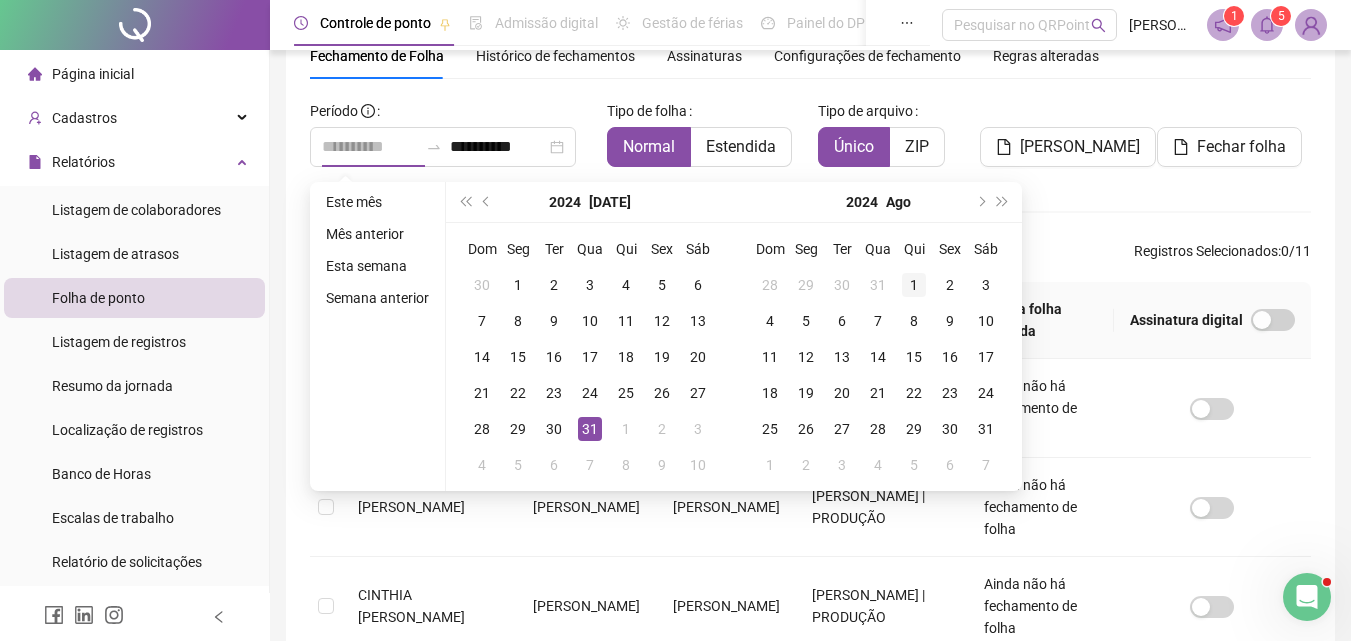 type on "**********" 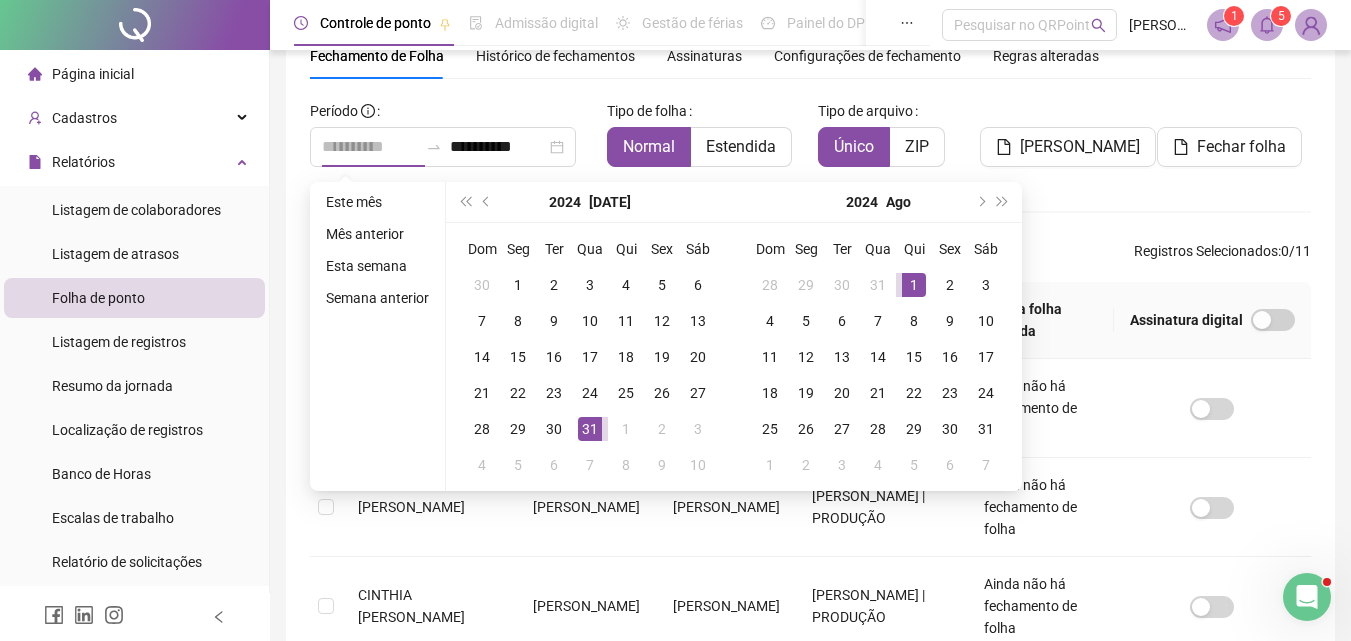 click on "1" at bounding box center (914, 285) 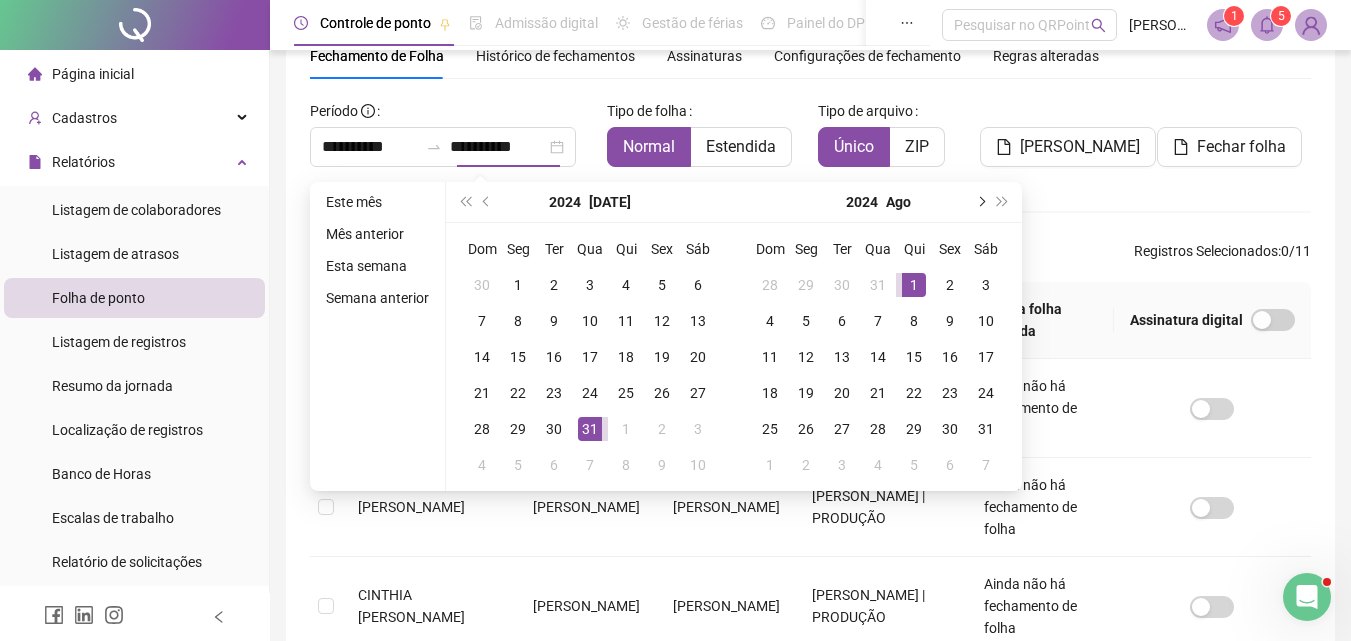 click at bounding box center (980, 202) 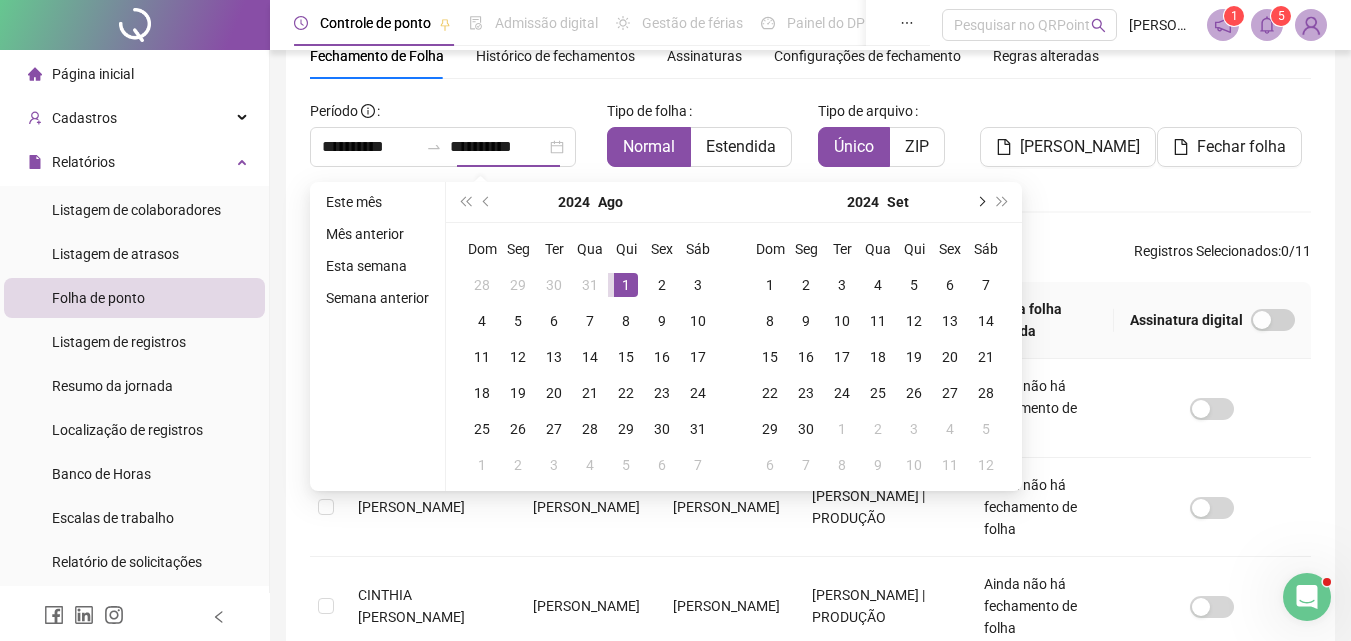 click at bounding box center (980, 202) 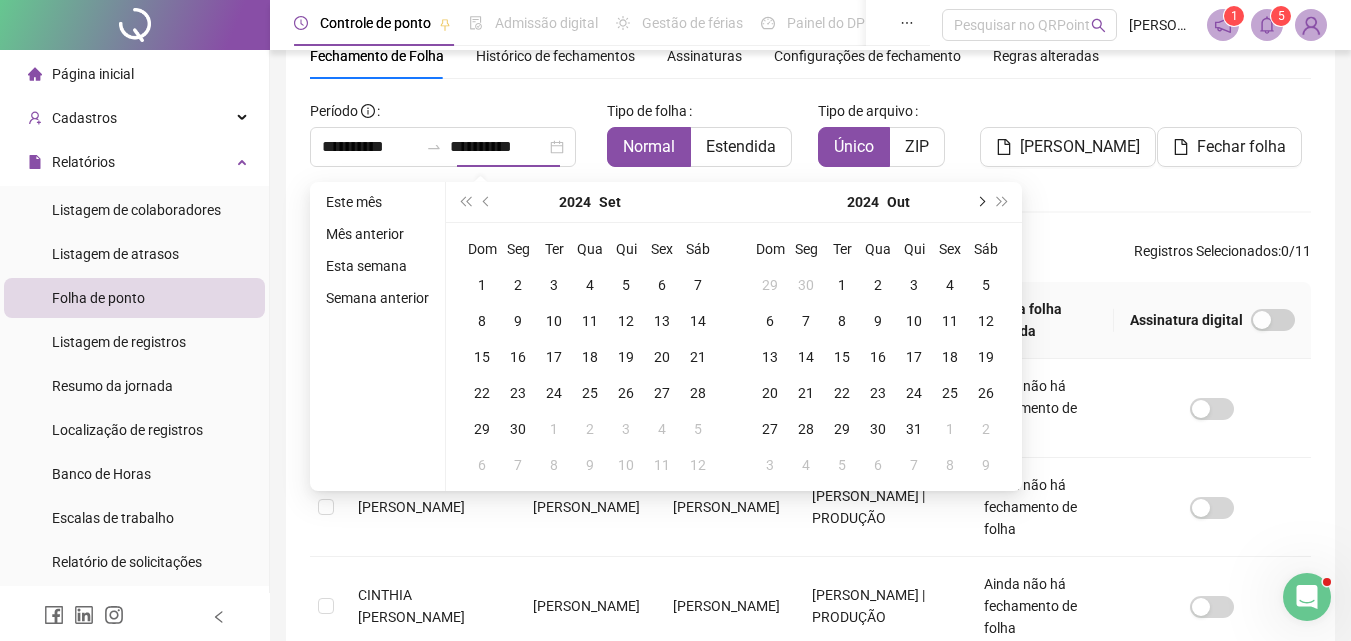 click at bounding box center [980, 202] 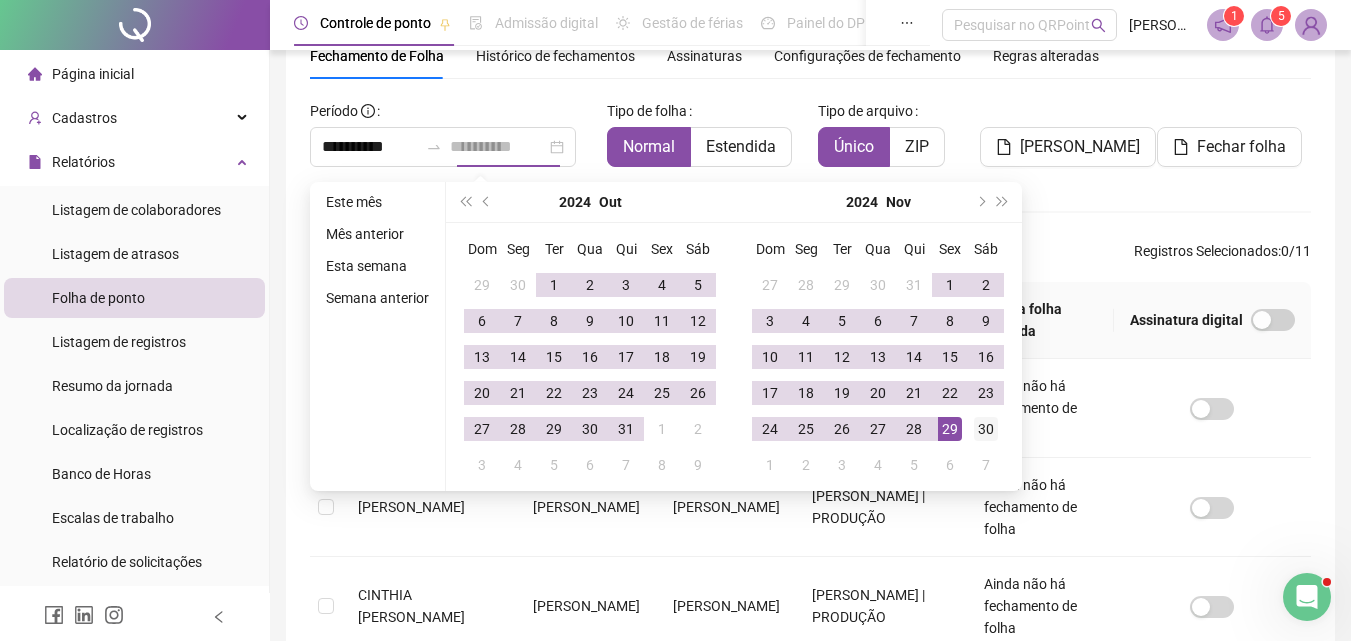 type on "**********" 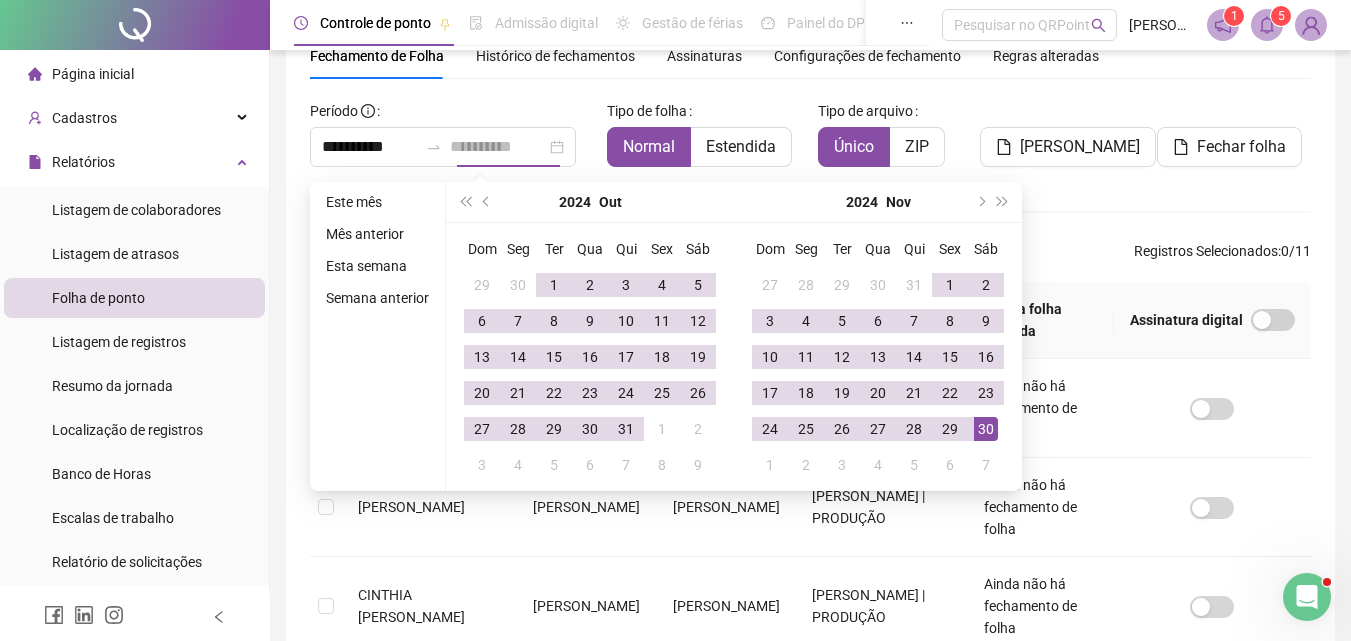 click on "30" at bounding box center (986, 429) 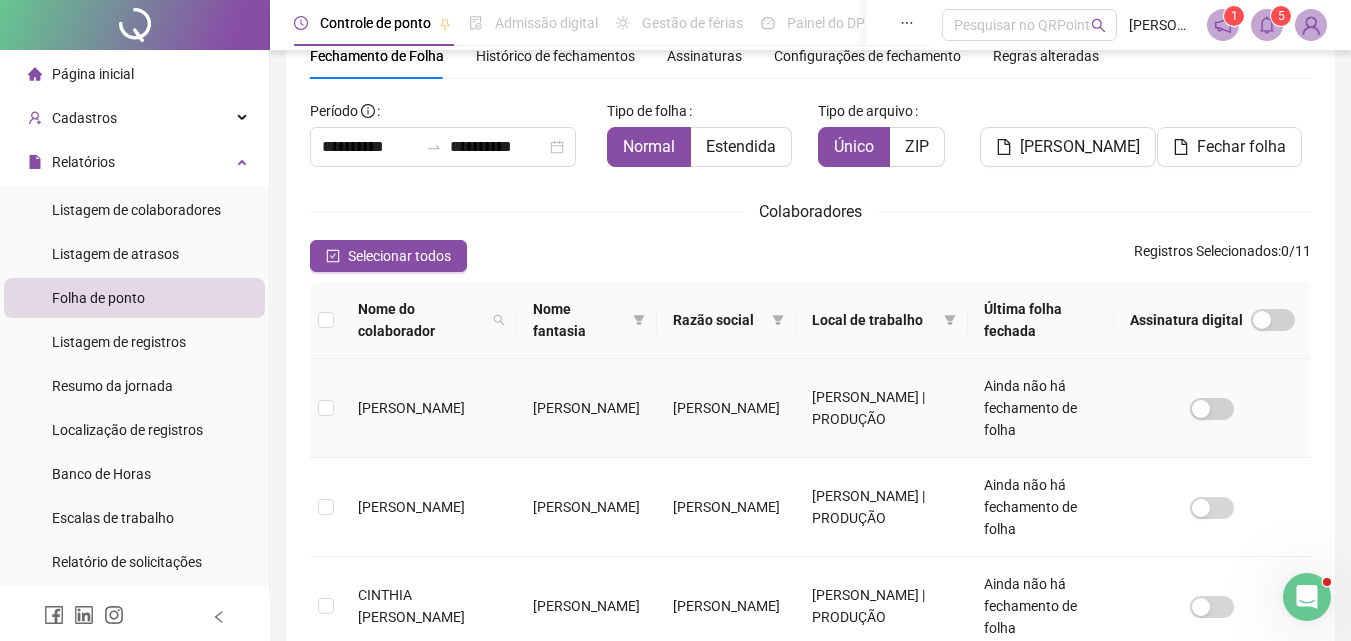 scroll, scrollTop: 751, scrollLeft: 0, axis: vertical 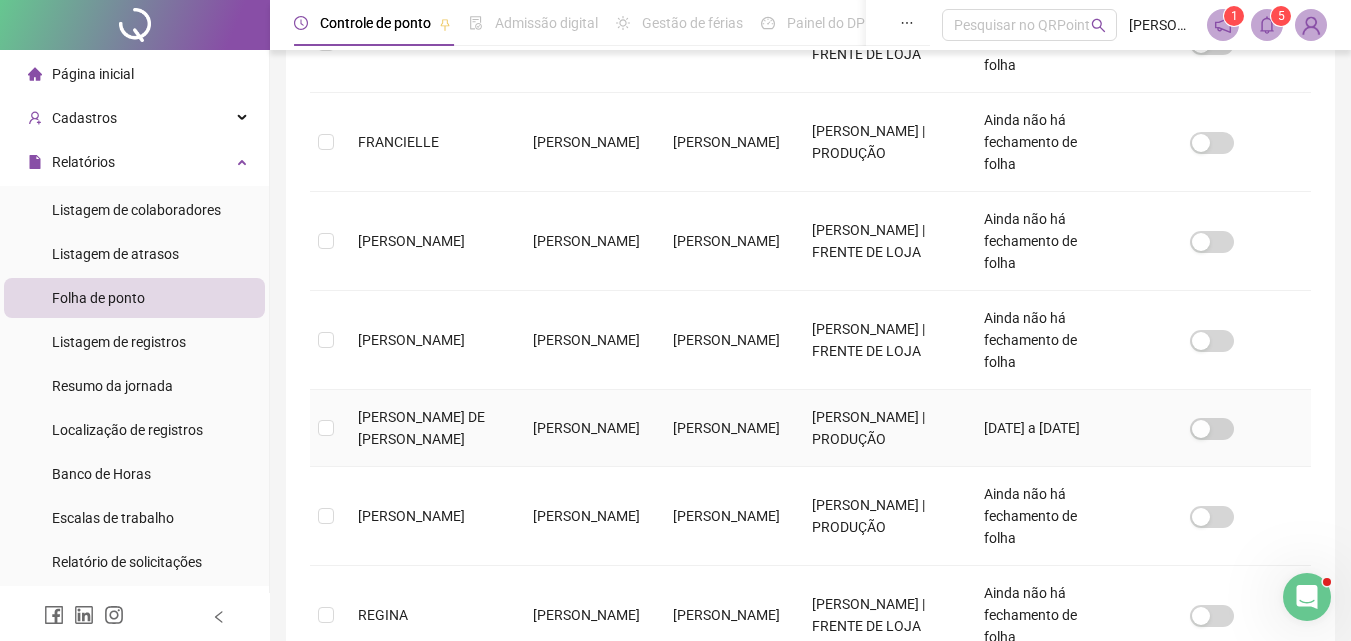 click at bounding box center (326, 428) 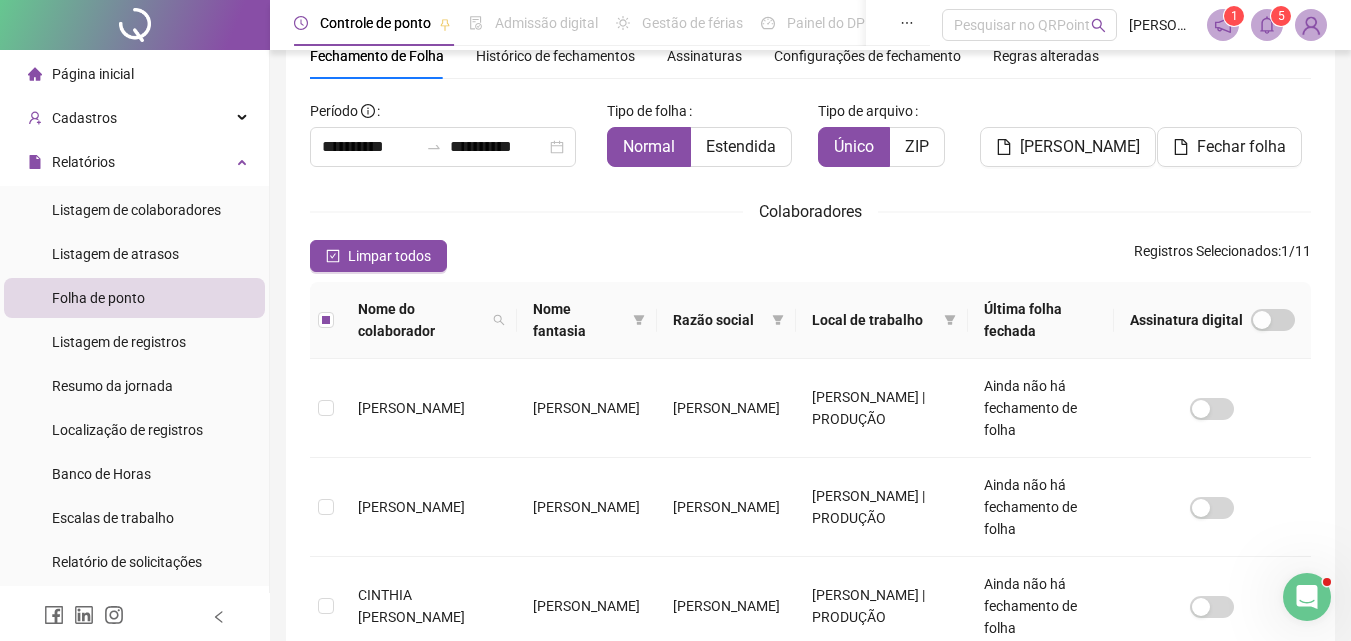 scroll, scrollTop: 0, scrollLeft: 0, axis: both 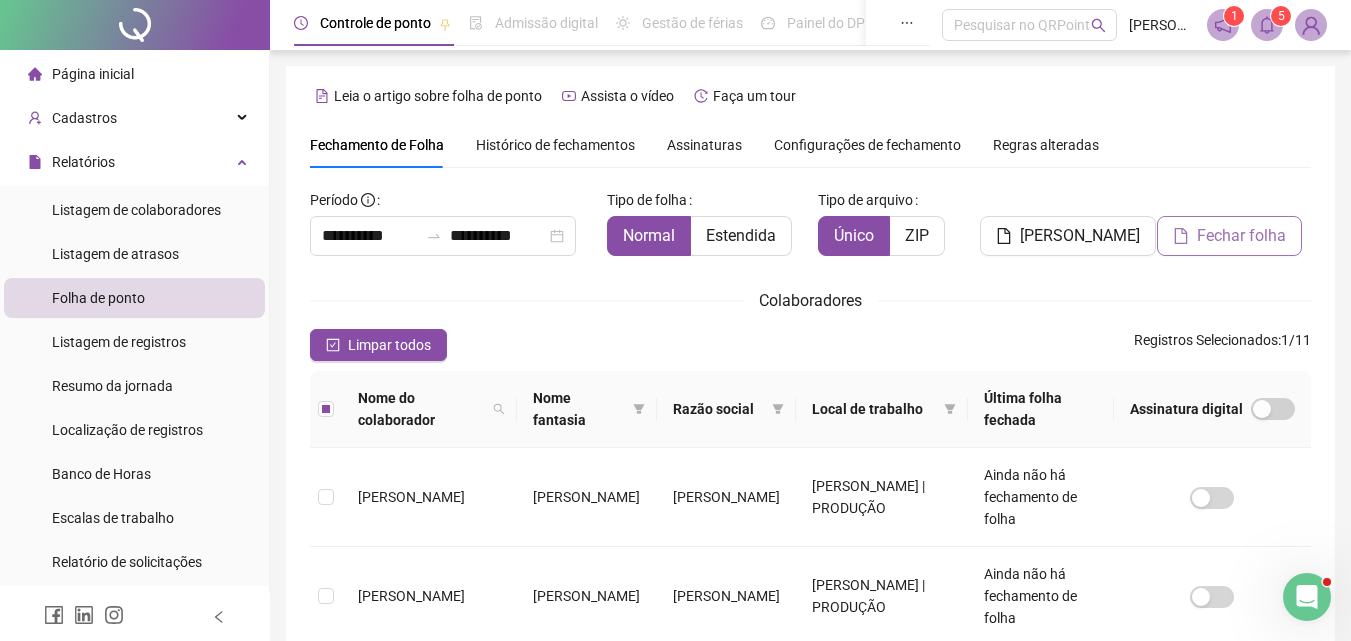 click on "Fechar folha" at bounding box center [1241, 236] 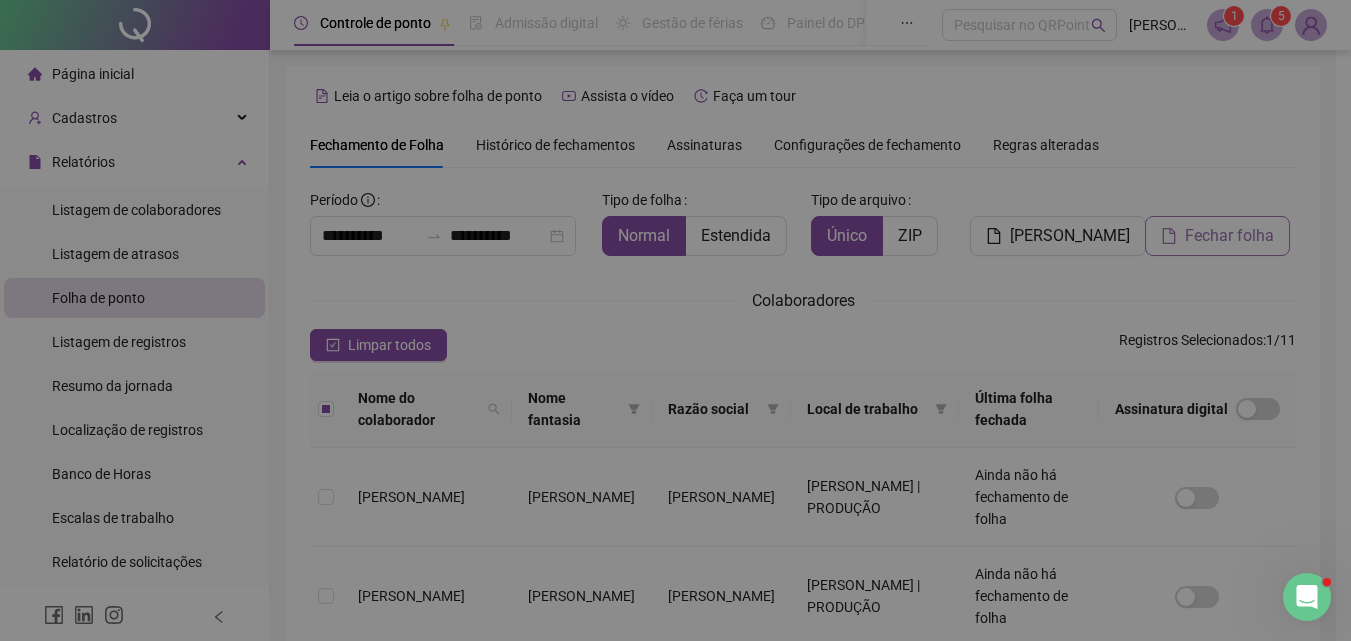 scroll, scrollTop: 89, scrollLeft: 0, axis: vertical 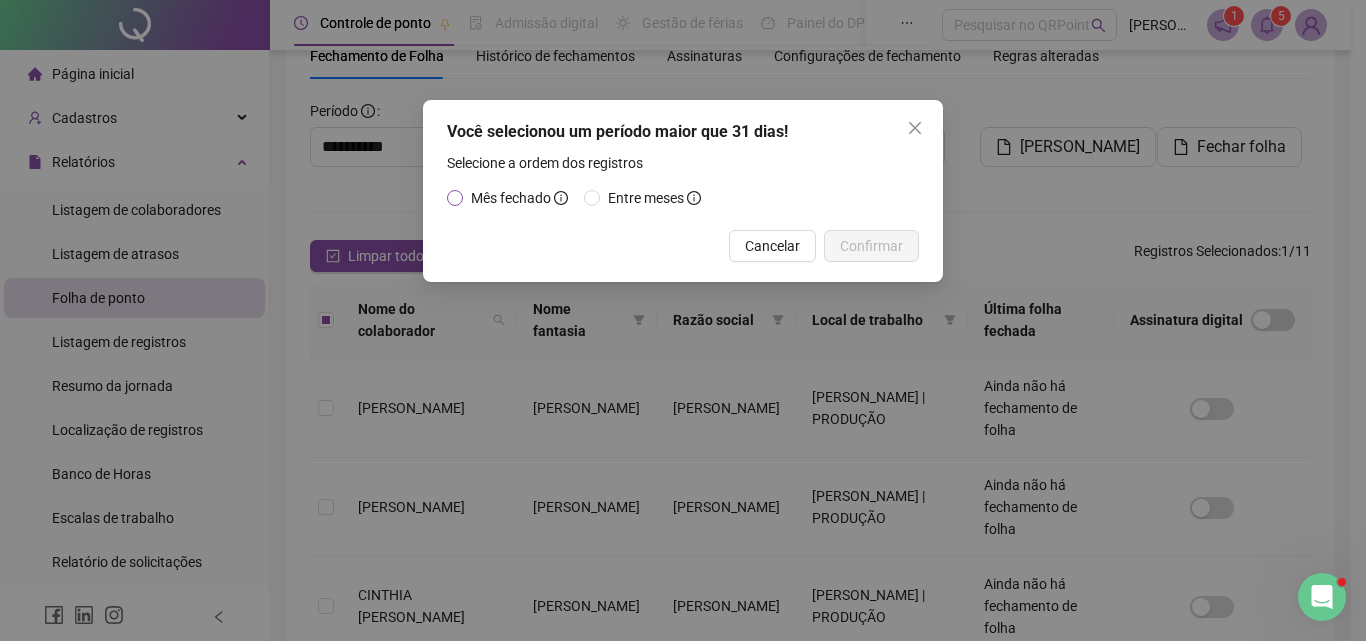 click on "Mês fechado" at bounding box center [511, 198] 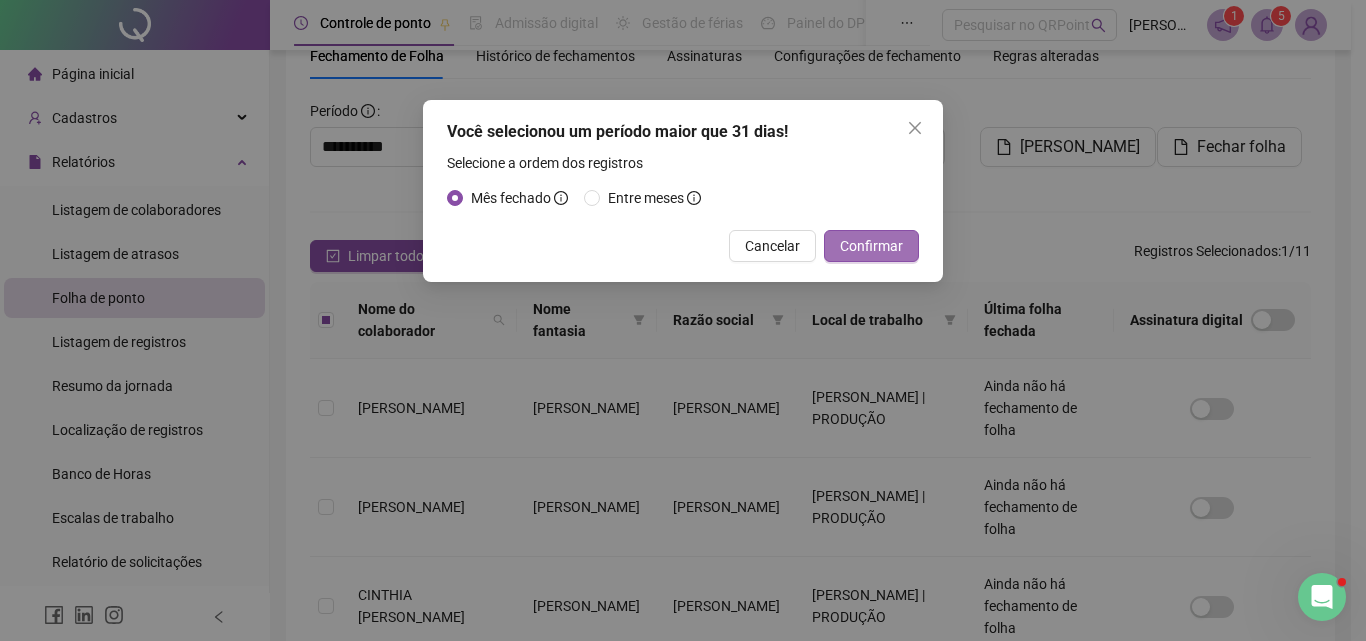 click on "Confirmar" at bounding box center (871, 246) 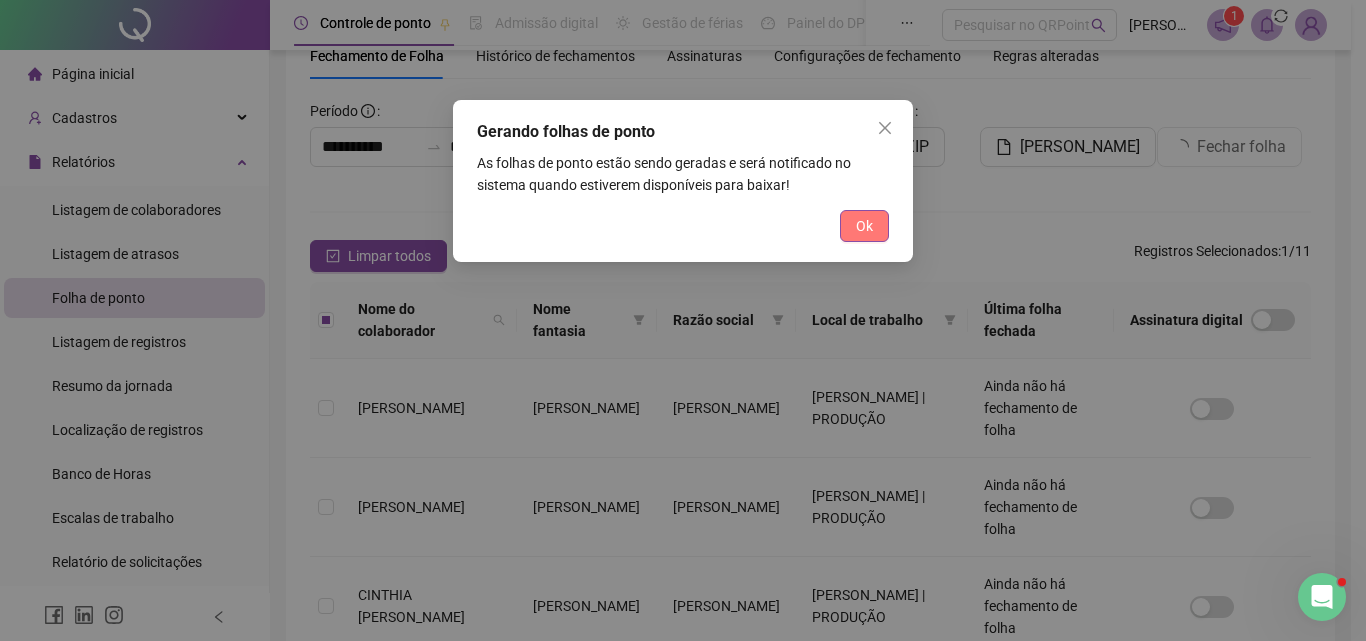 click on "Ok" at bounding box center [864, 226] 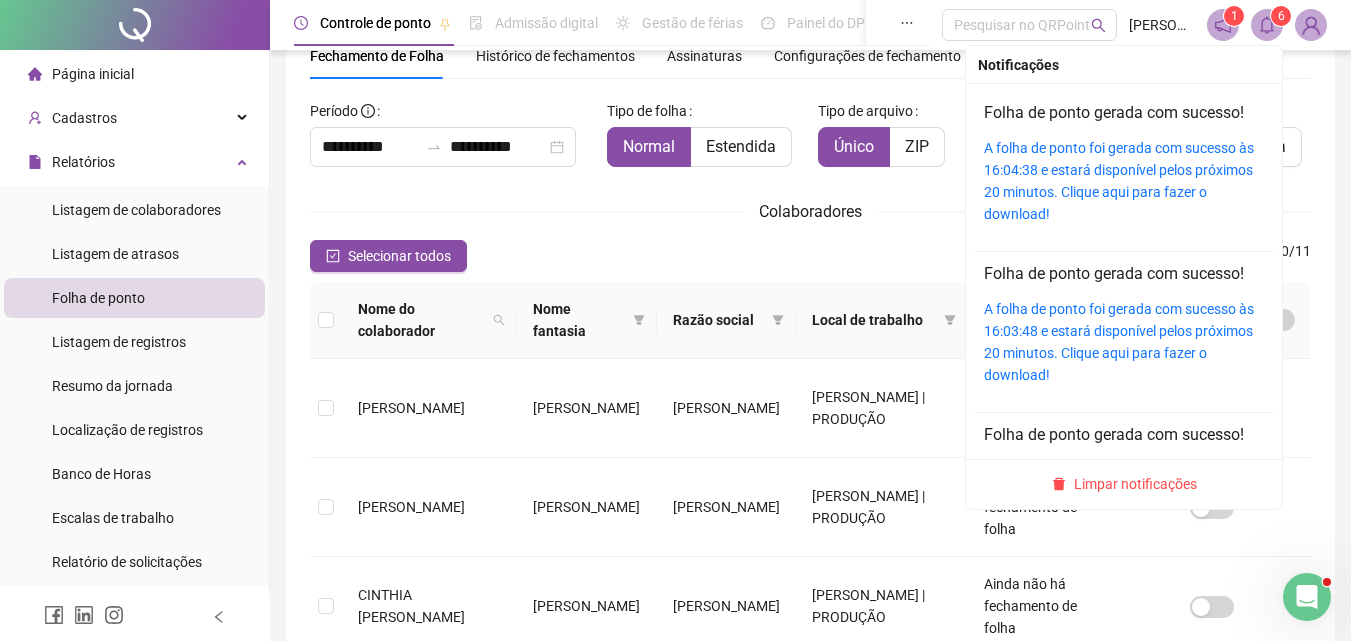 click at bounding box center (1267, 25) 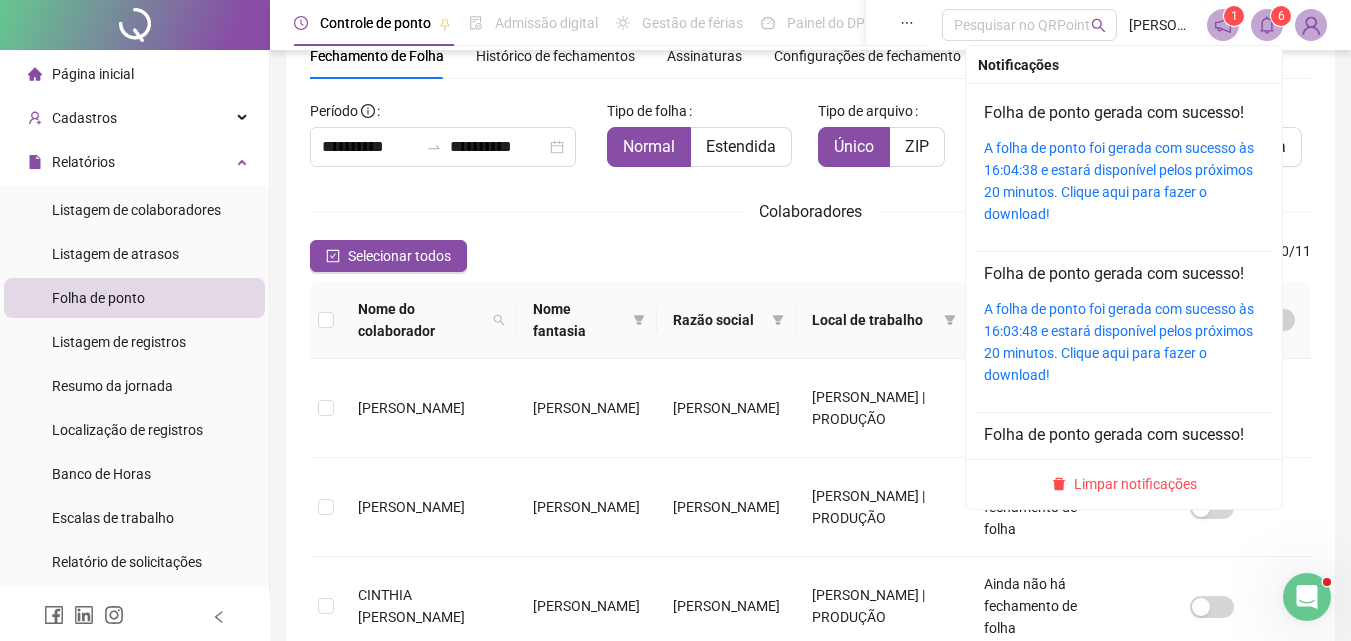 click at bounding box center (1267, 25) 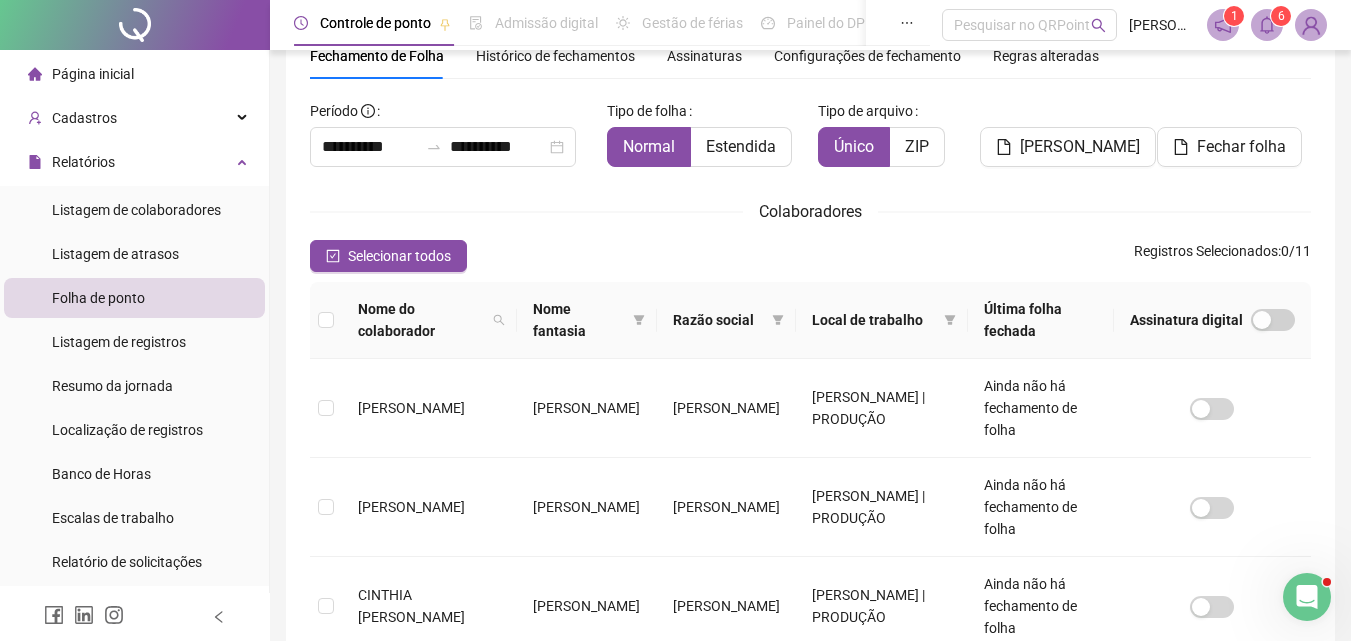 click on "Colaboradores" at bounding box center [810, 211] 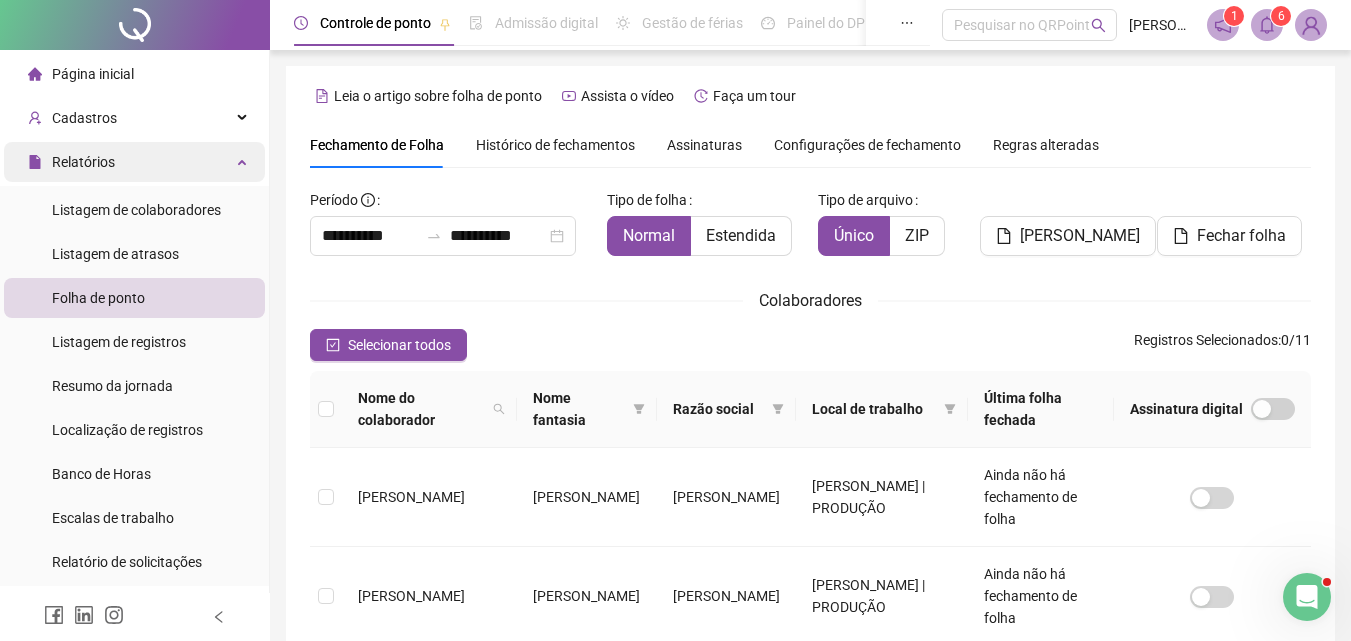 click on "Relatórios" at bounding box center [83, 162] 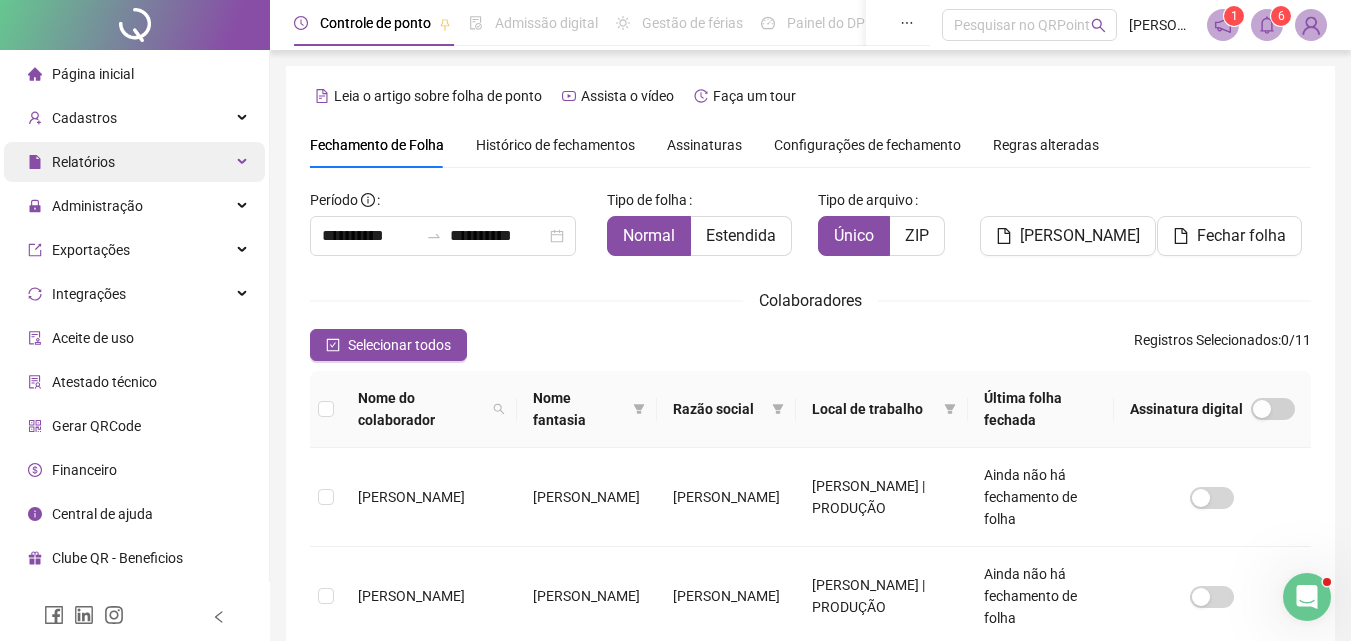 click on "Relatórios" at bounding box center (134, 162) 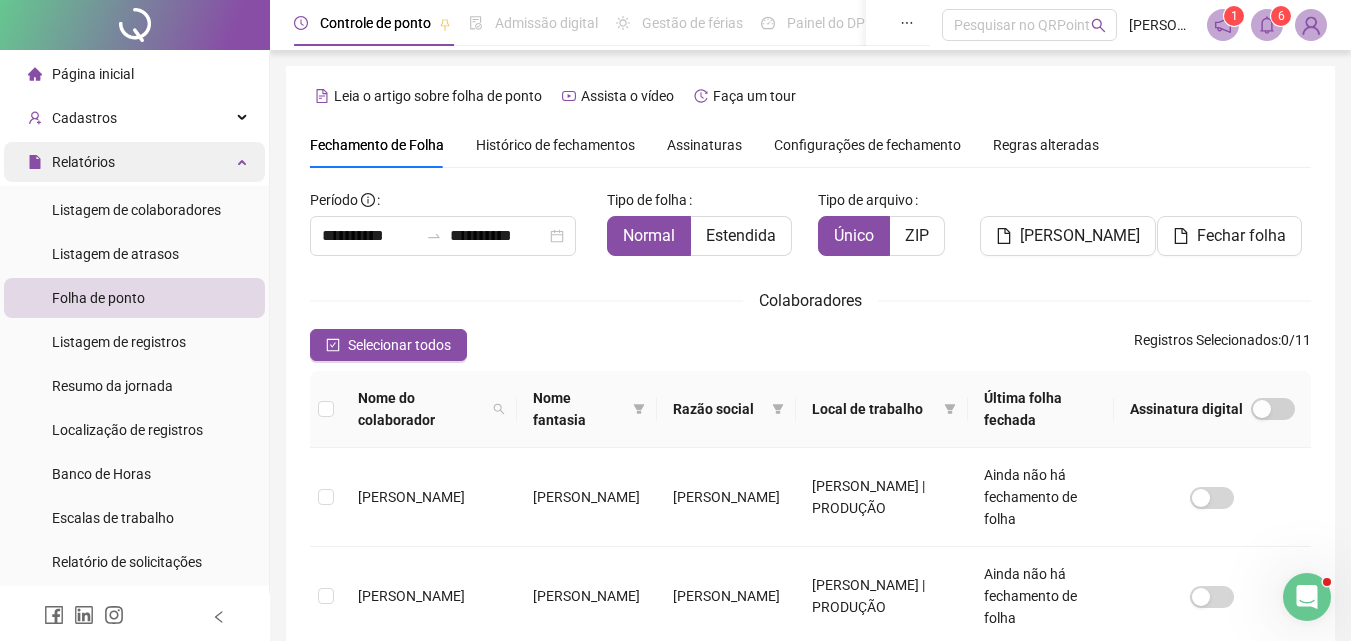 click on "Relatórios" at bounding box center [134, 162] 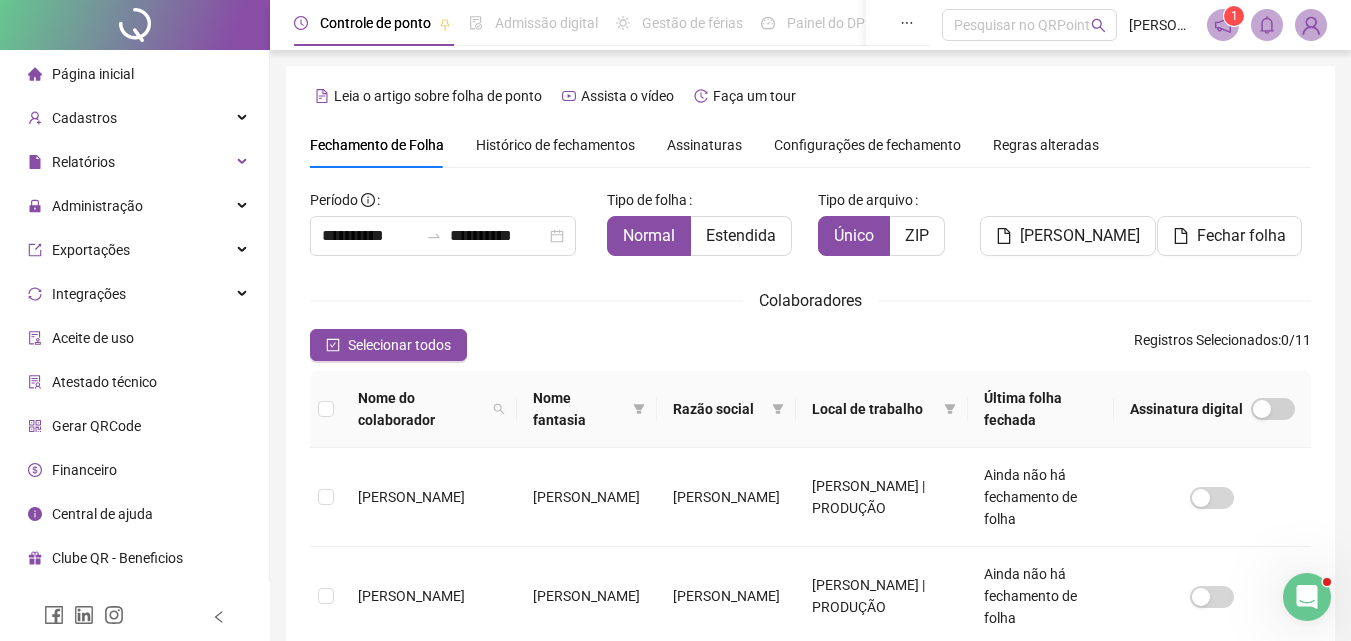 scroll, scrollTop: 89, scrollLeft: 0, axis: vertical 